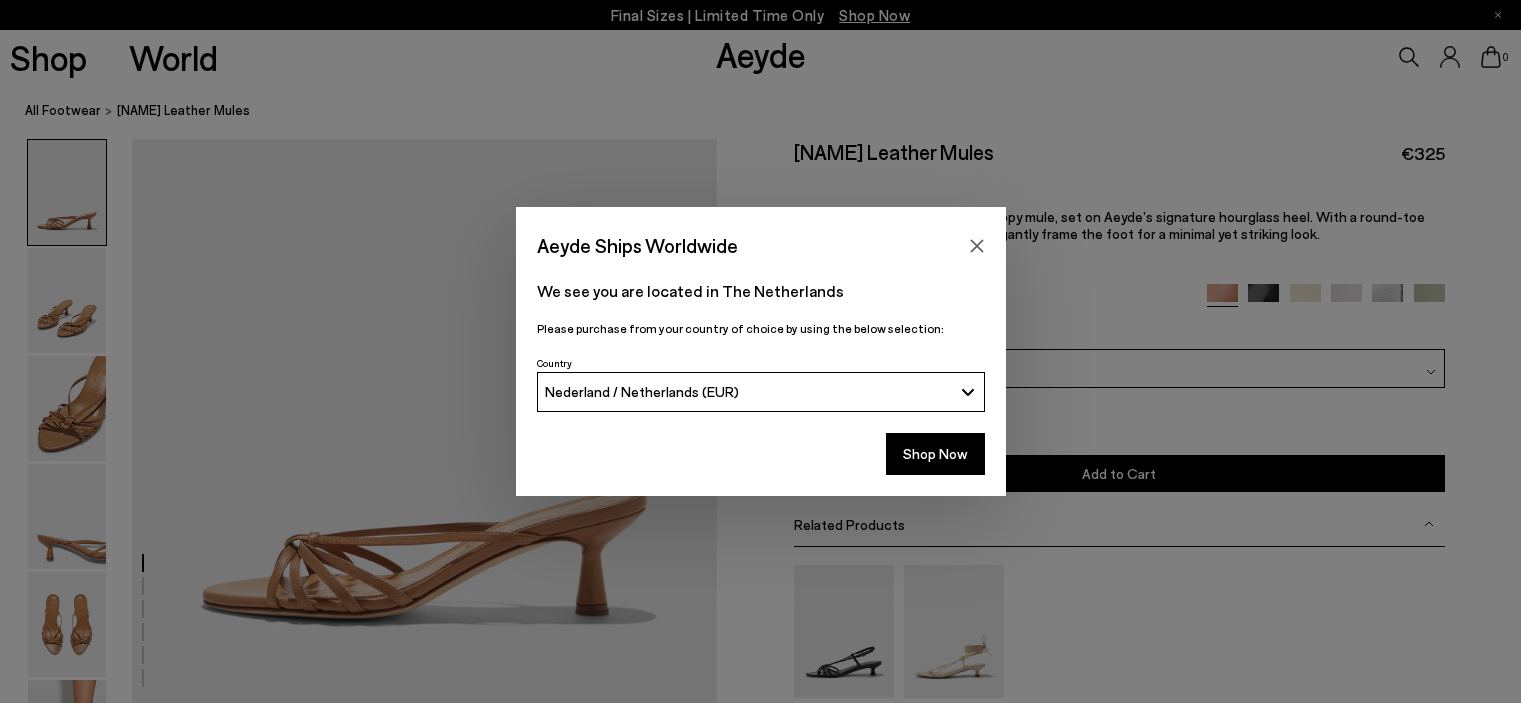 scroll, scrollTop: 0, scrollLeft: 0, axis: both 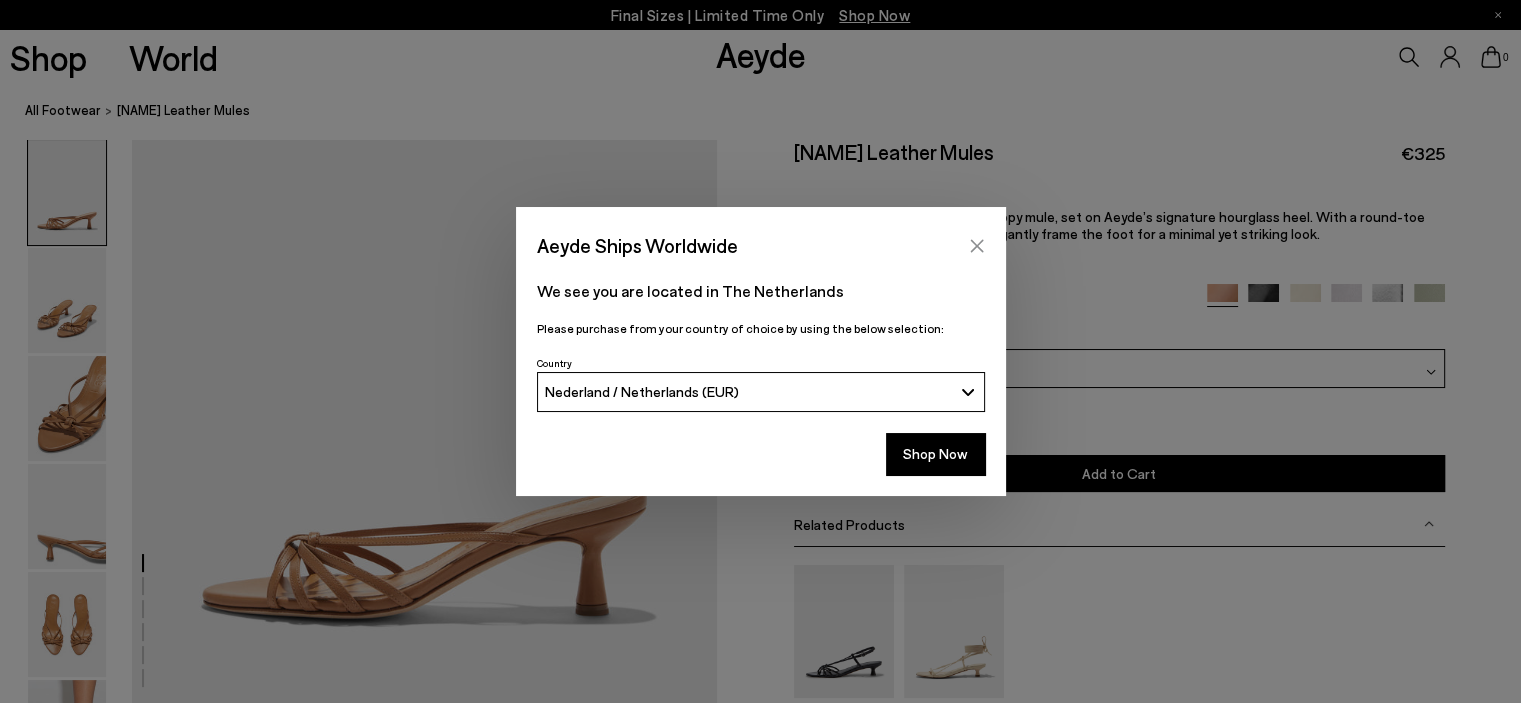 click 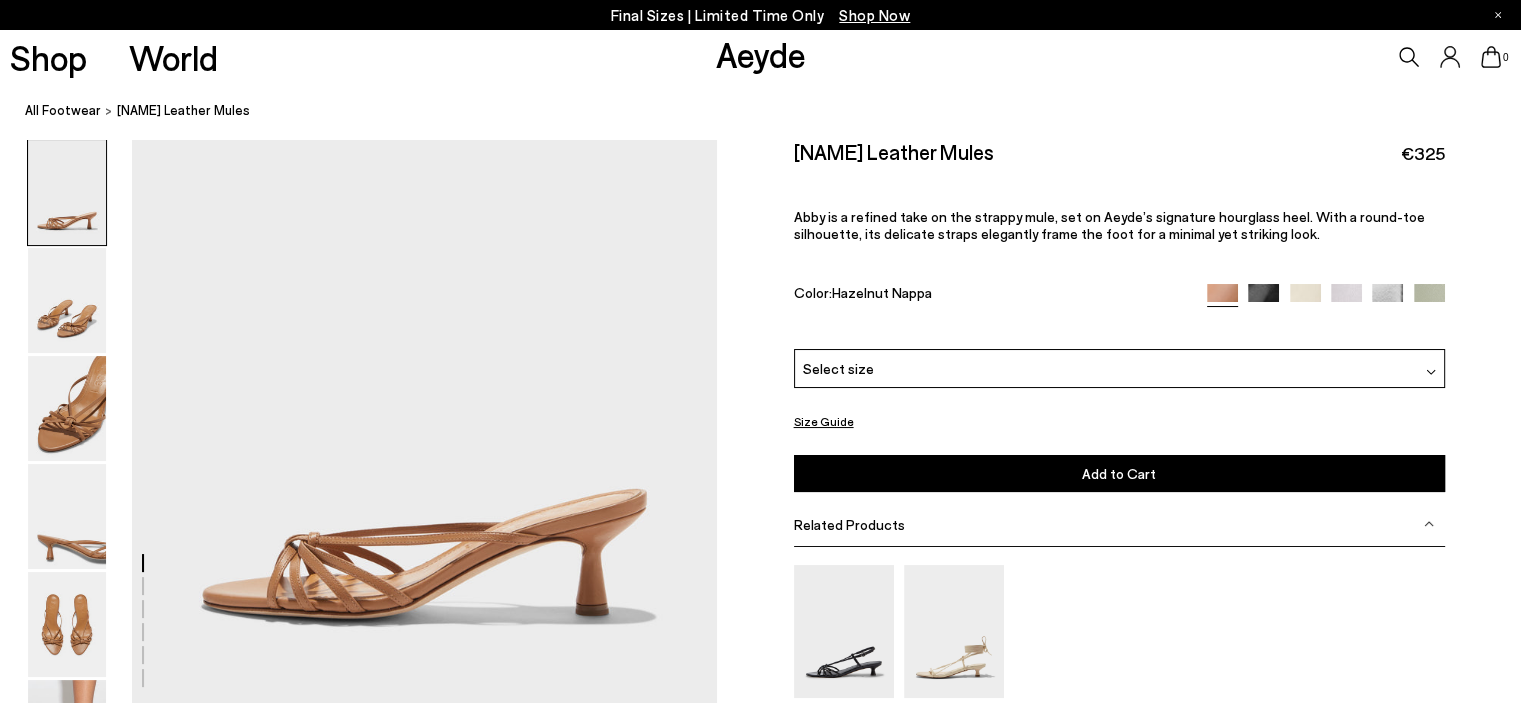 click at bounding box center [1263, 299] 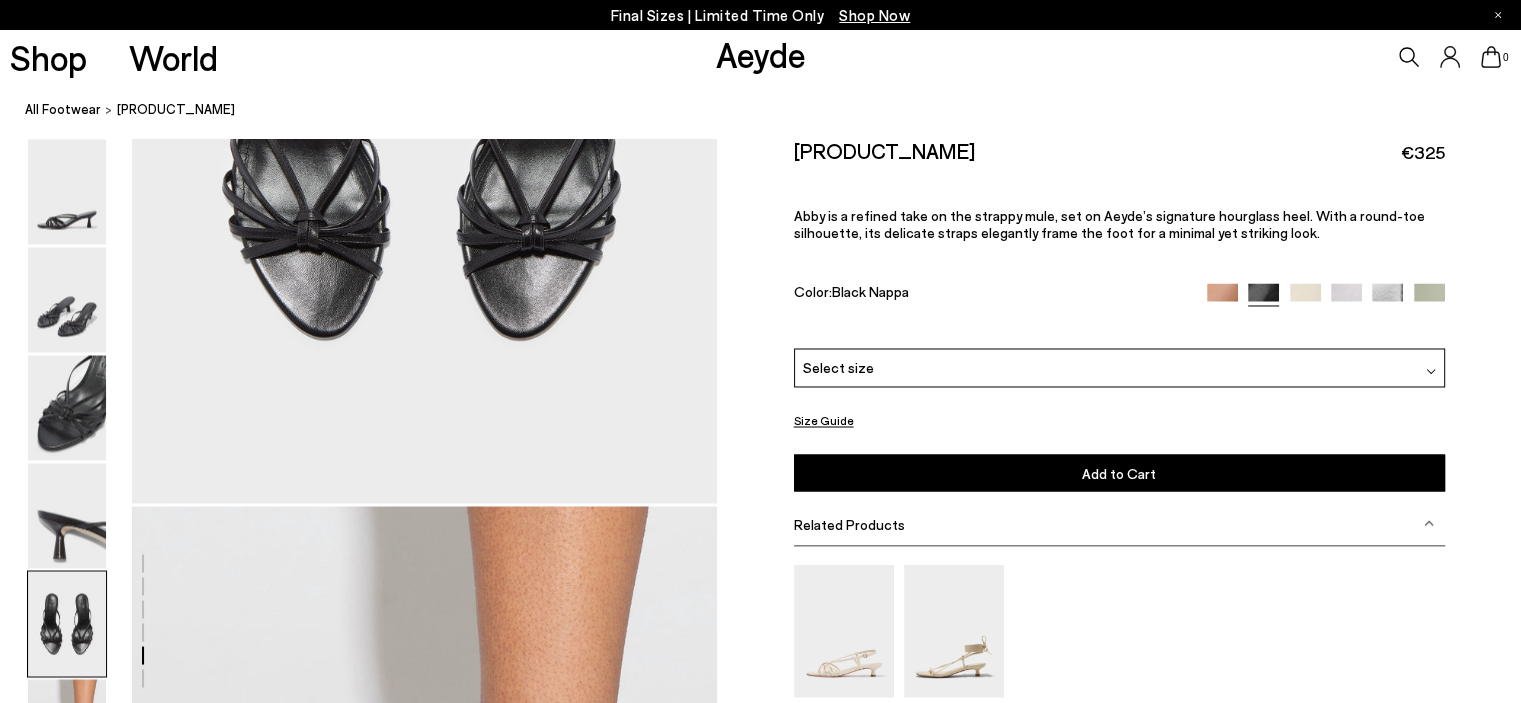 scroll, scrollTop: 3200, scrollLeft: 0, axis: vertical 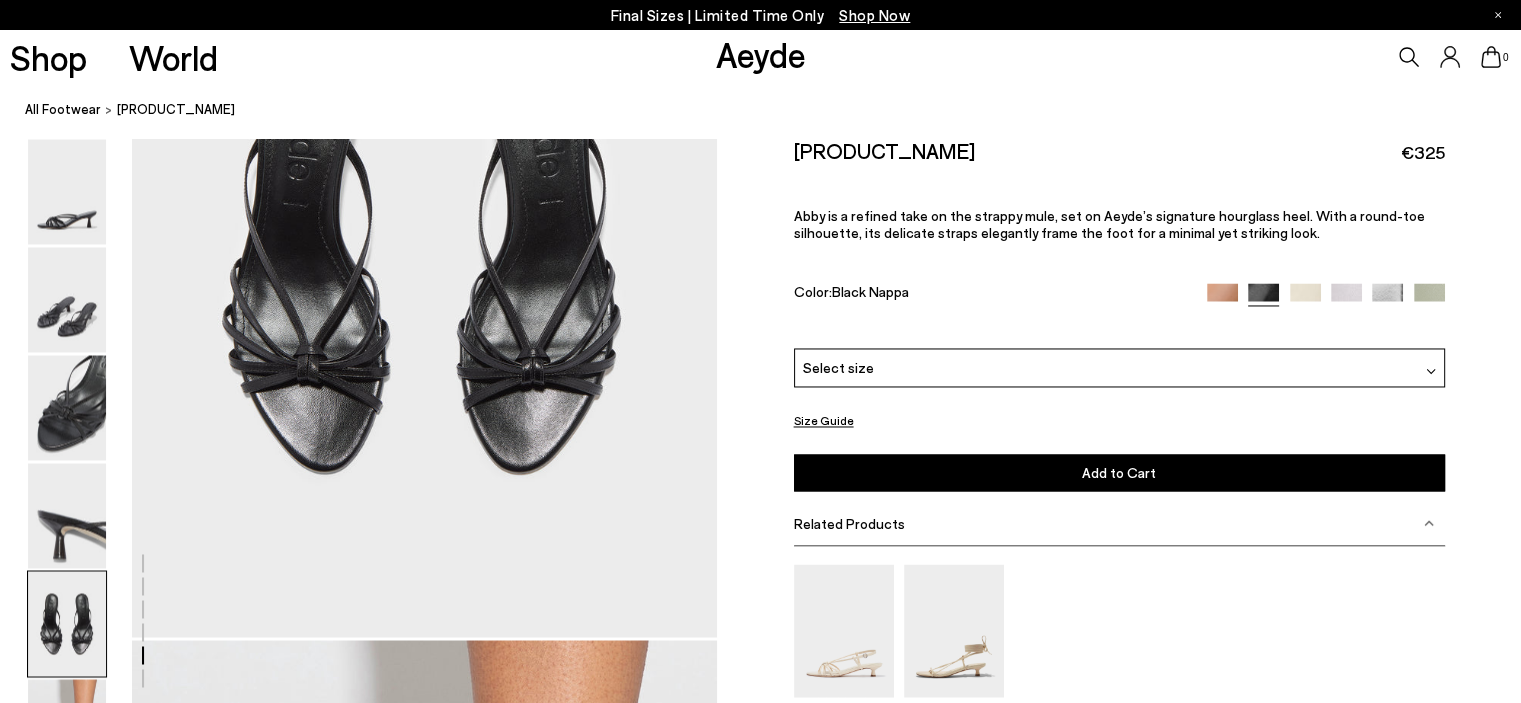 click at bounding box center [1305, 299] 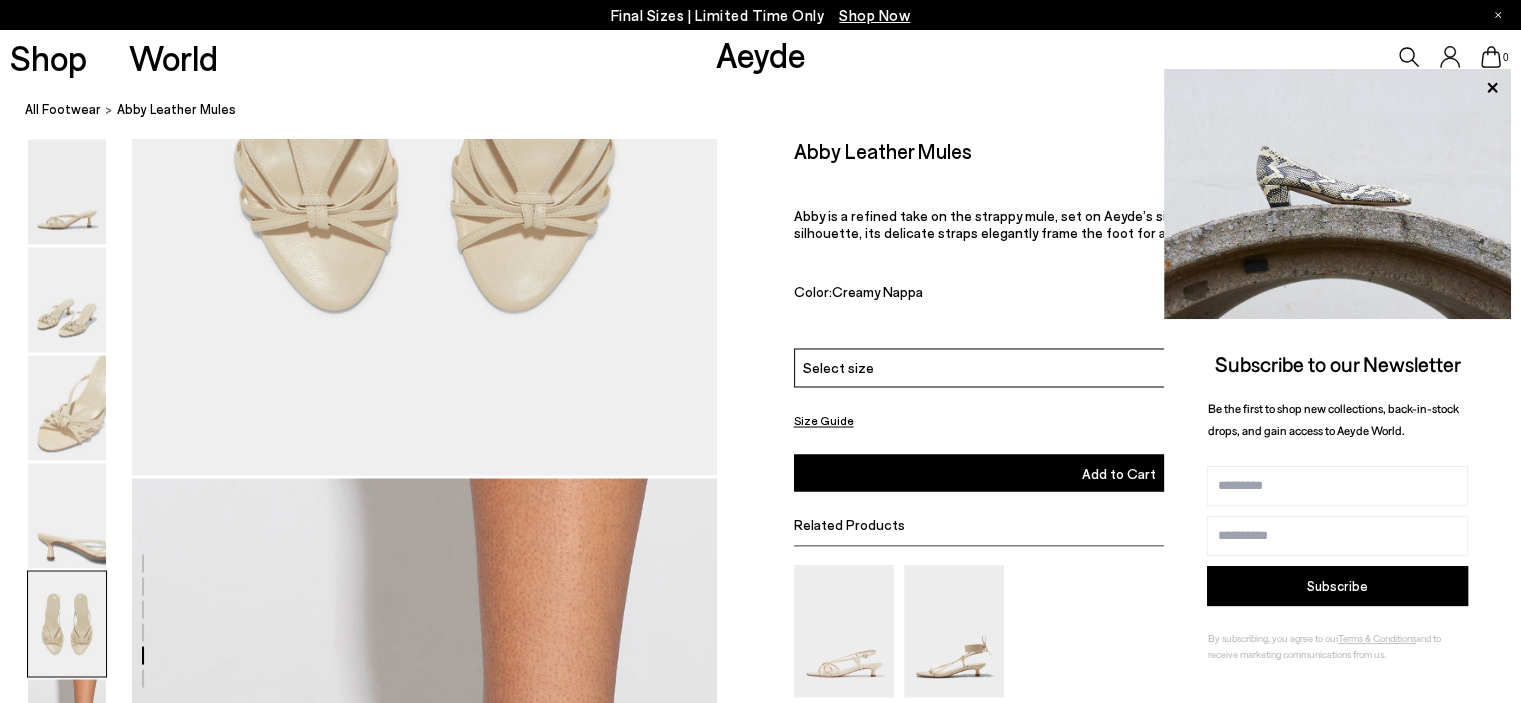 scroll, scrollTop: 3100, scrollLeft: 0, axis: vertical 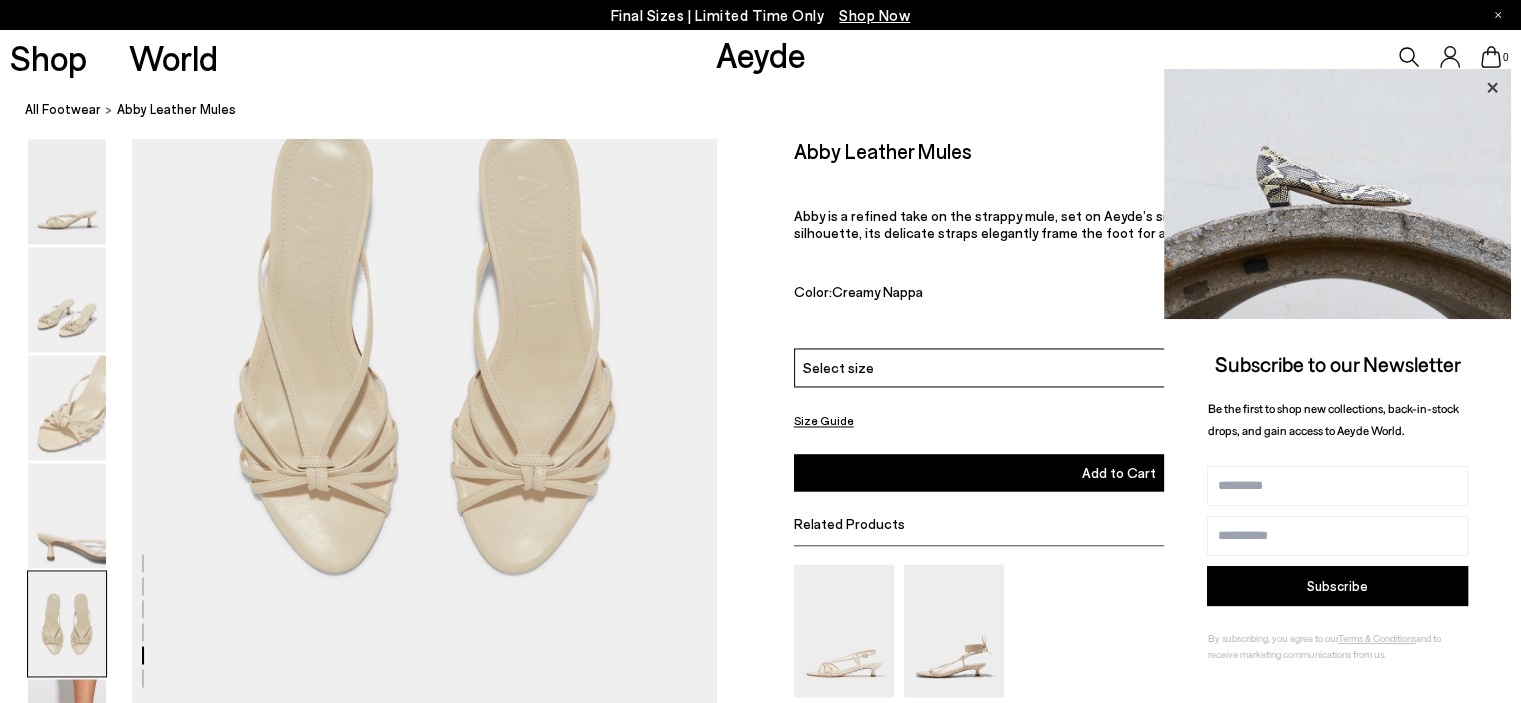 click 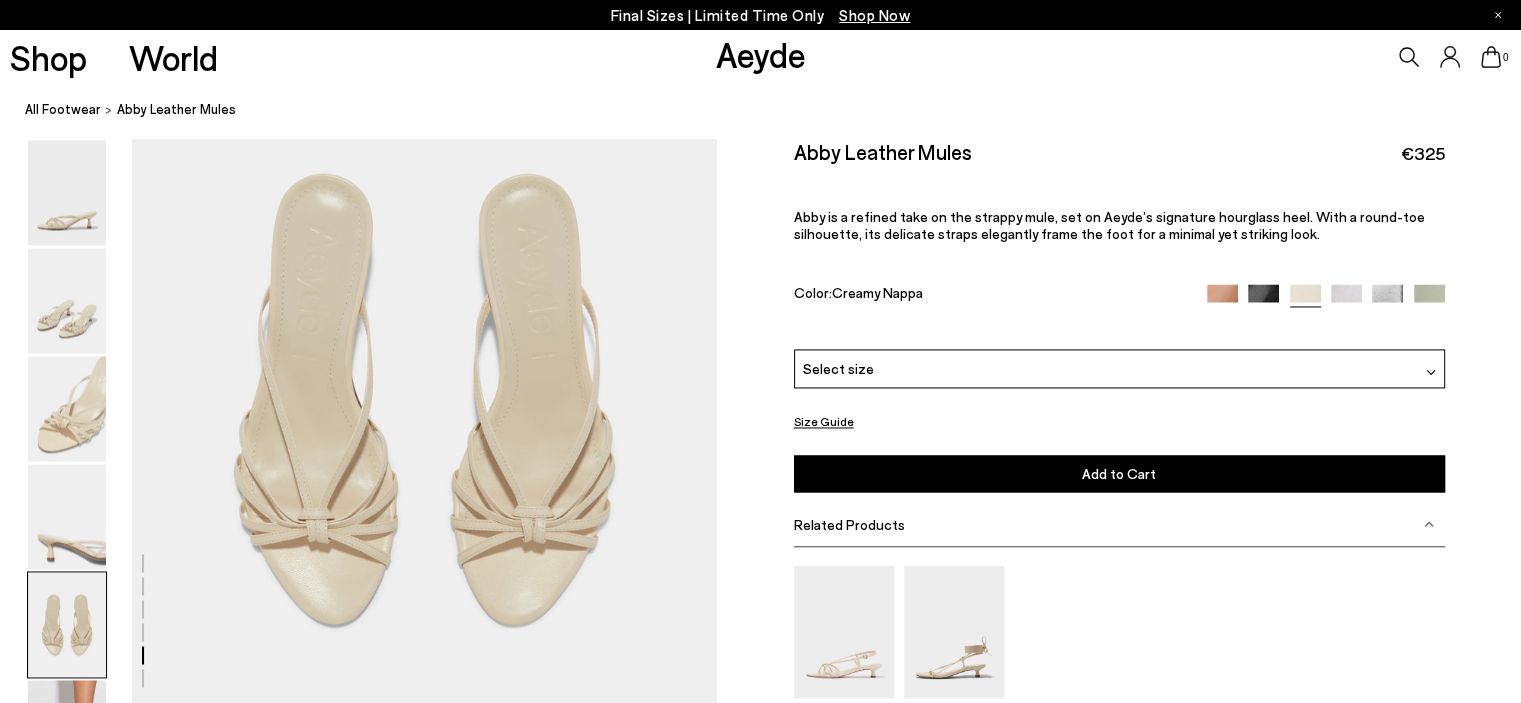 scroll, scrollTop: 3000, scrollLeft: 0, axis: vertical 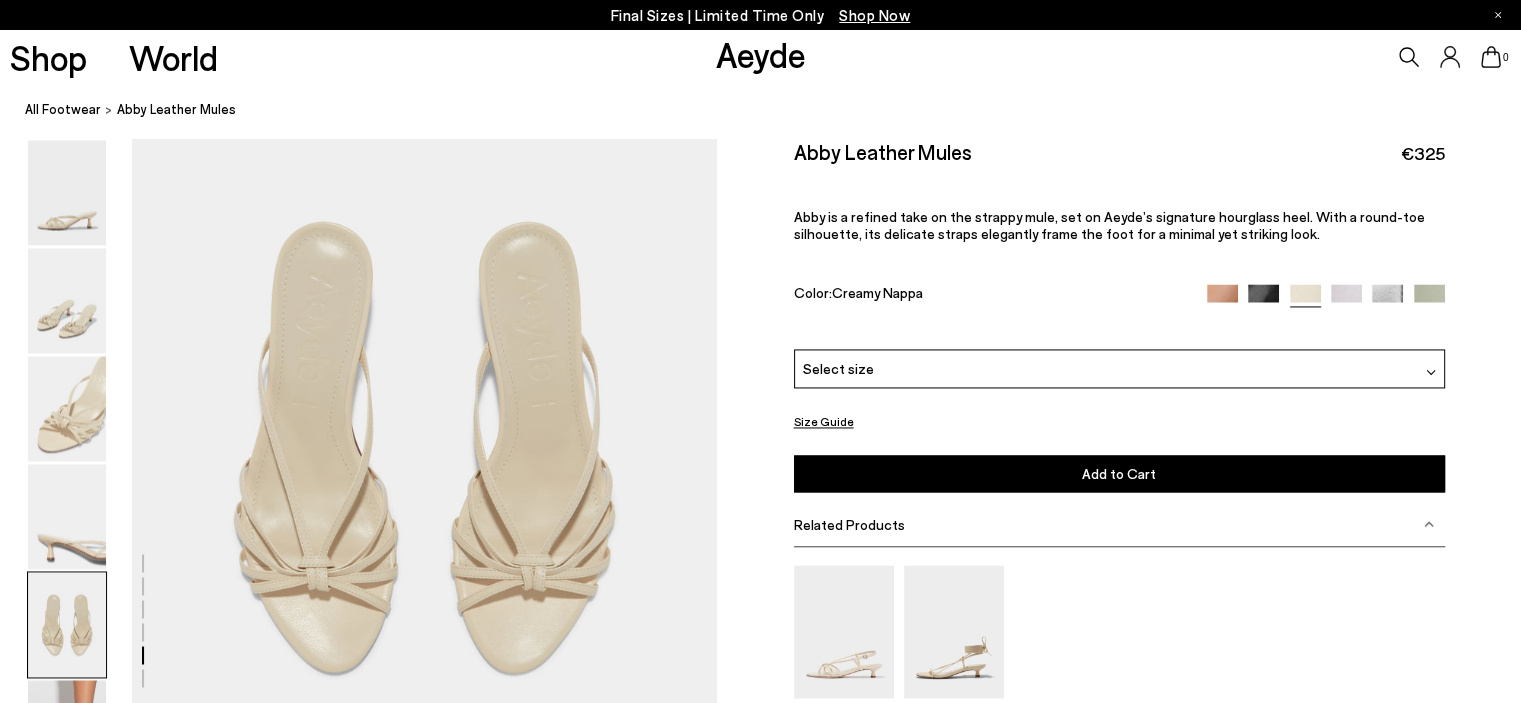 click at bounding box center [1346, 299] 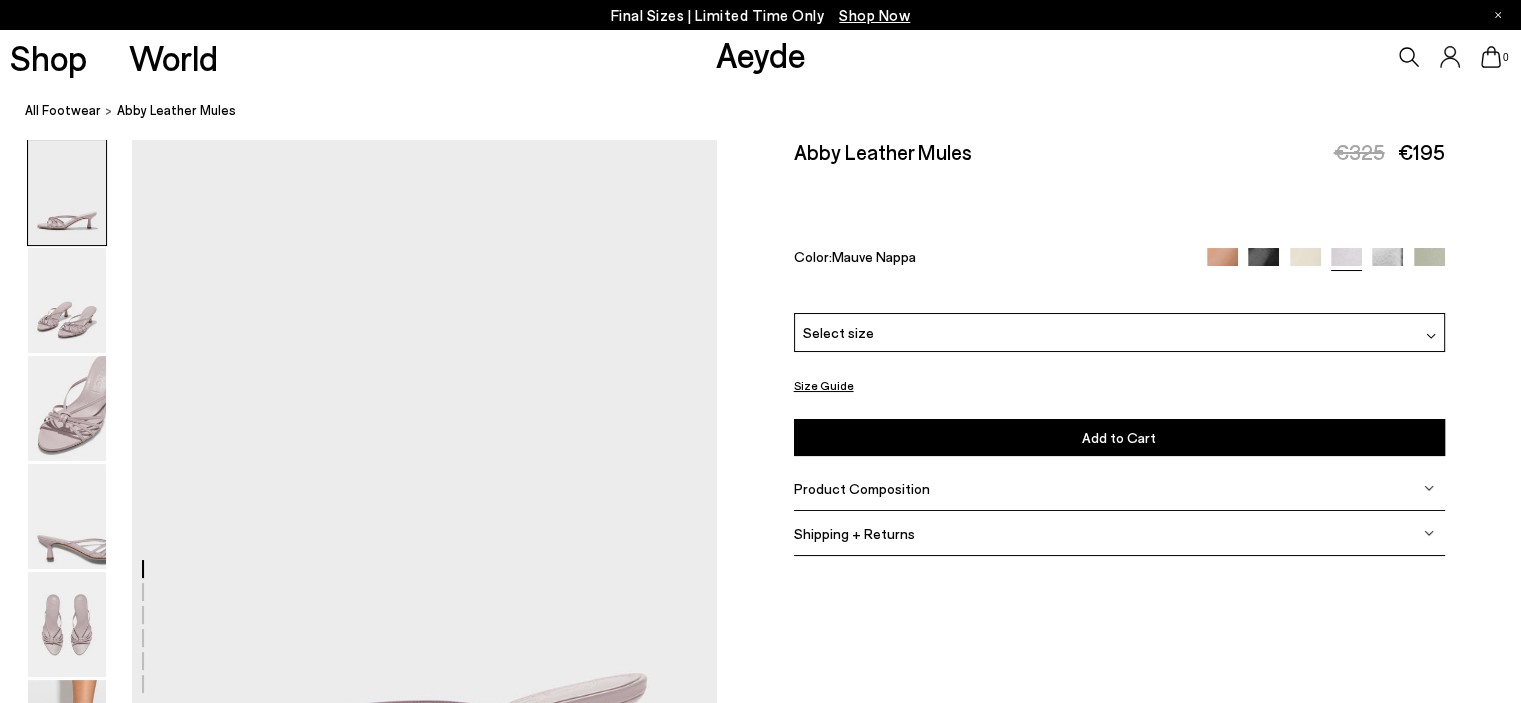 scroll, scrollTop: 400, scrollLeft: 0, axis: vertical 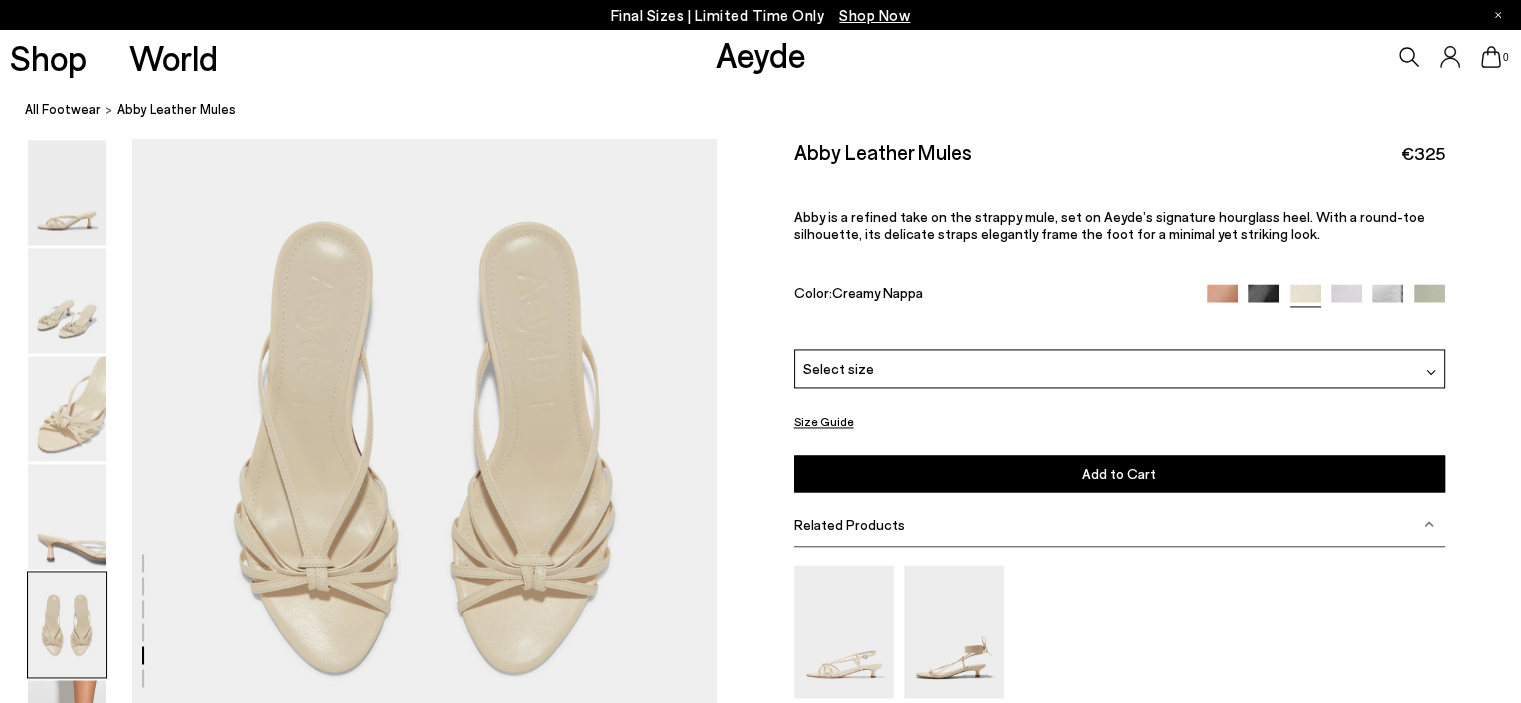 click at bounding box center (1429, 299) 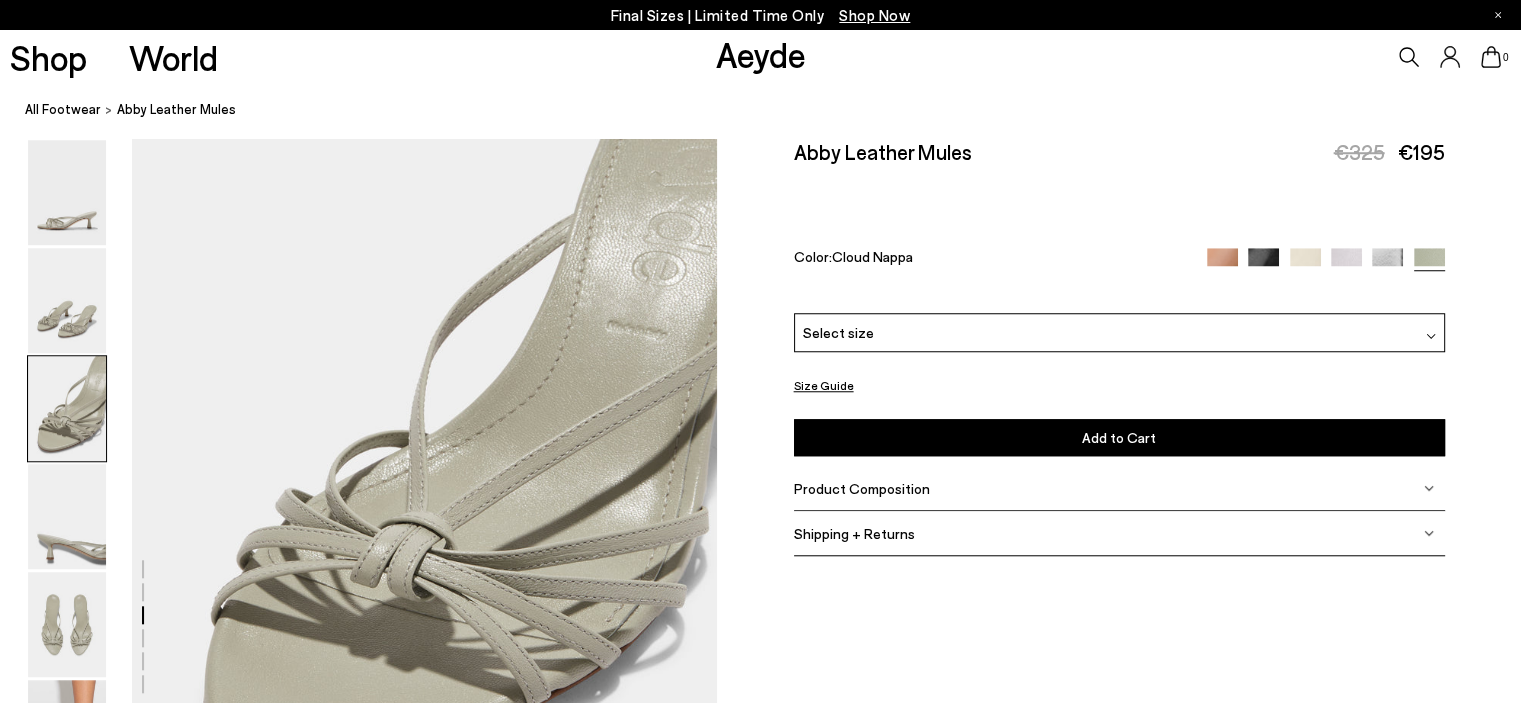 scroll, scrollTop: 1800, scrollLeft: 0, axis: vertical 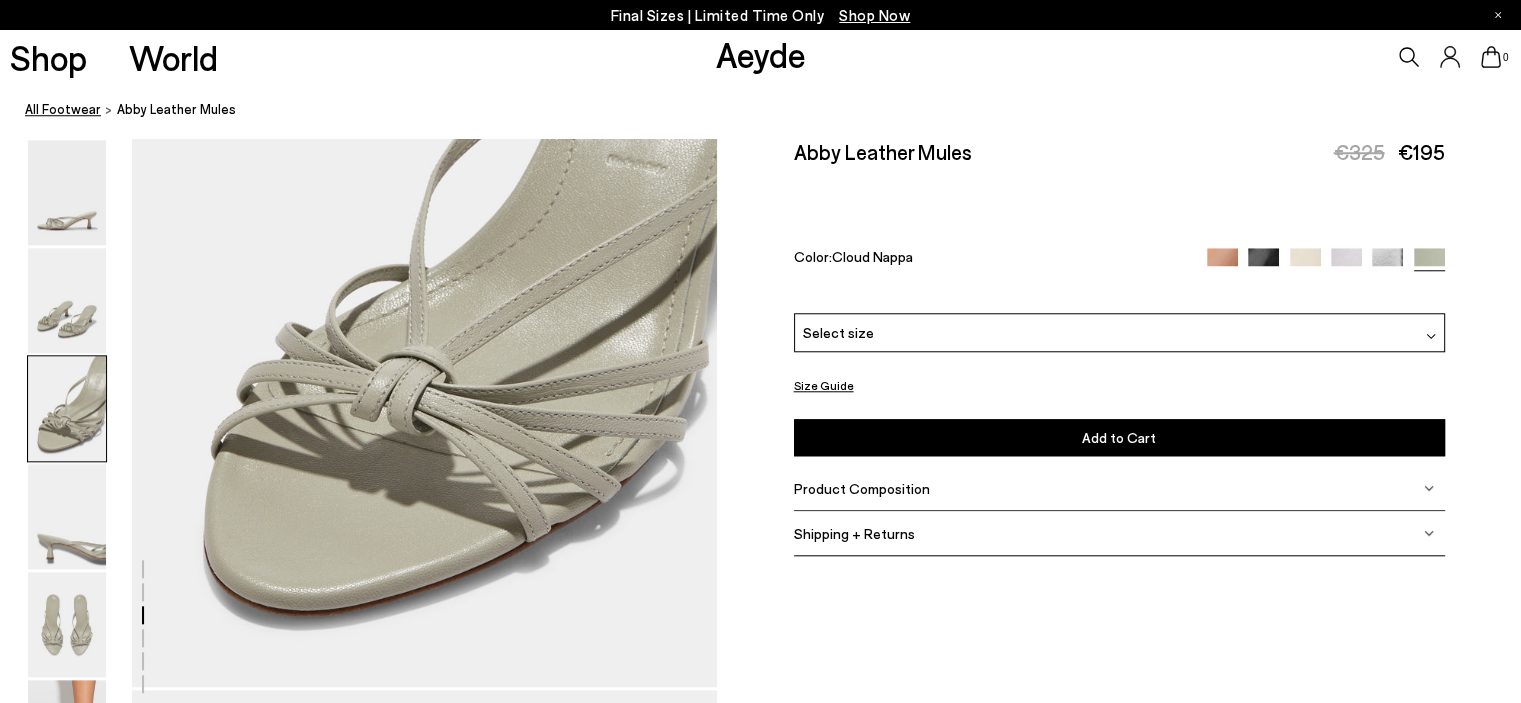 click on "All Footwear" at bounding box center (63, 110) 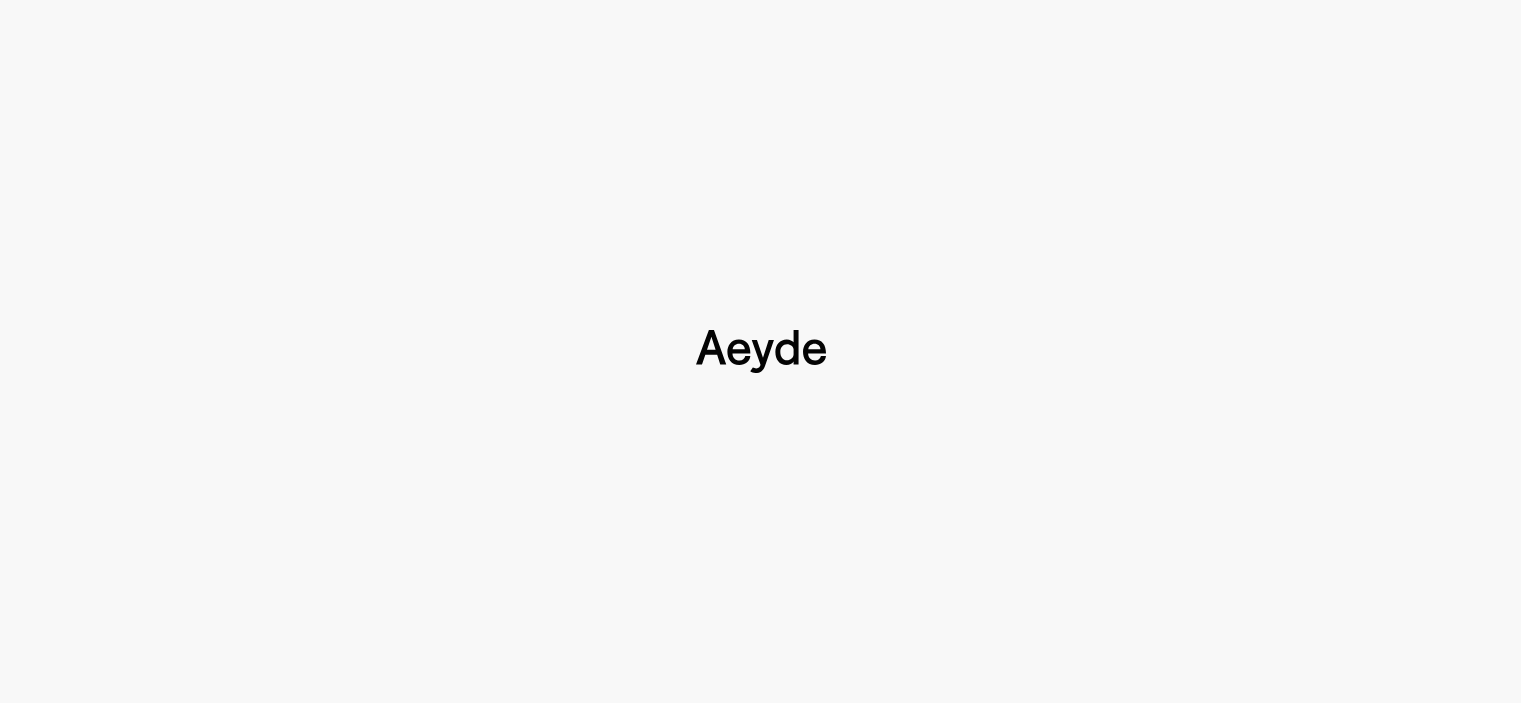 type 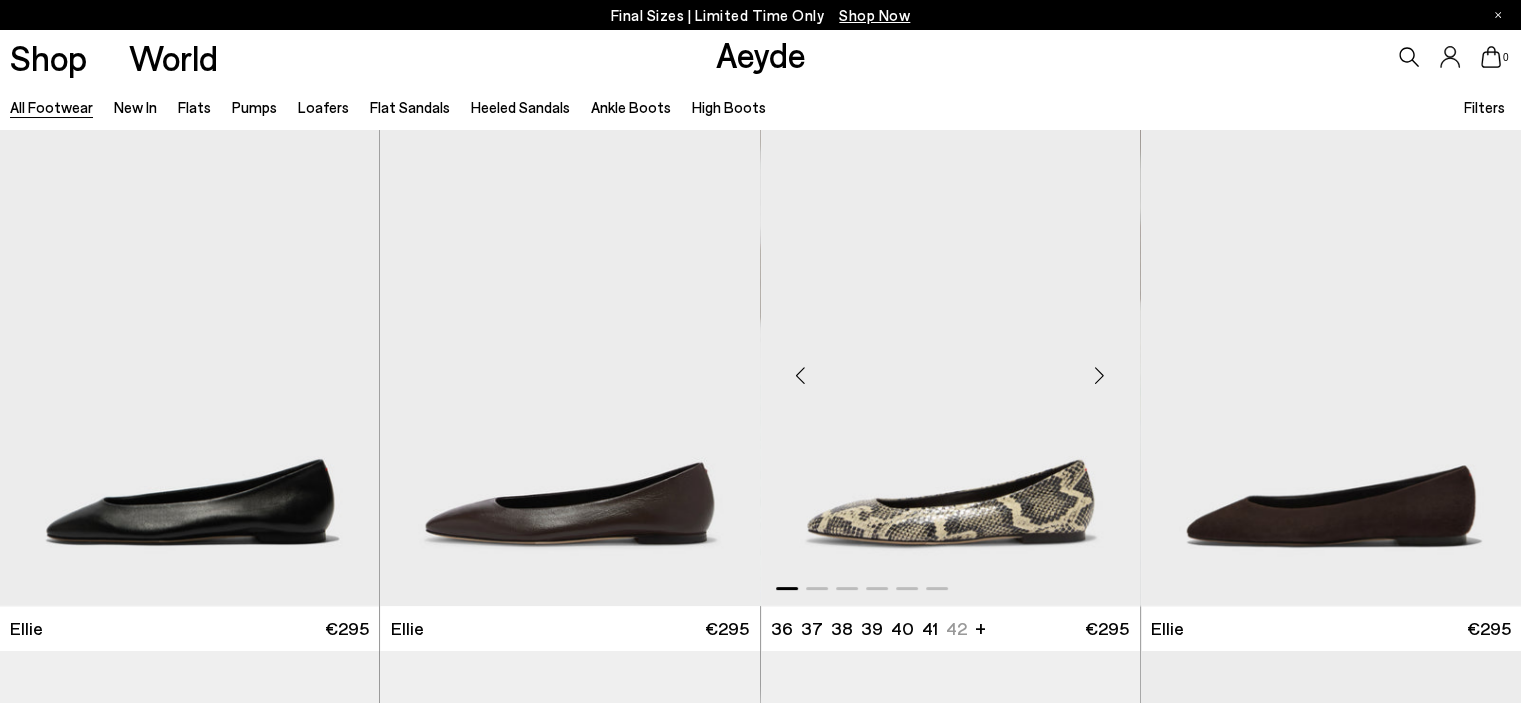 click at bounding box center (1100, 376) 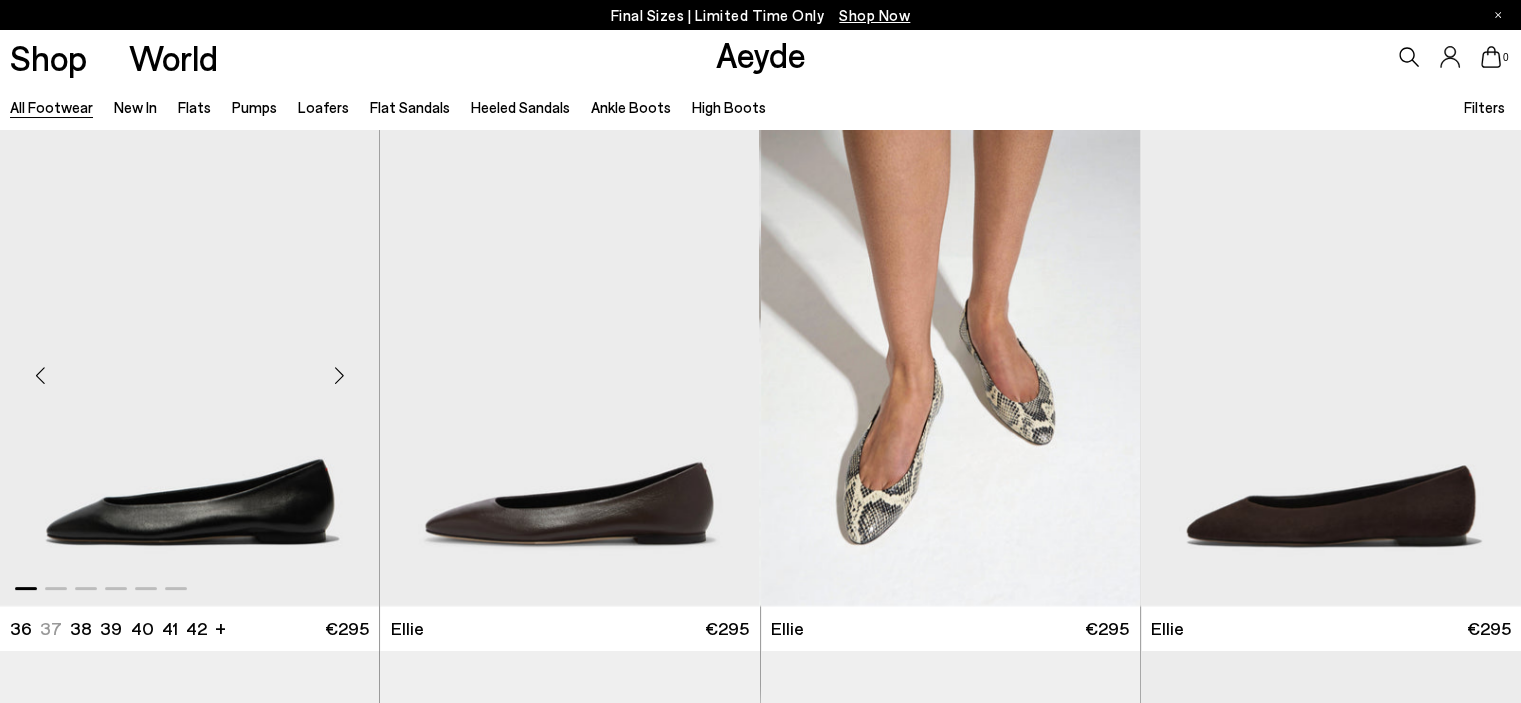 click at bounding box center (339, 376) 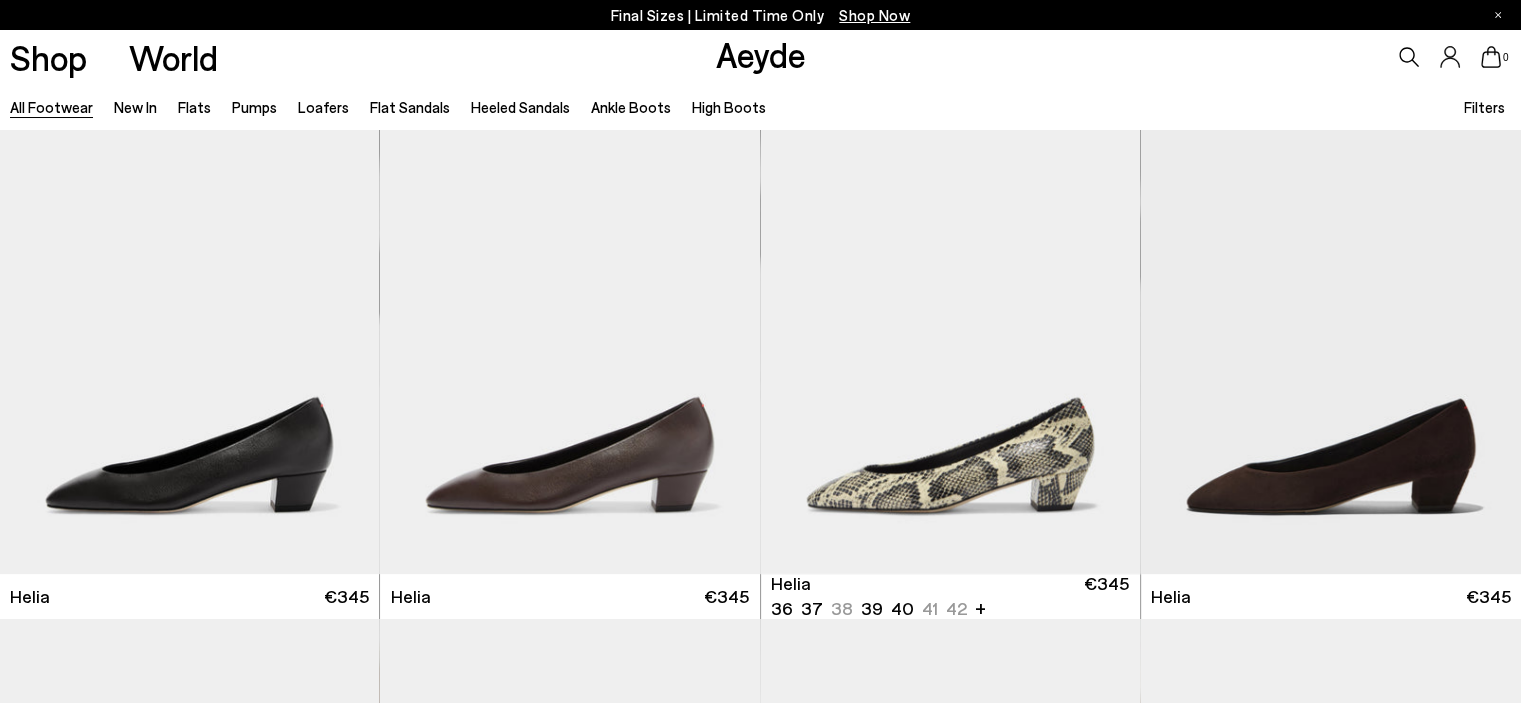 scroll, scrollTop: 700, scrollLeft: 0, axis: vertical 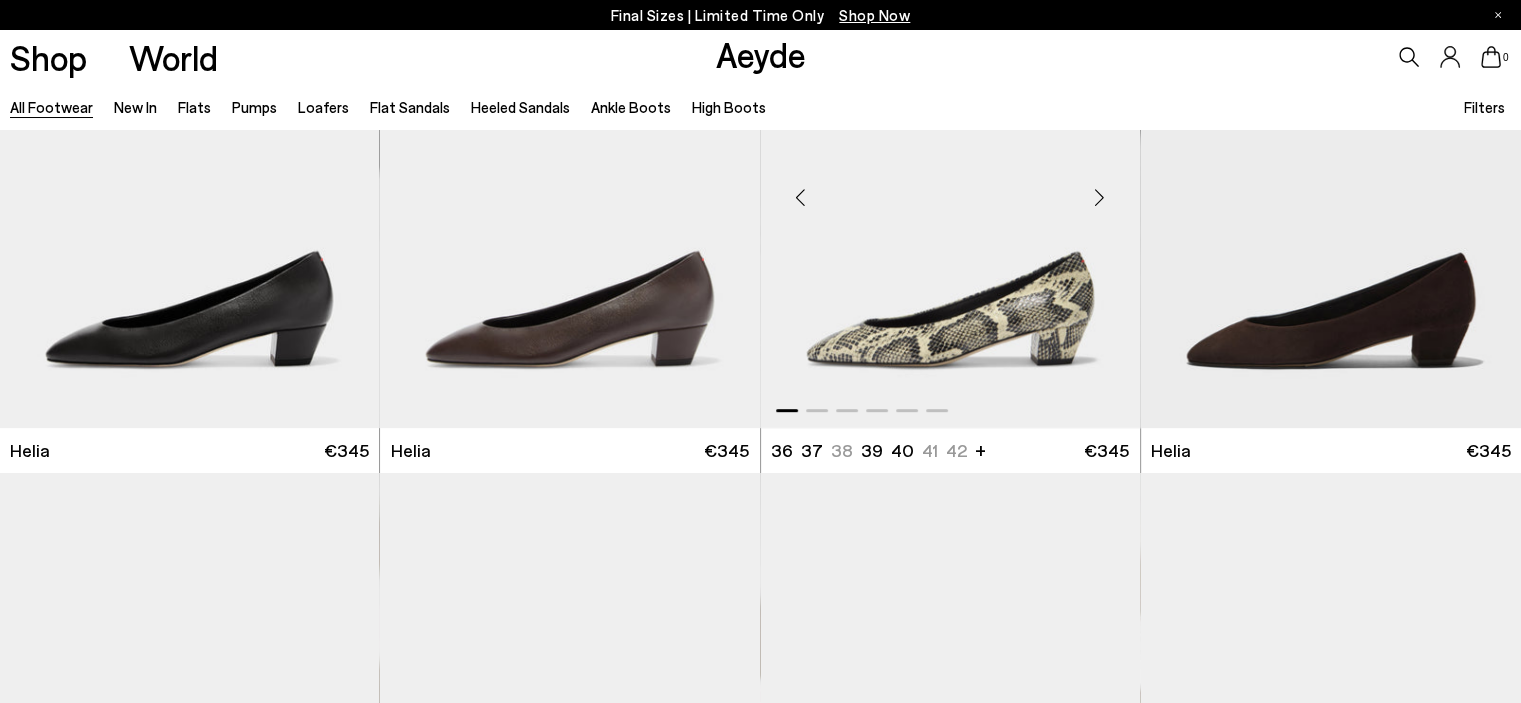 click at bounding box center (1100, 197) 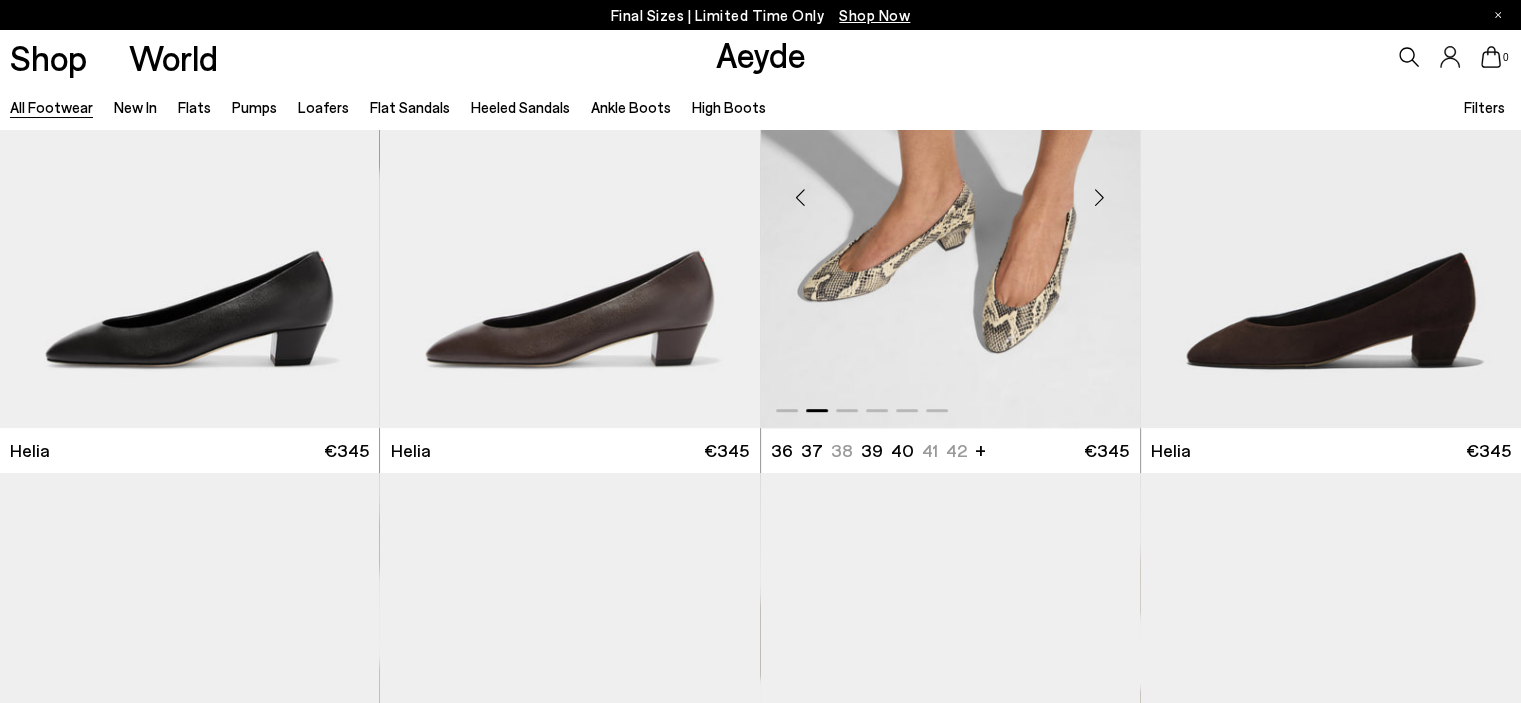 click at bounding box center [1100, 197] 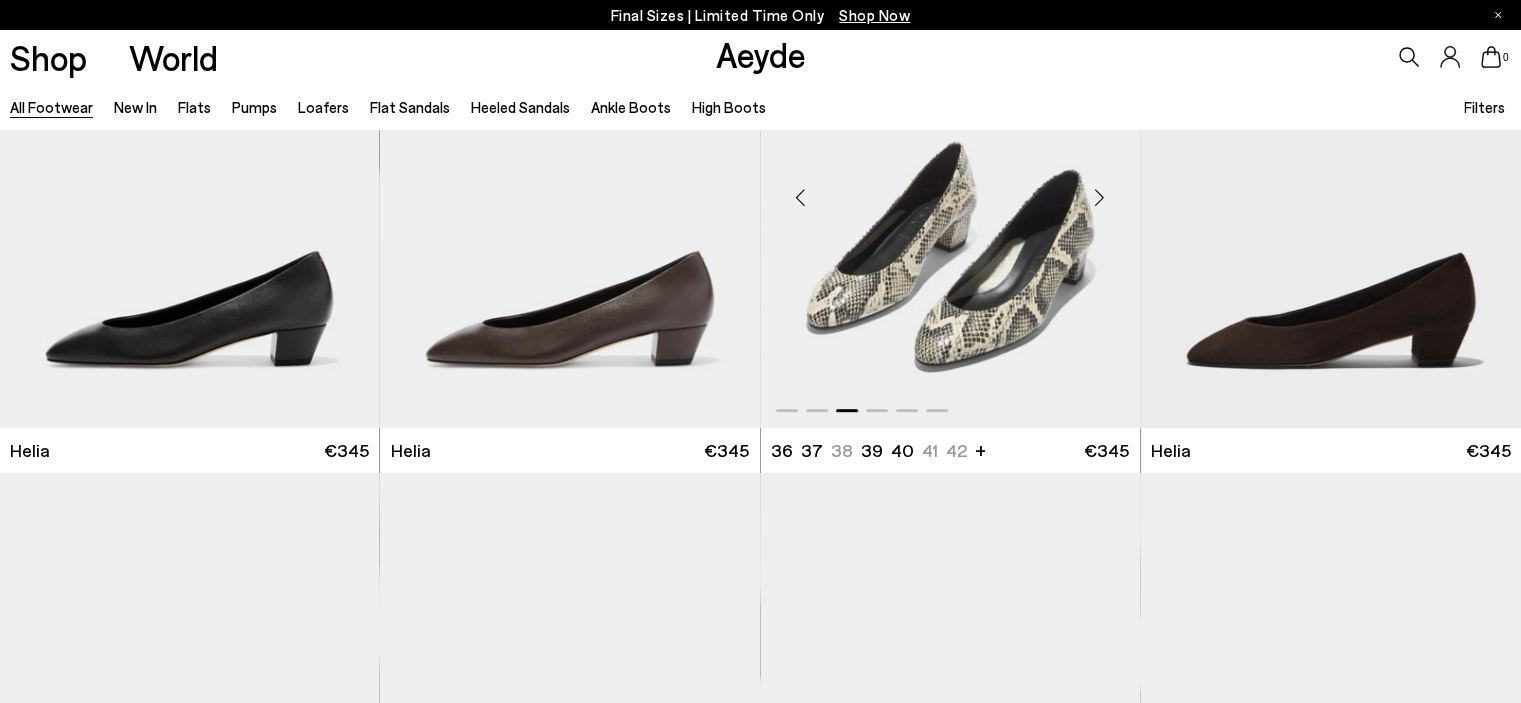 click at bounding box center (1100, 197) 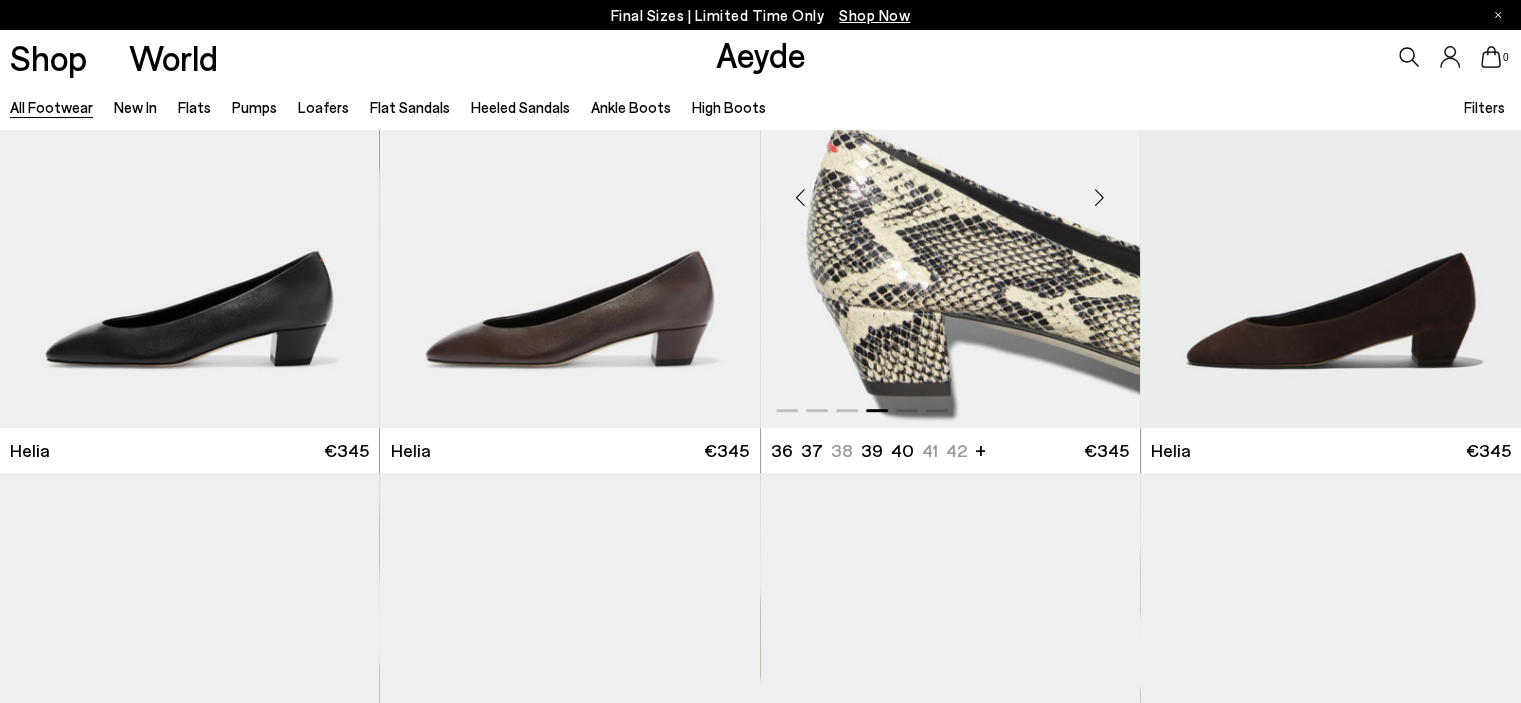 click at bounding box center (1100, 197) 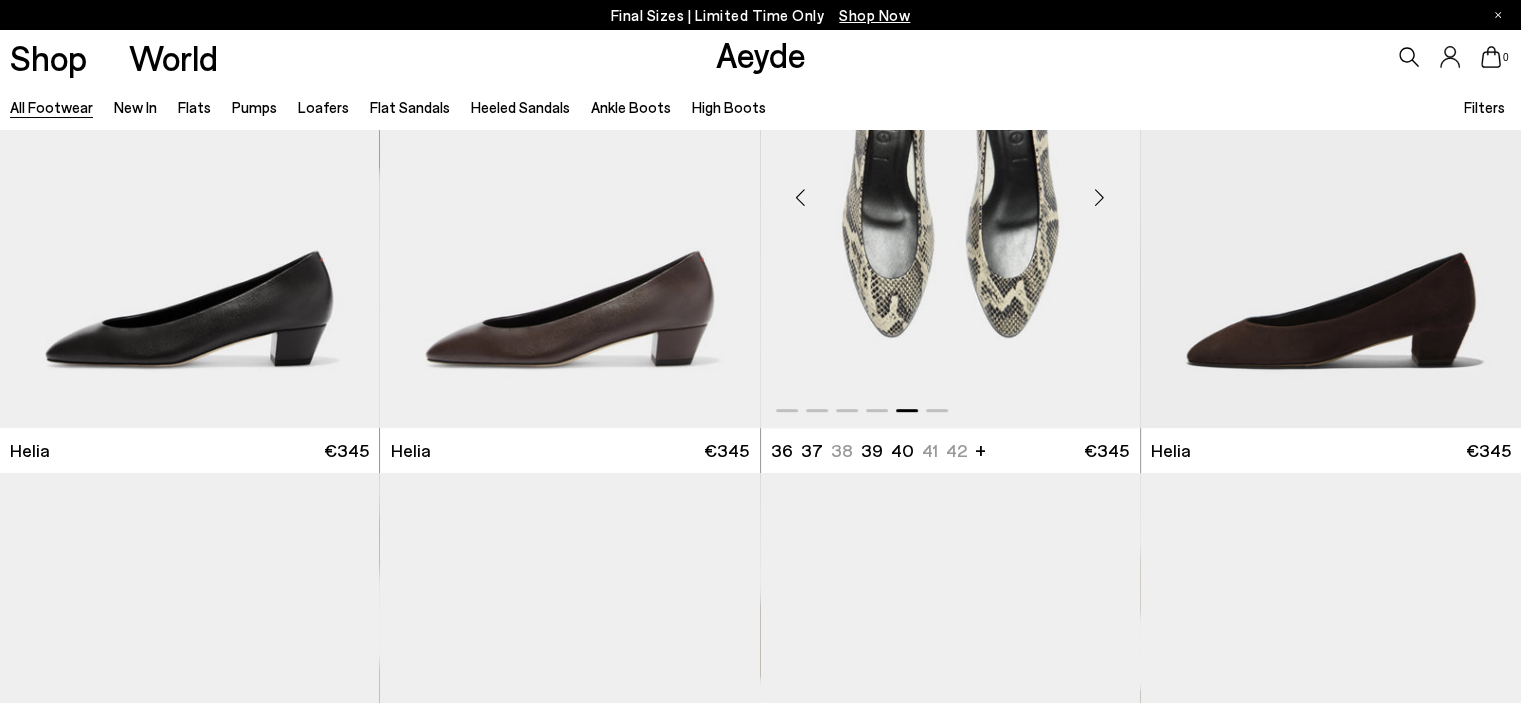 click at bounding box center [1100, 197] 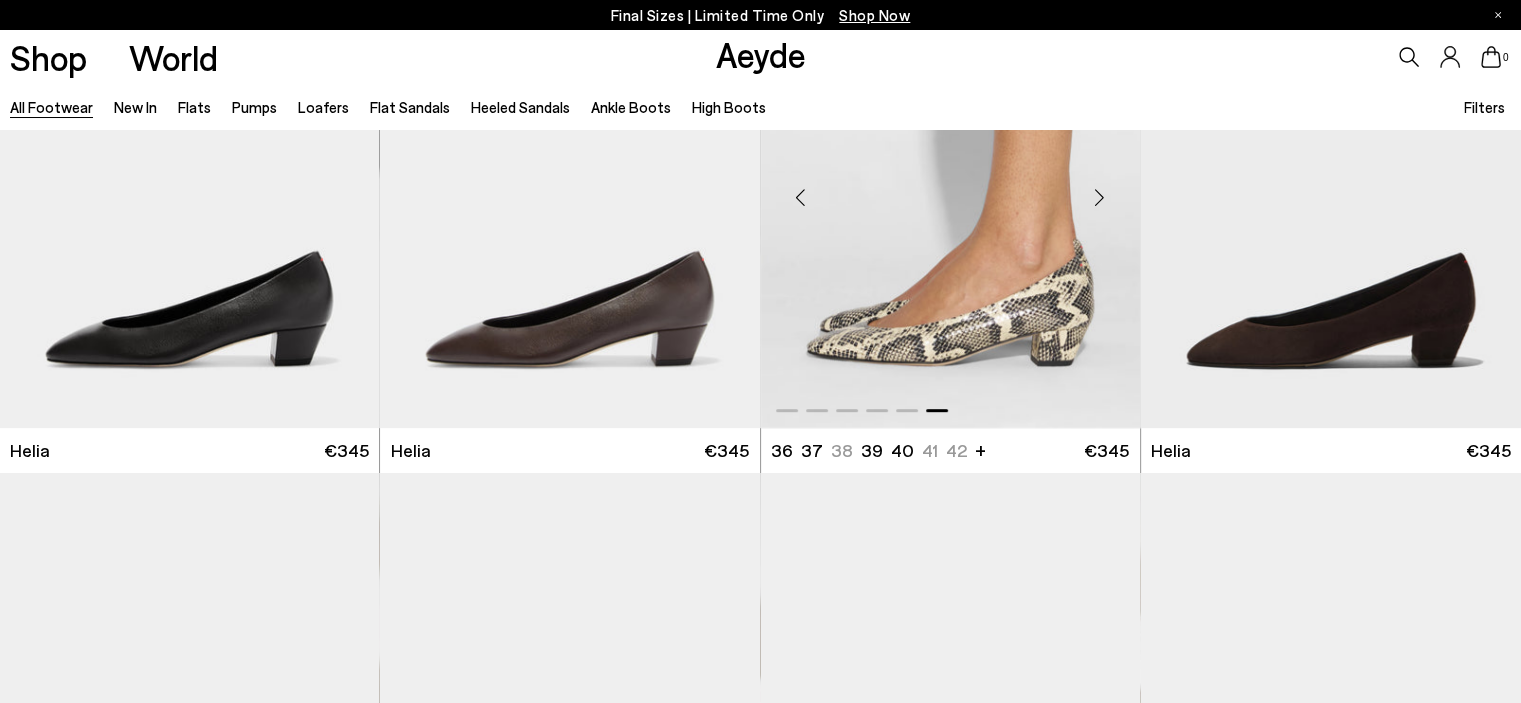 click at bounding box center [1100, 197] 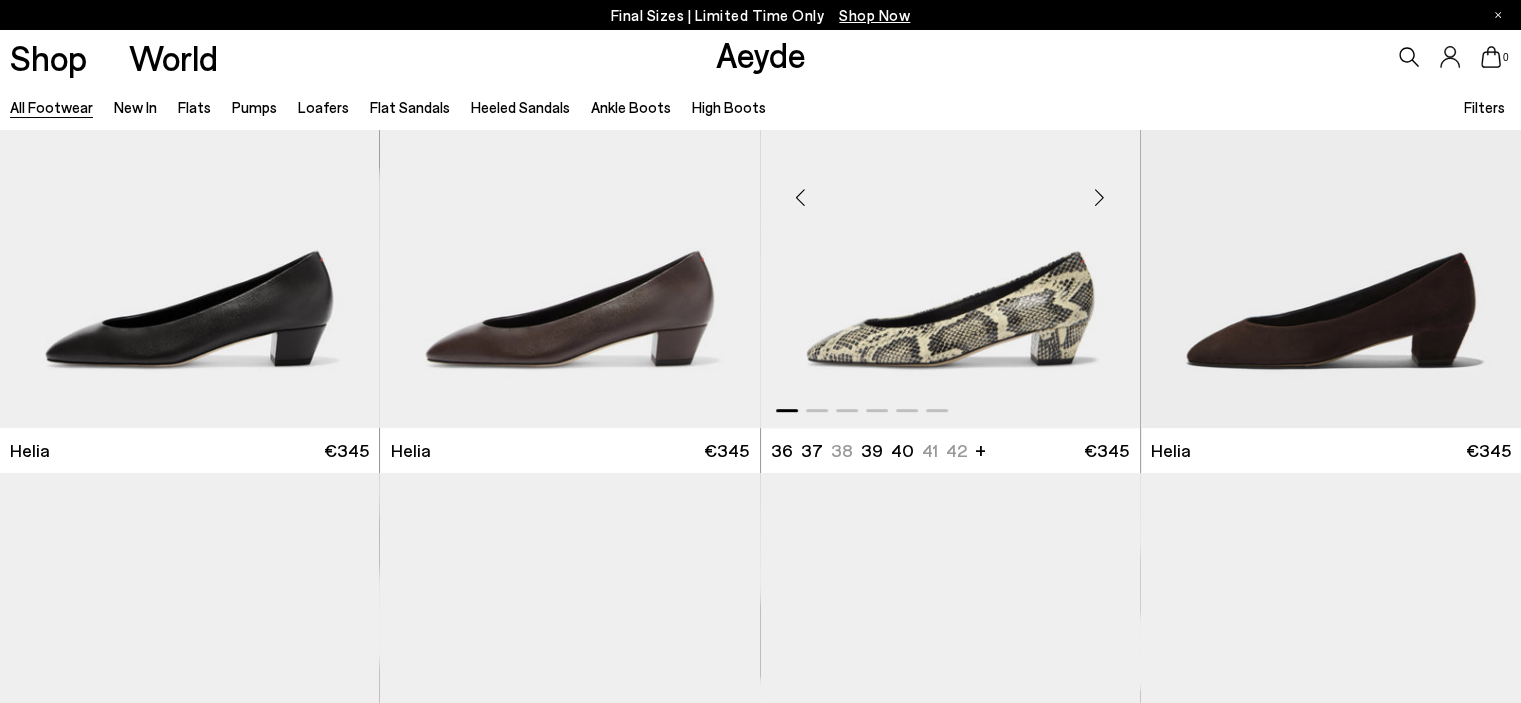 click at bounding box center [1100, 197] 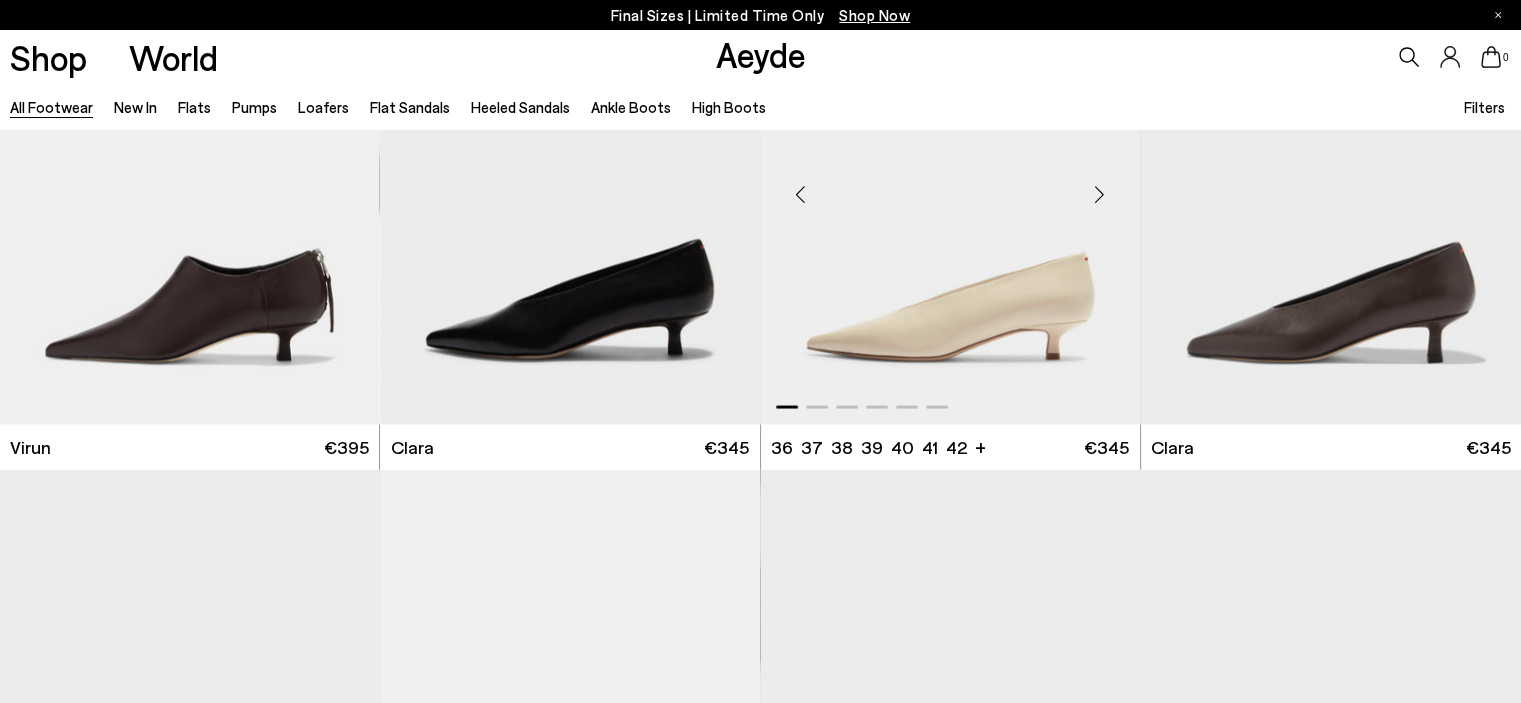 scroll, scrollTop: 3800, scrollLeft: 0, axis: vertical 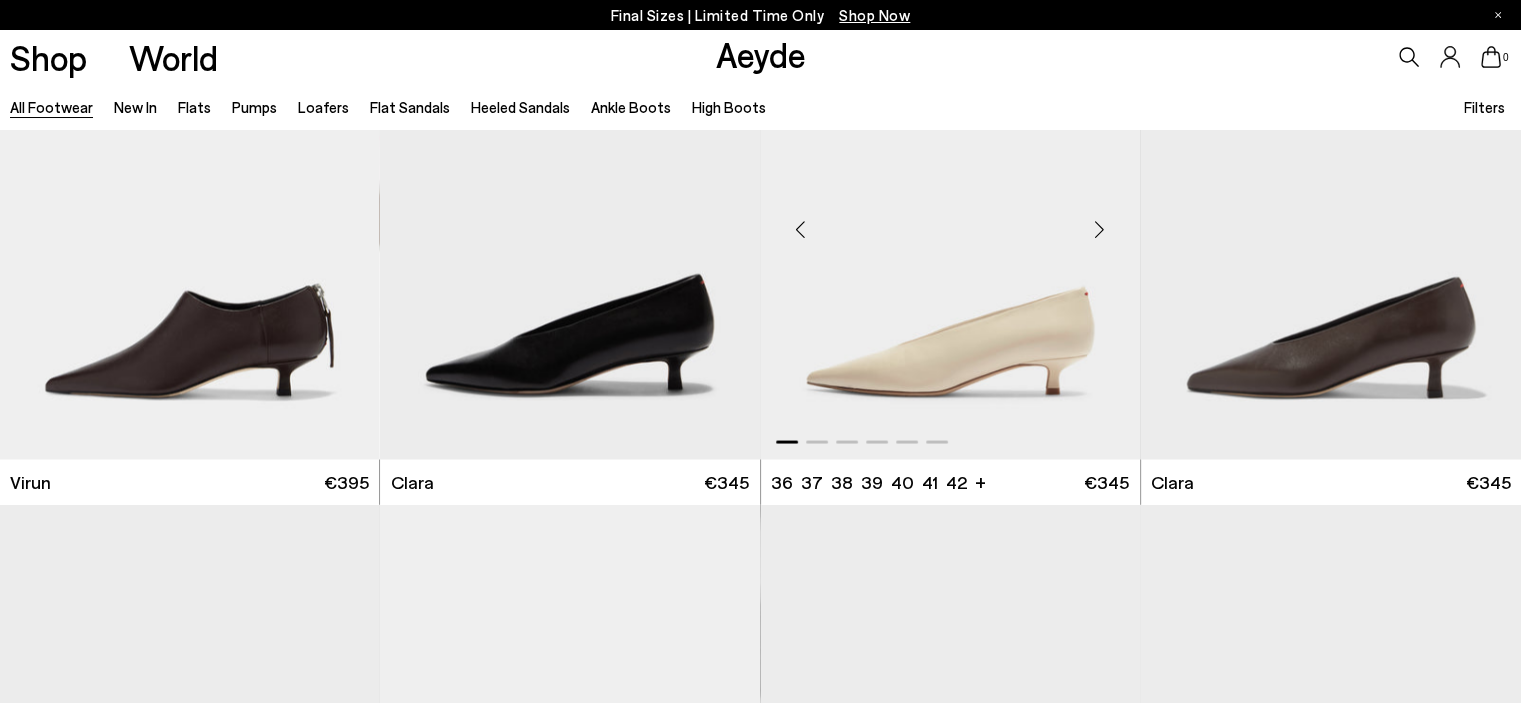 click at bounding box center [1100, 228] 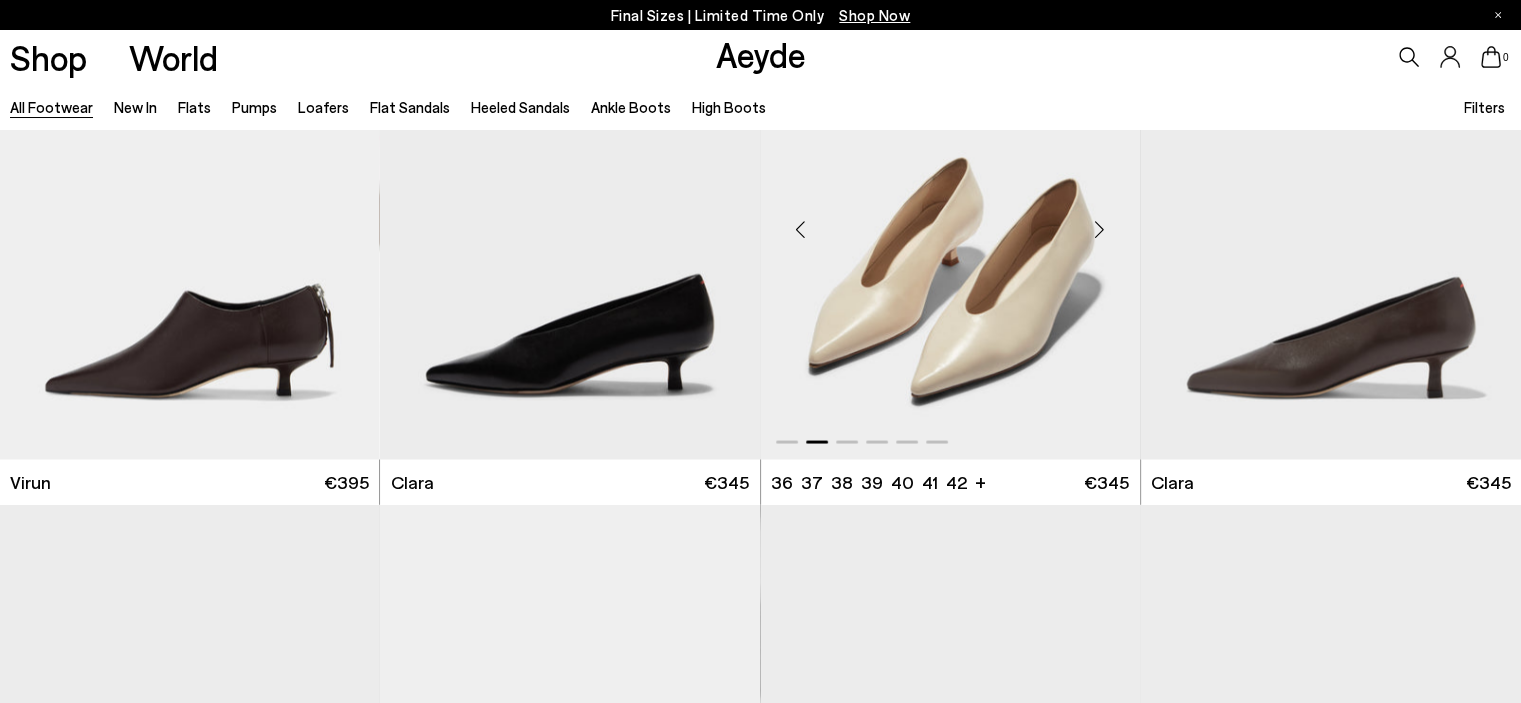 click at bounding box center (1100, 228) 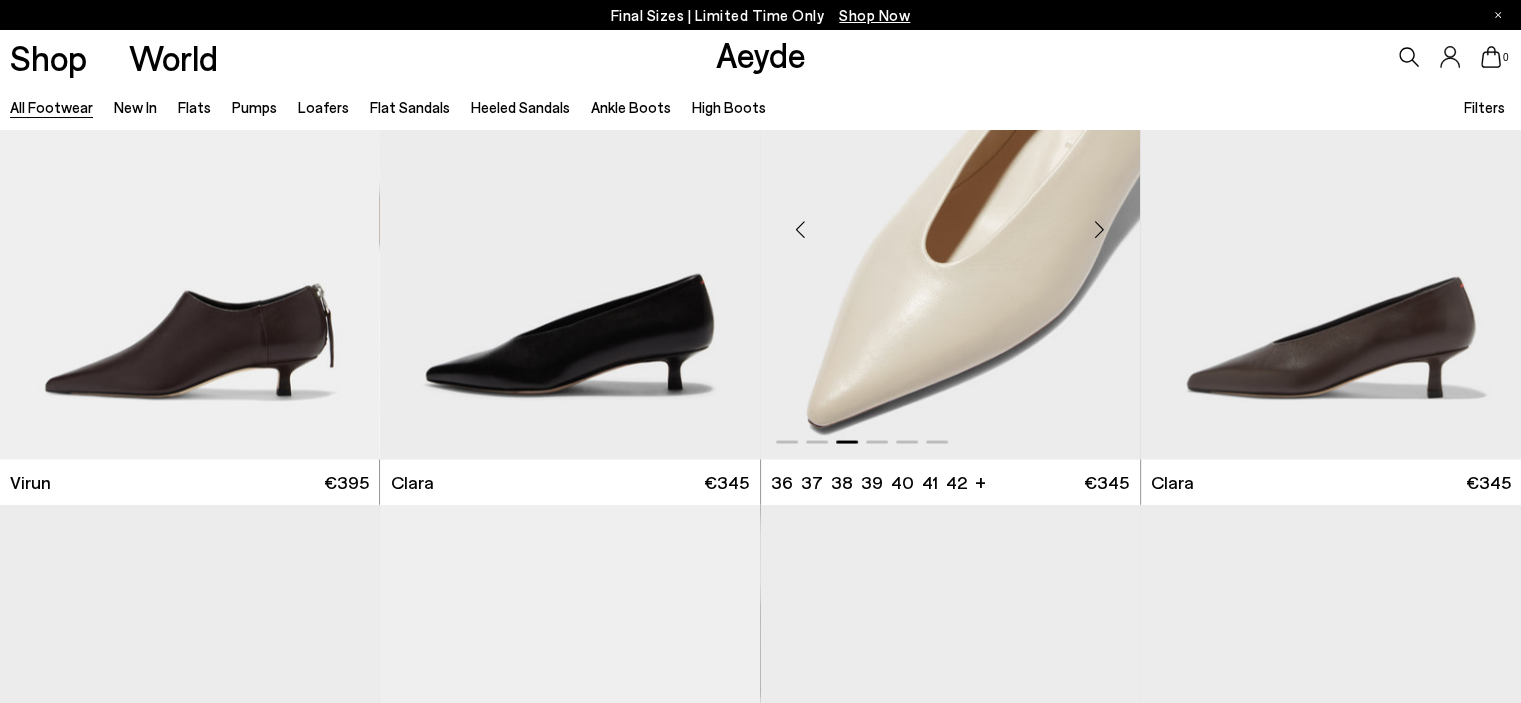click at bounding box center (1100, 228) 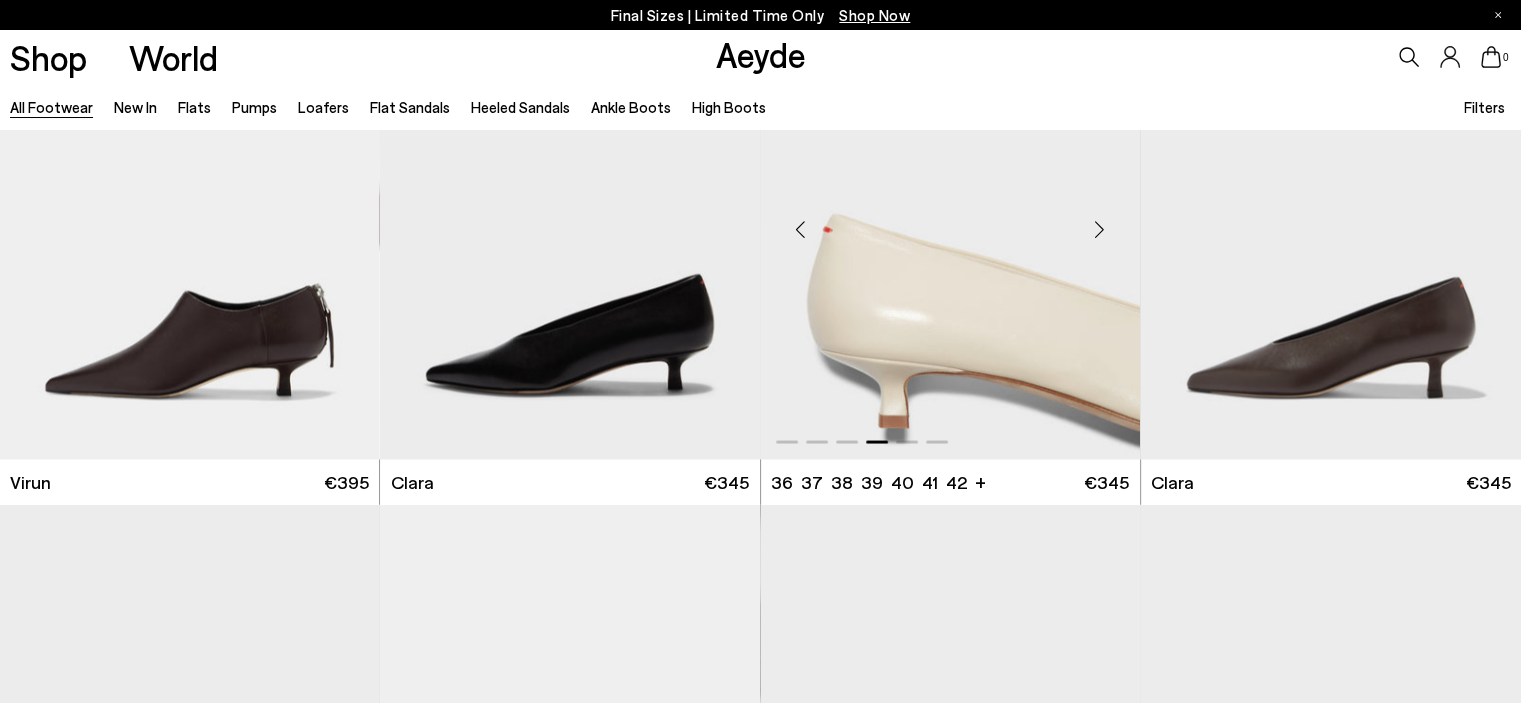 click at bounding box center [1100, 228] 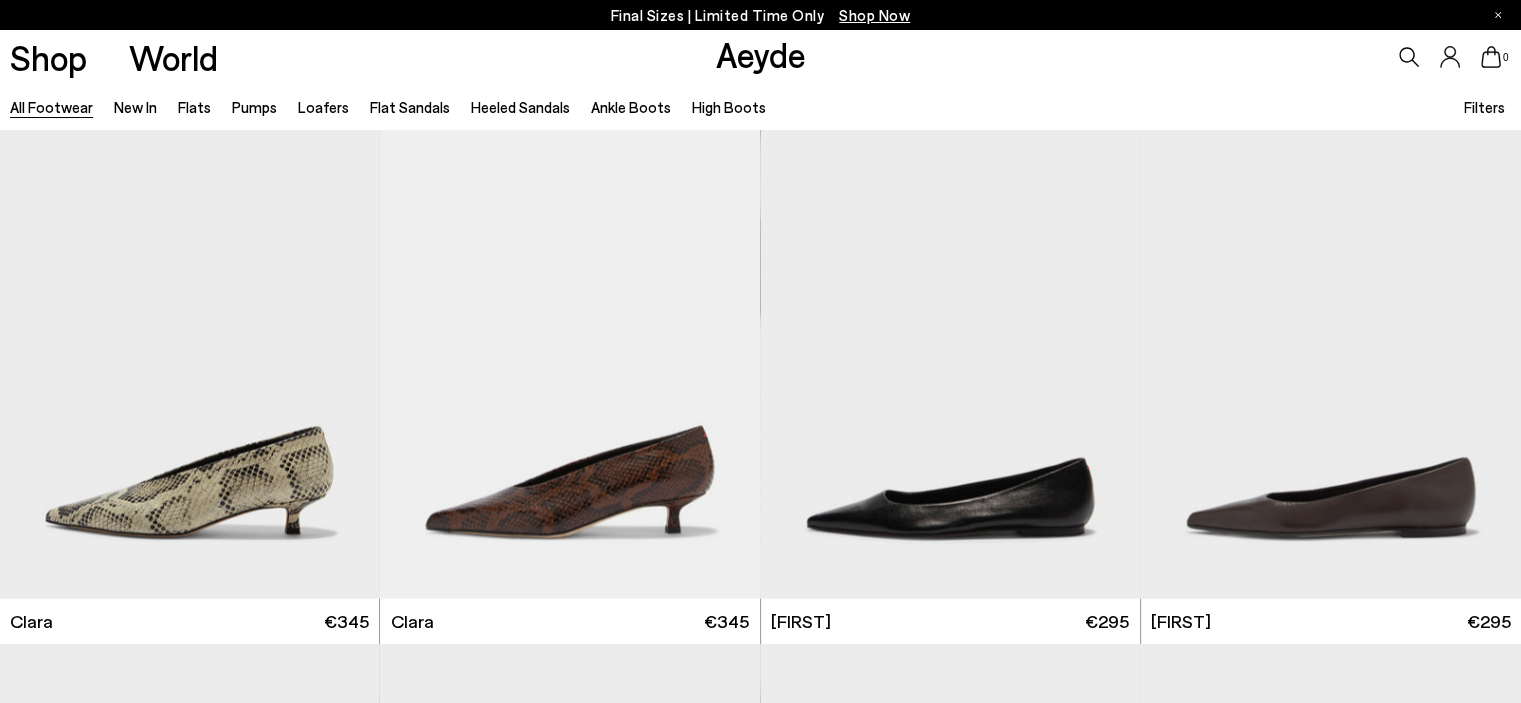 scroll, scrollTop: 4300, scrollLeft: 0, axis: vertical 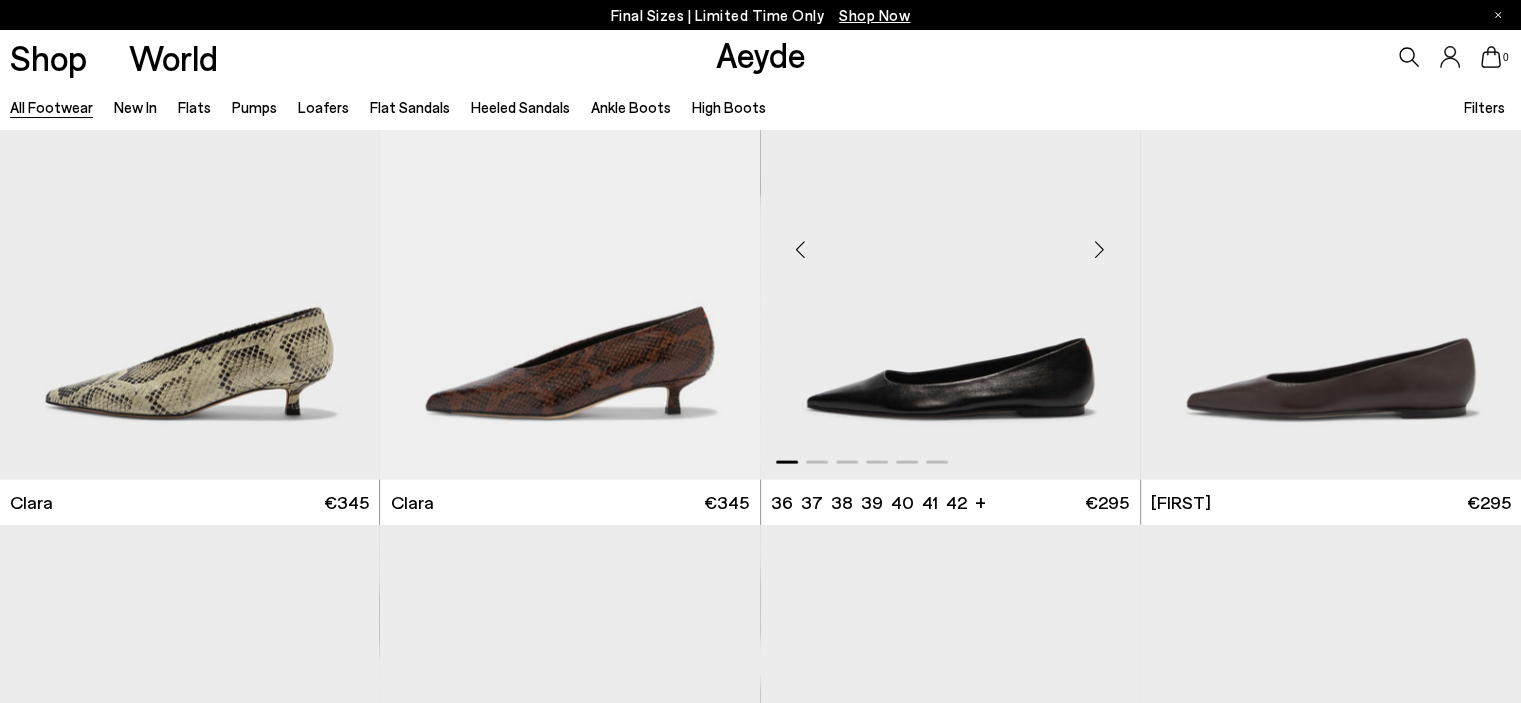 click at bounding box center (1100, 250) 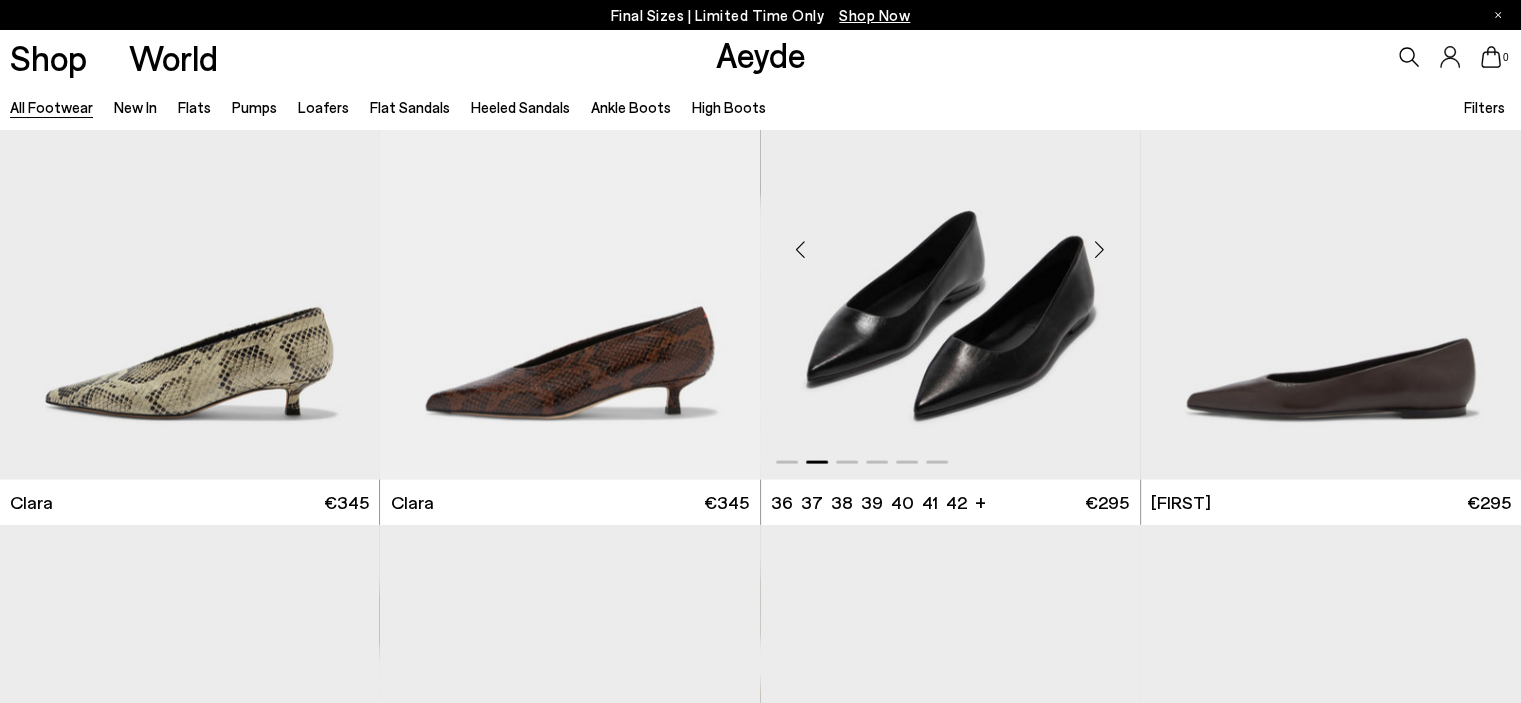 click at bounding box center [1100, 250] 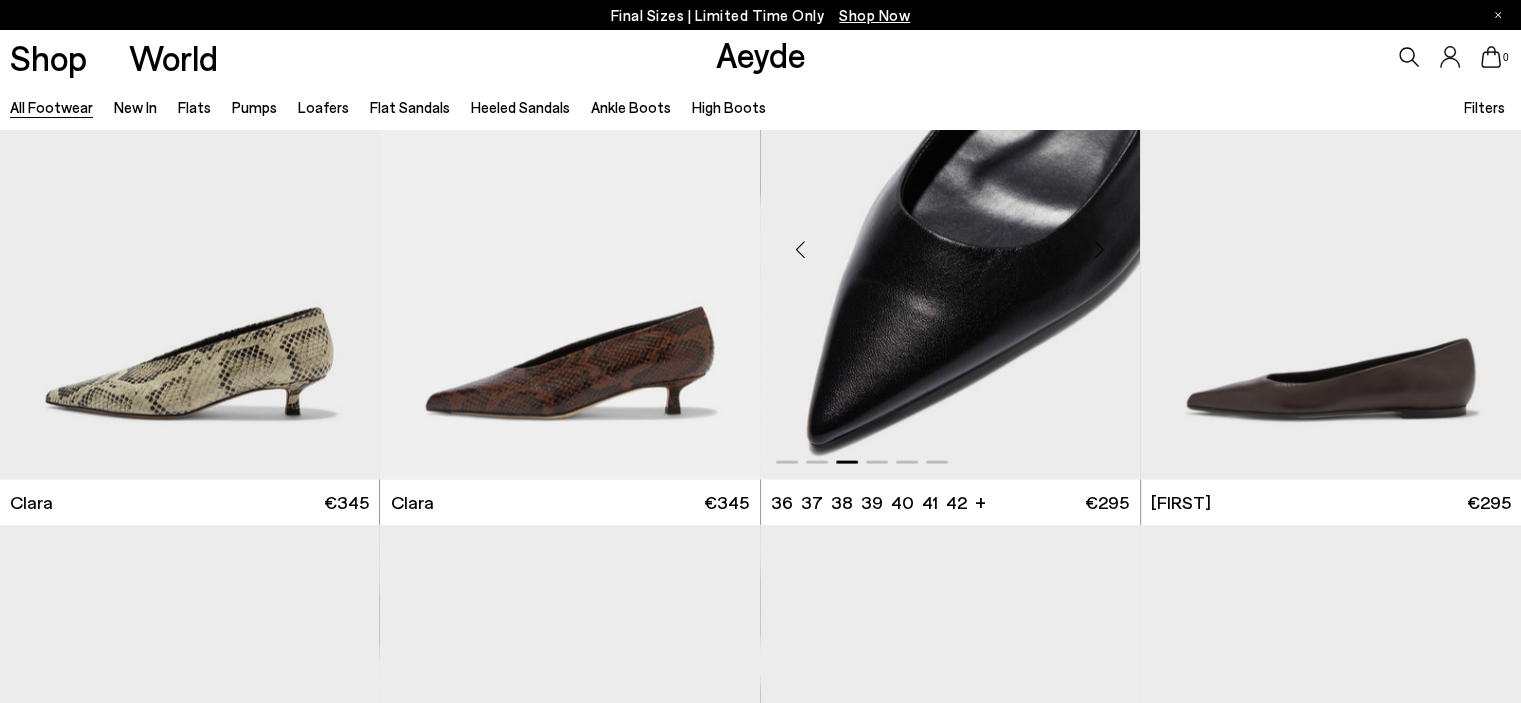 click at bounding box center (1100, 250) 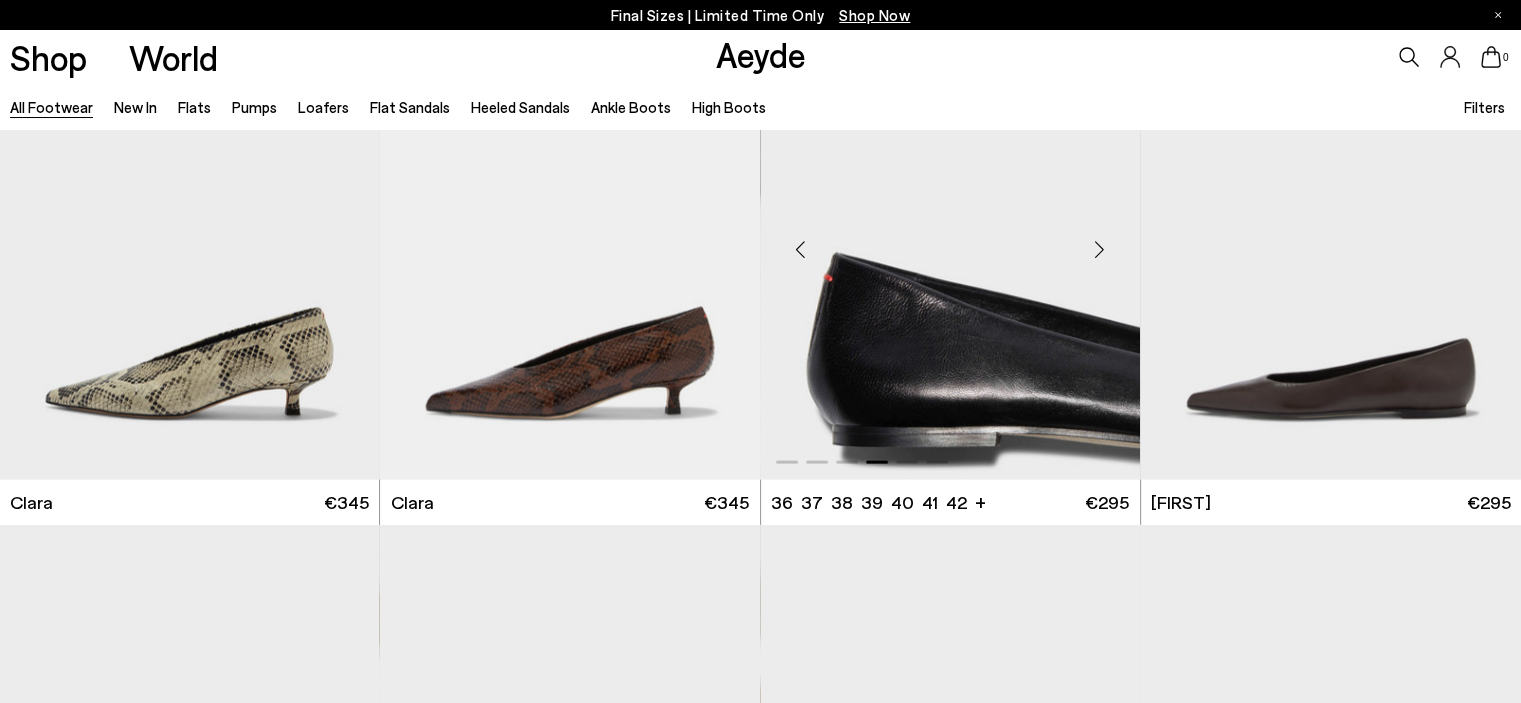 click at bounding box center (1100, 250) 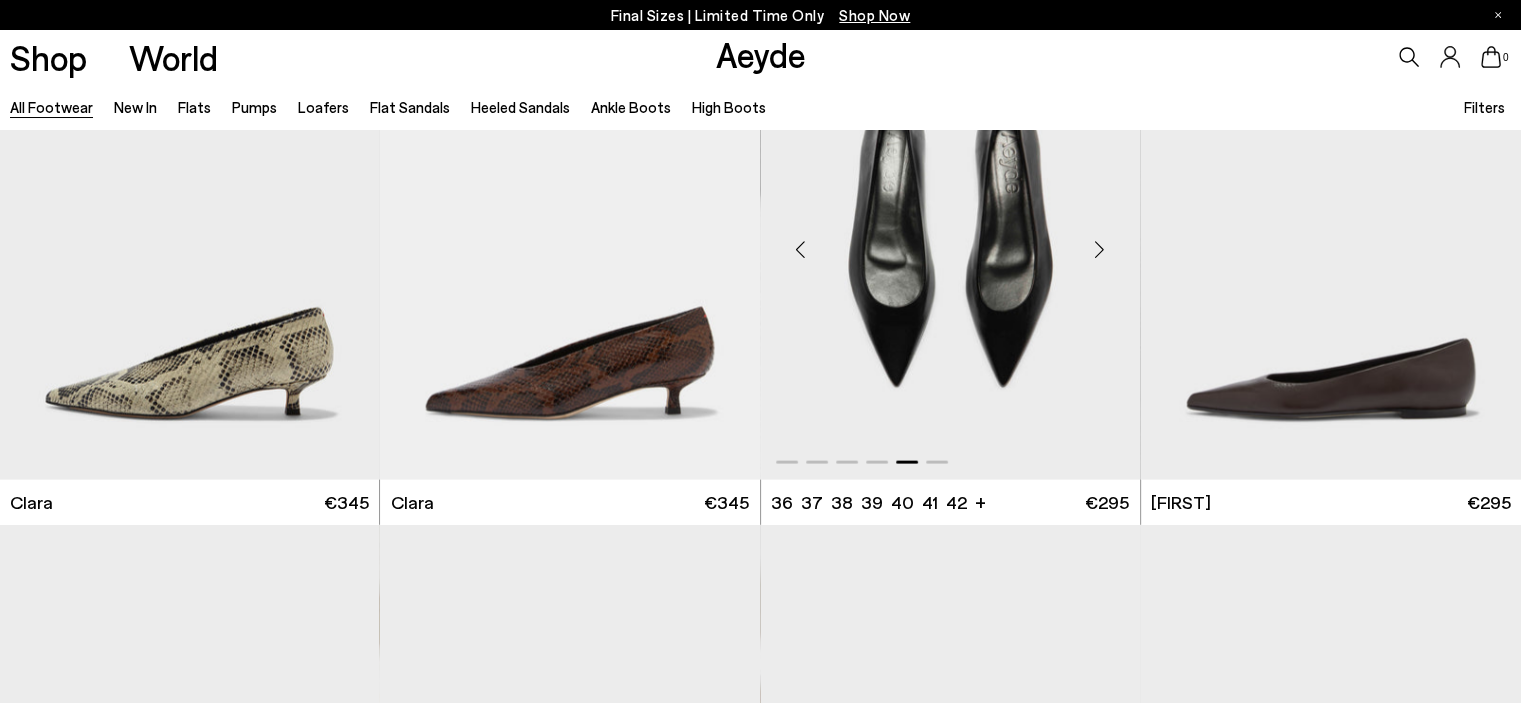 click at bounding box center [1100, 250] 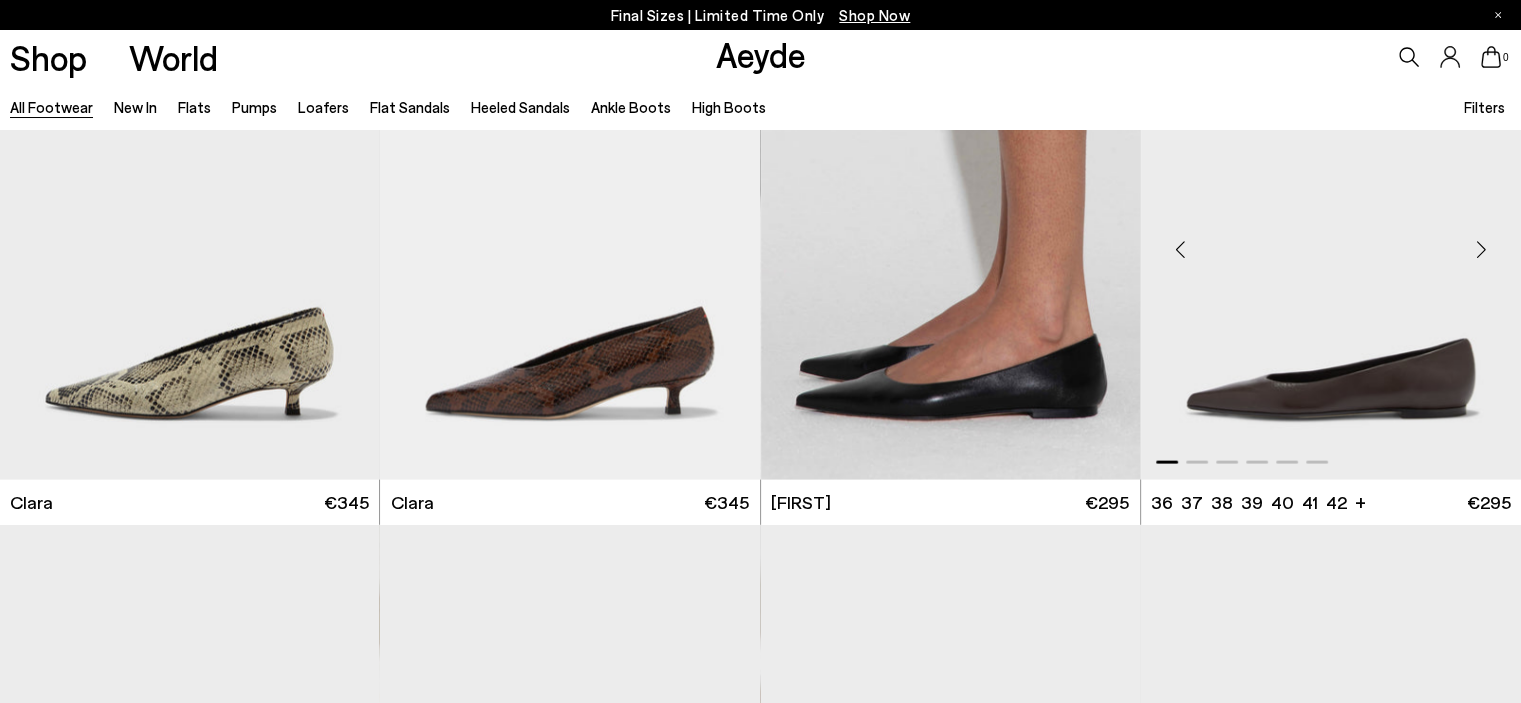 click at bounding box center [1481, 250] 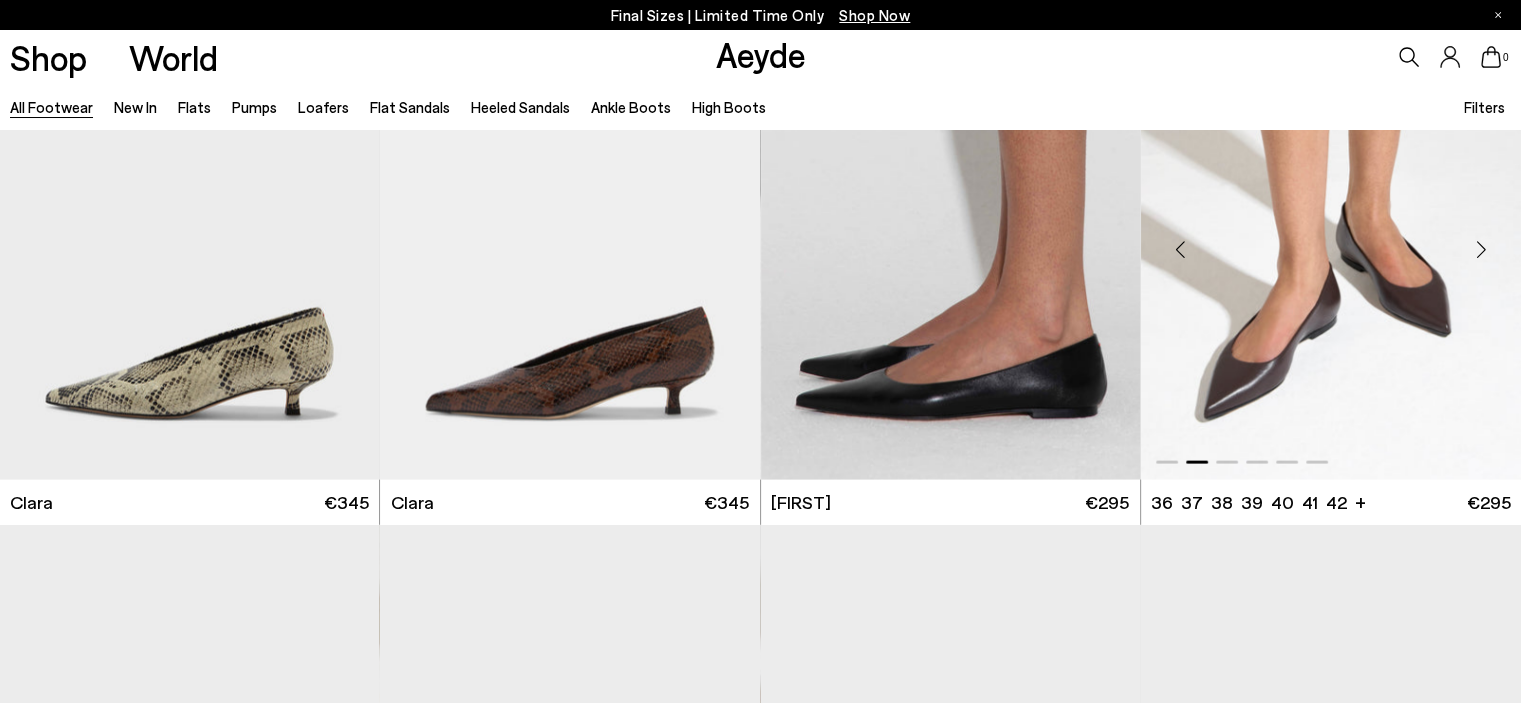 click at bounding box center [1481, 250] 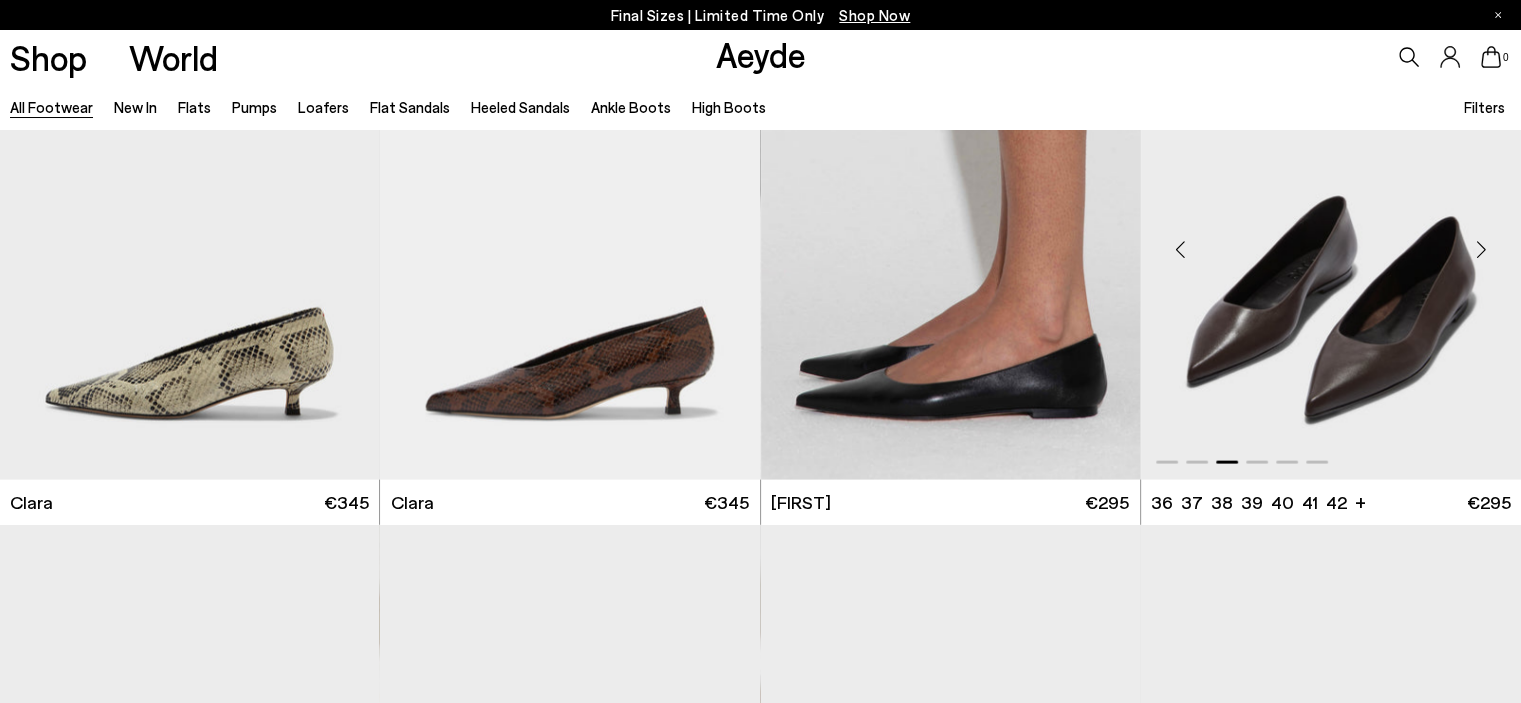 click at bounding box center [1181, 250] 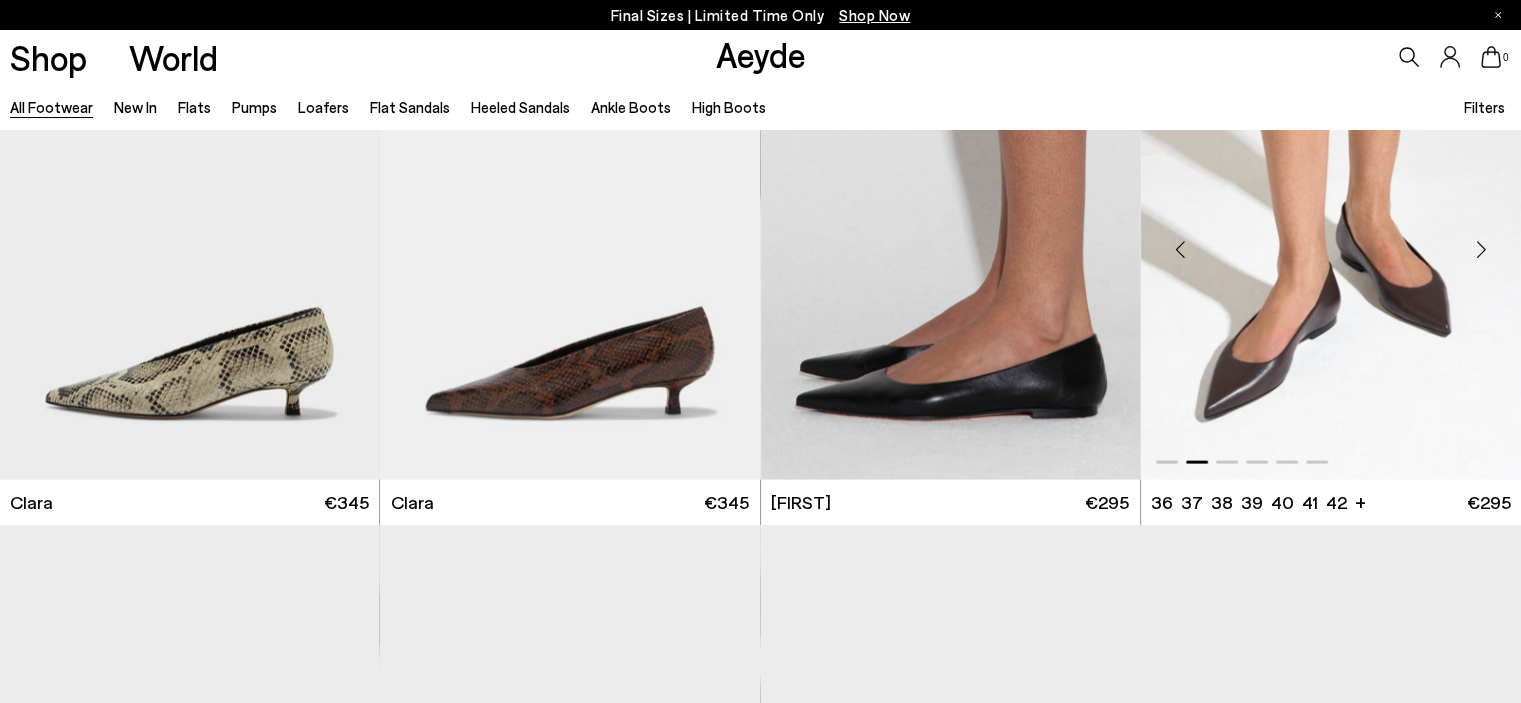 click at bounding box center (1481, 250) 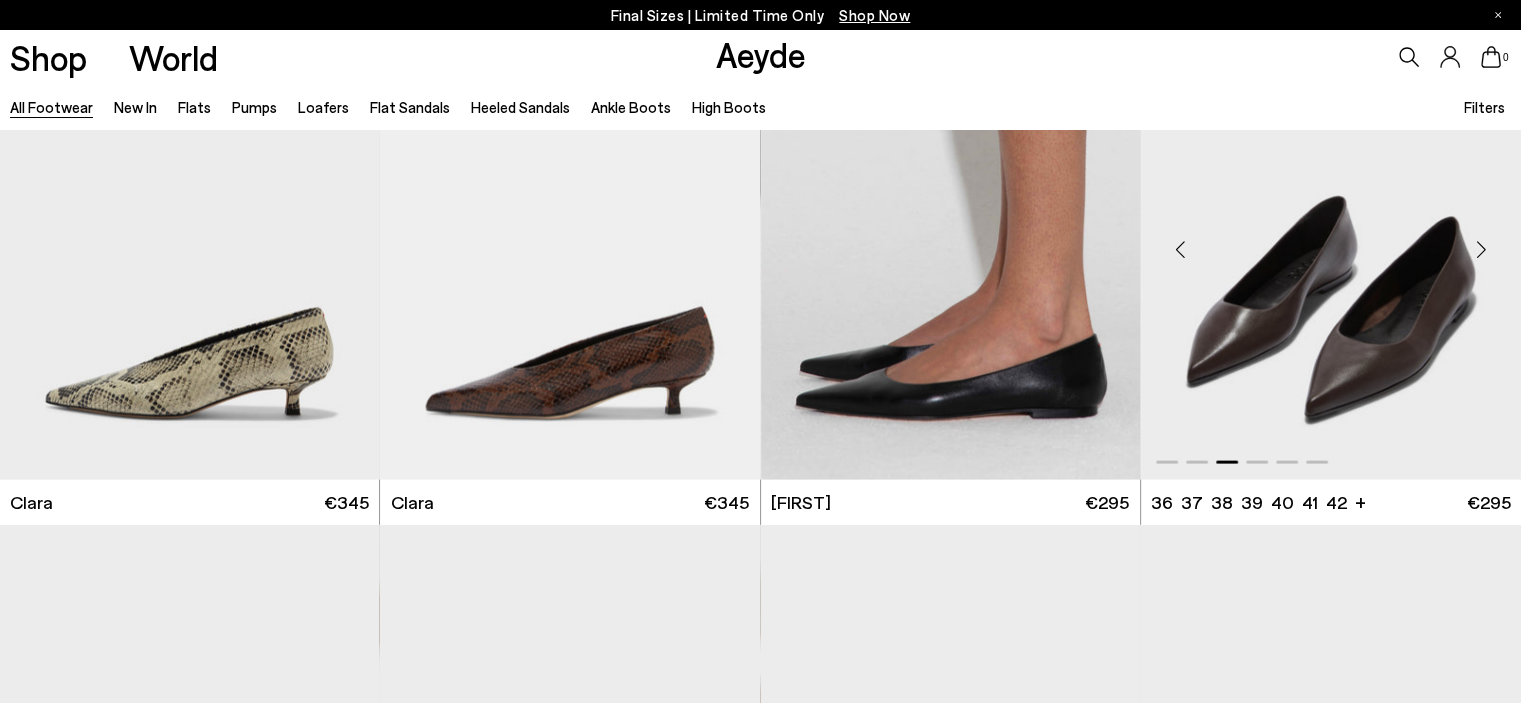 click at bounding box center [1481, 250] 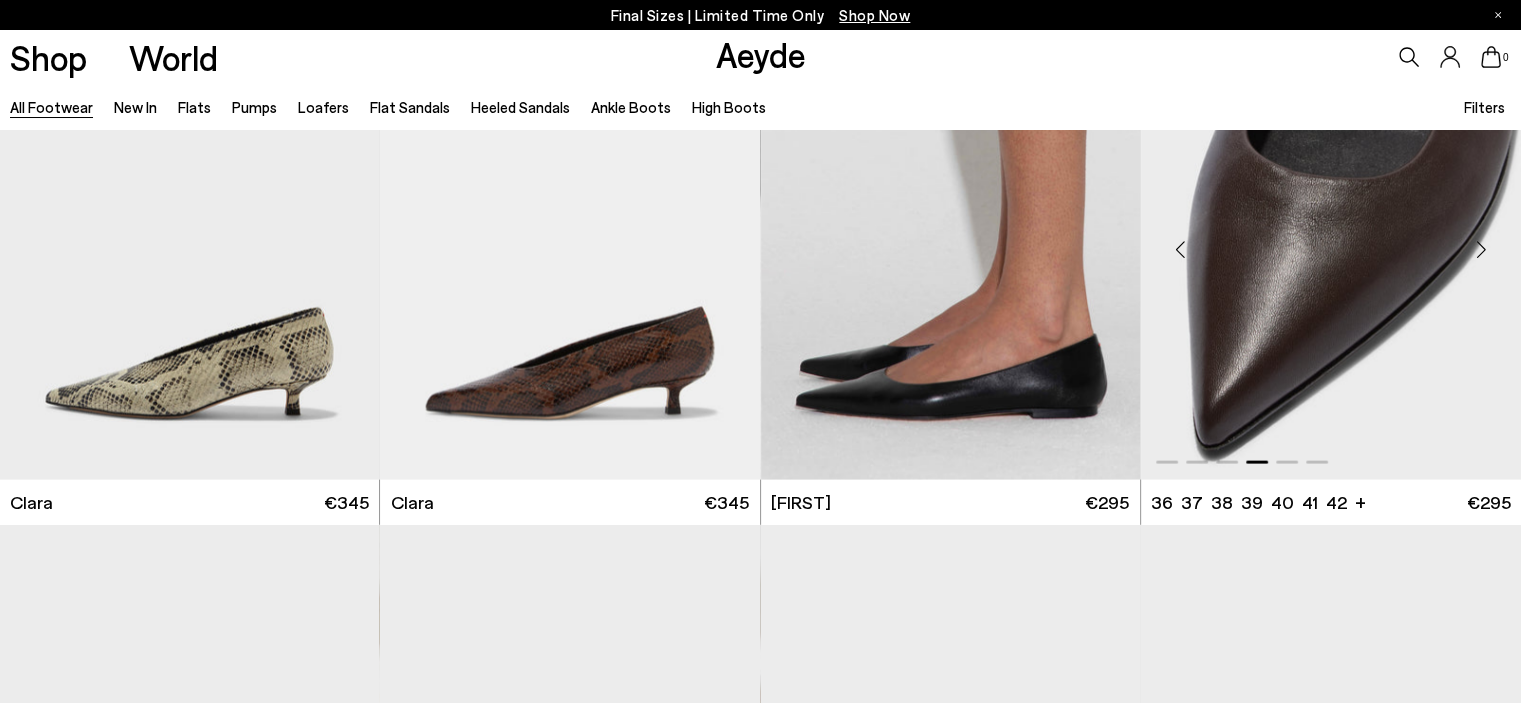 click at bounding box center (1481, 250) 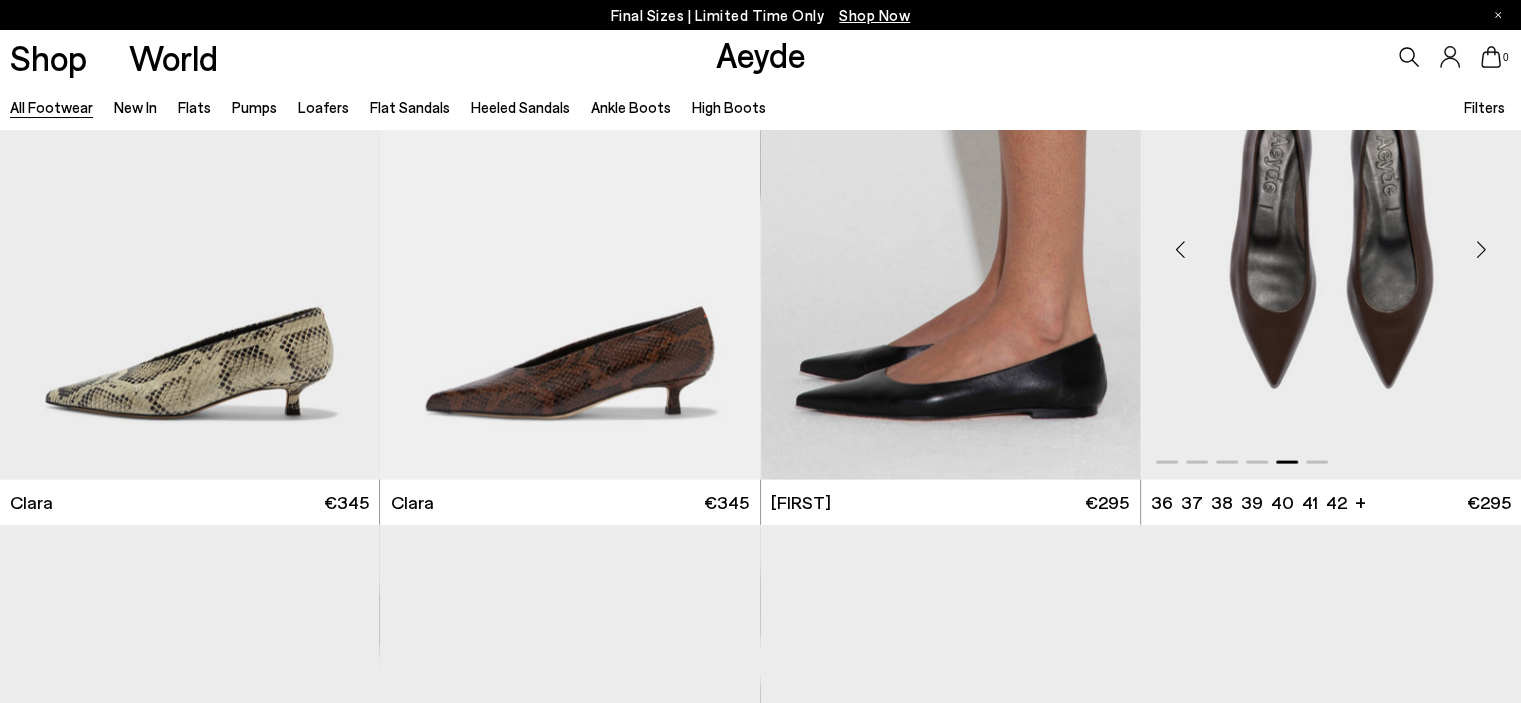 click at bounding box center (1481, 250) 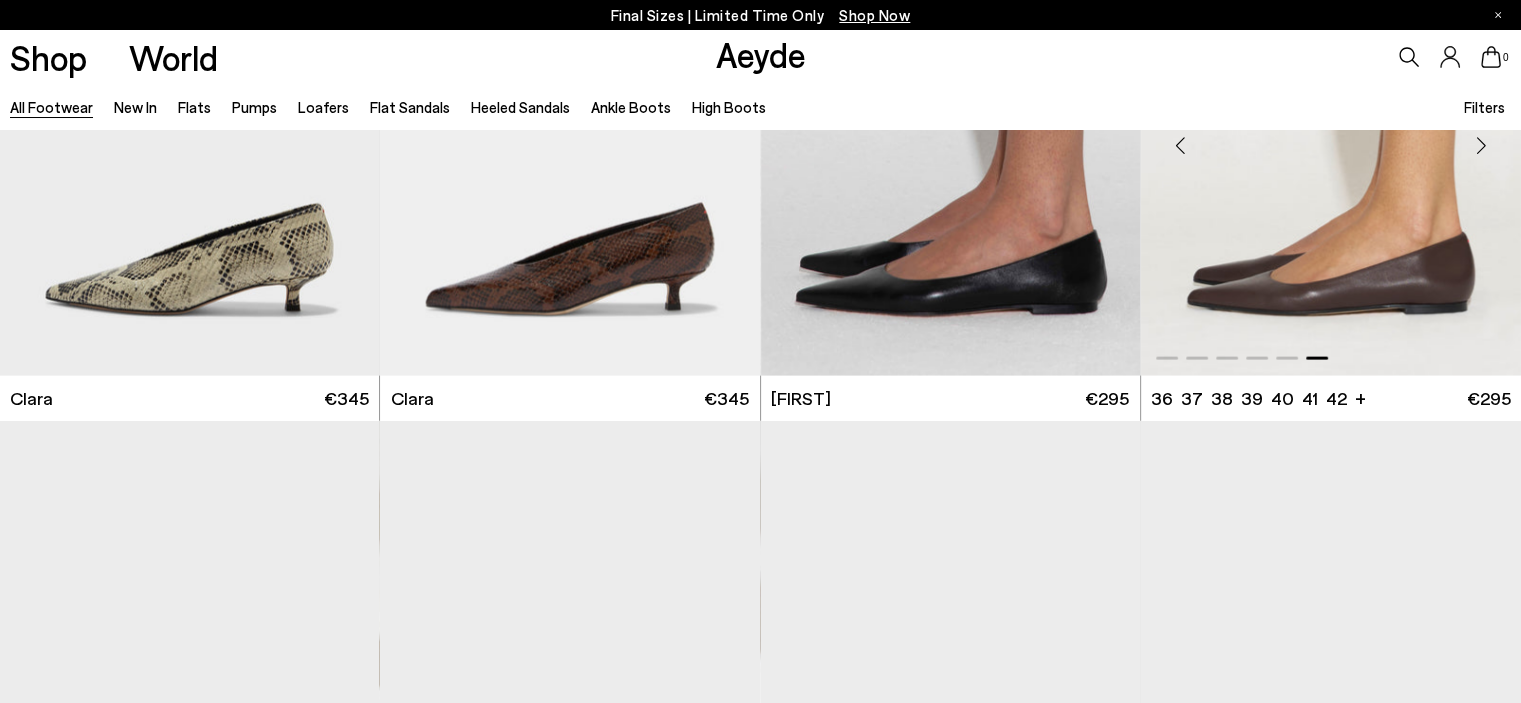 scroll, scrollTop: 4700, scrollLeft: 0, axis: vertical 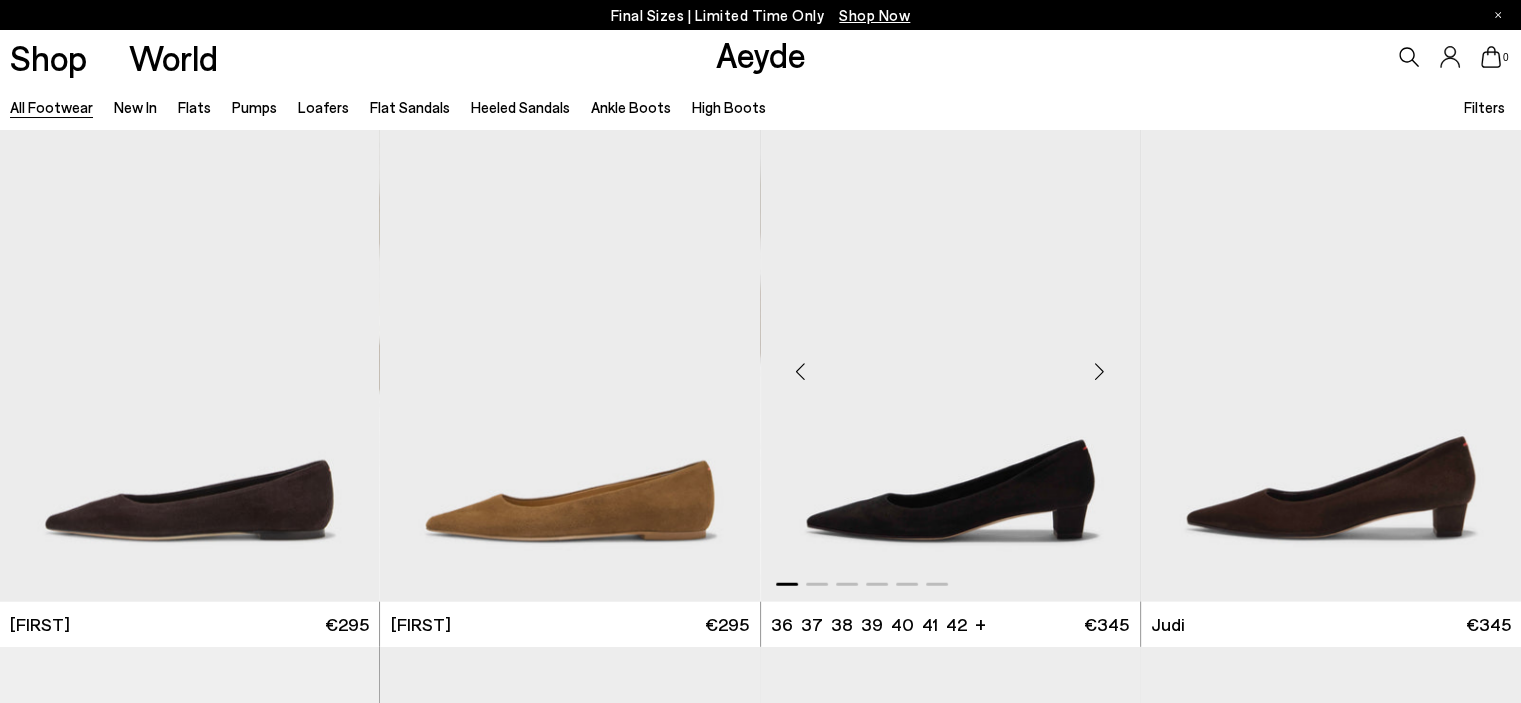click at bounding box center (1100, 372) 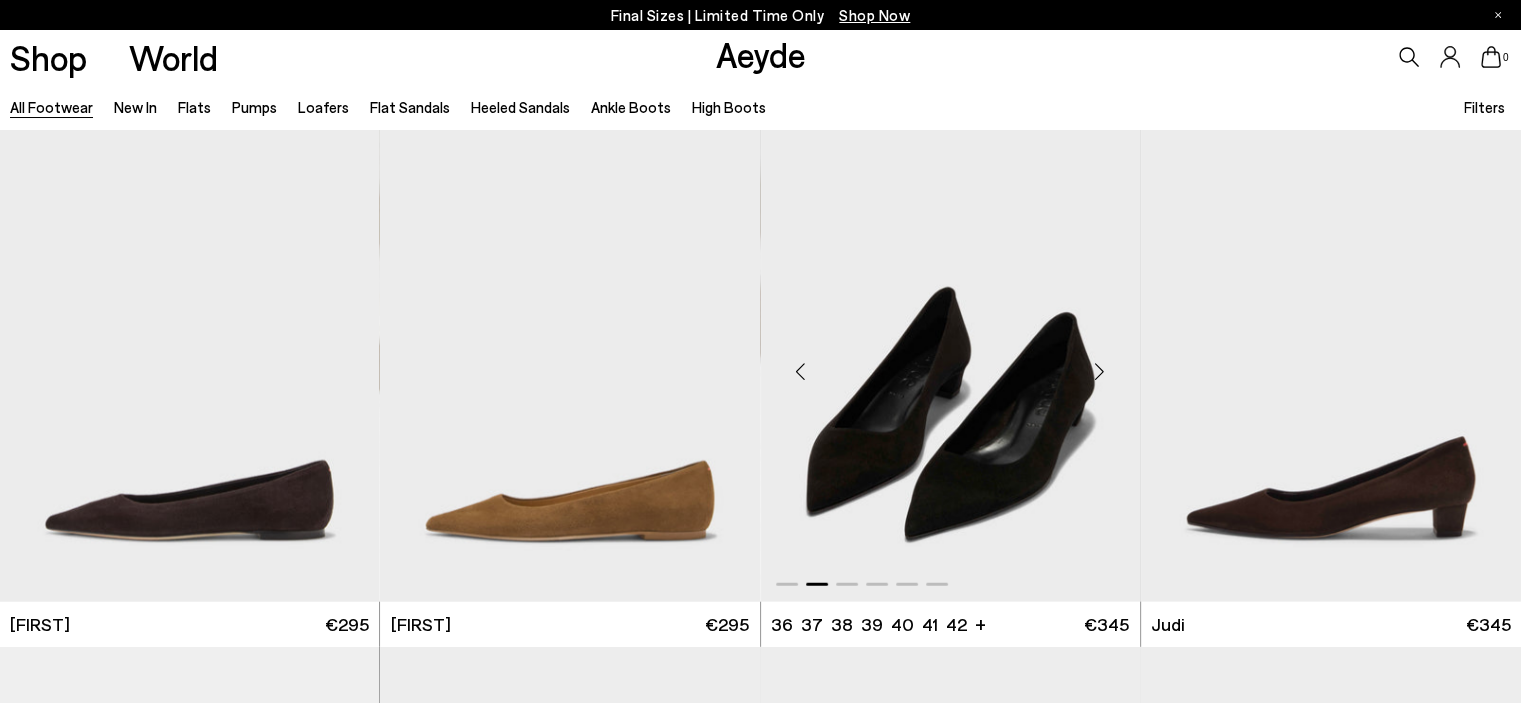 click at bounding box center [1100, 372] 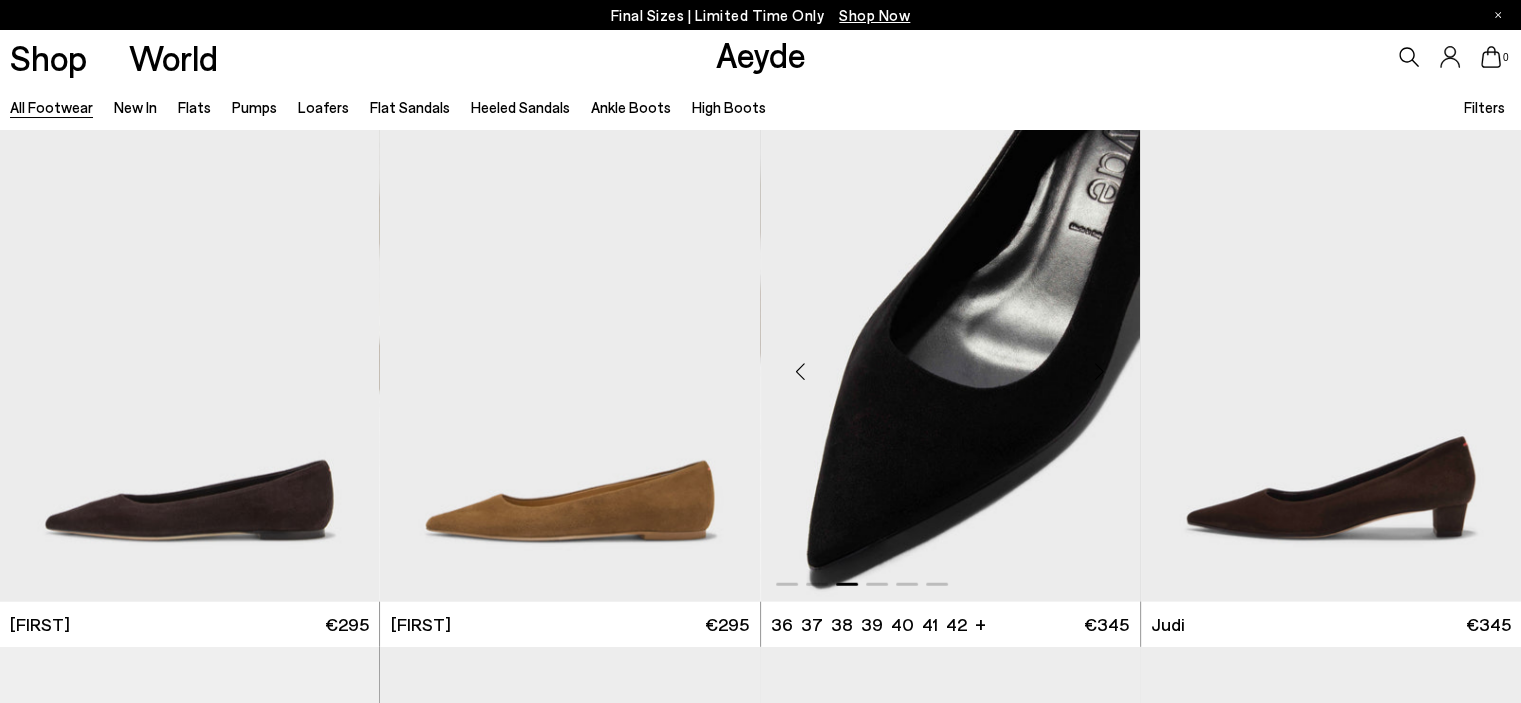 click at bounding box center (1100, 372) 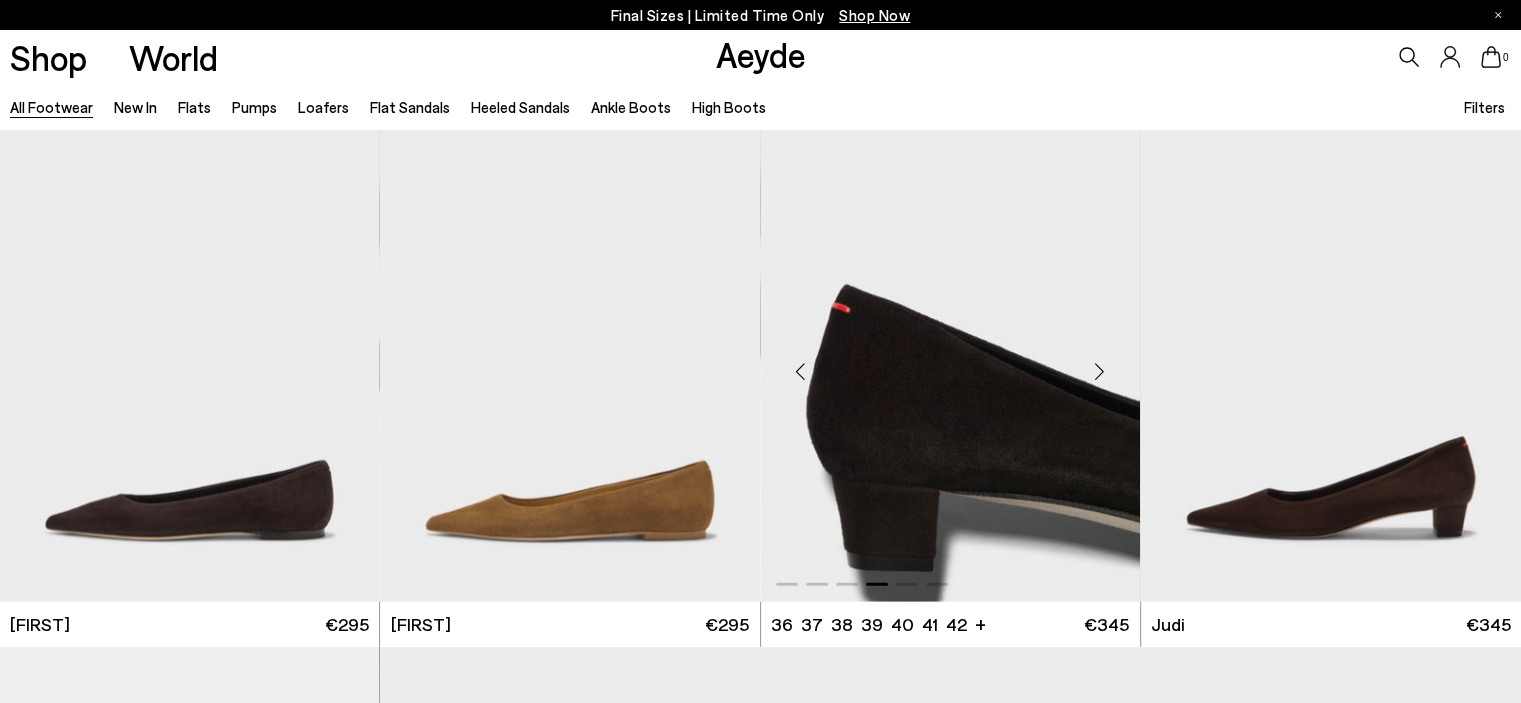 click at bounding box center [1100, 372] 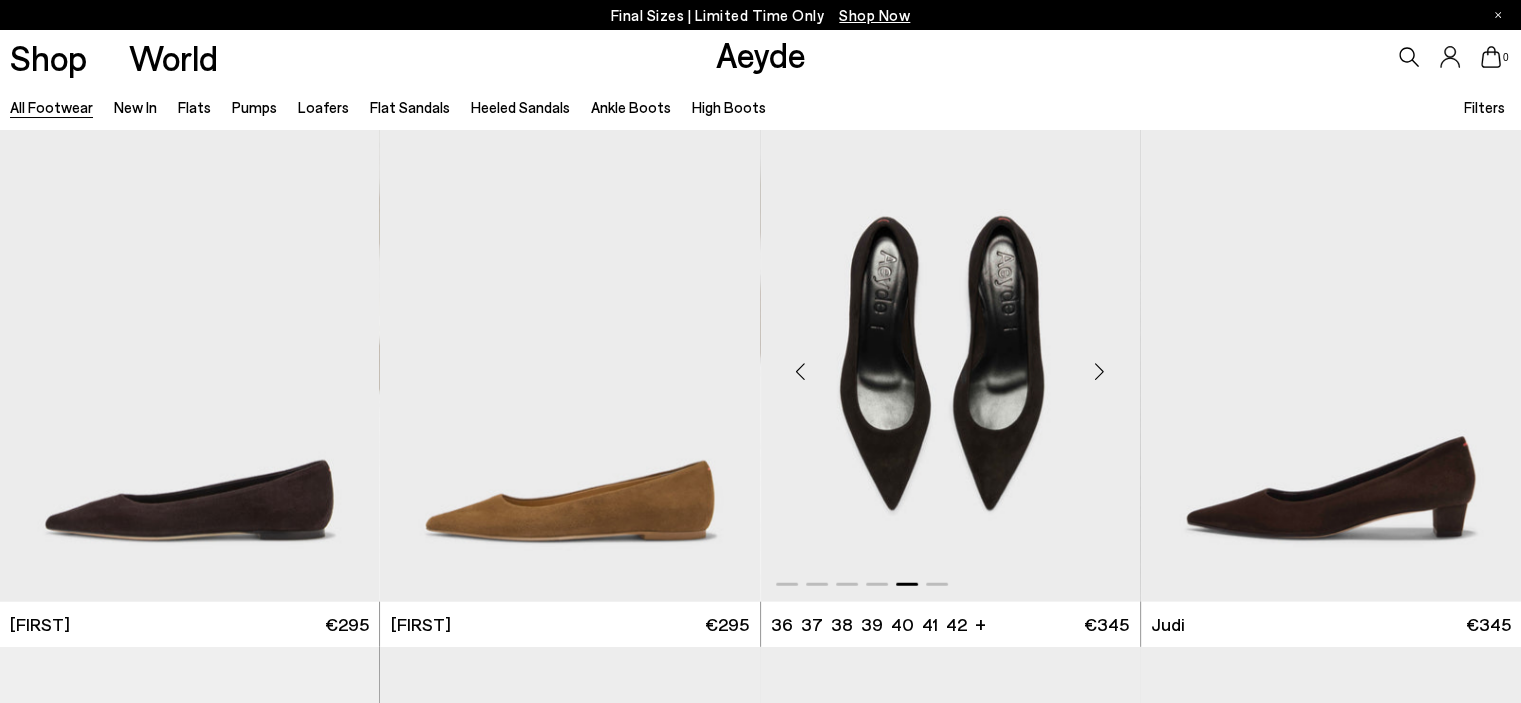click at bounding box center (1100, 372) 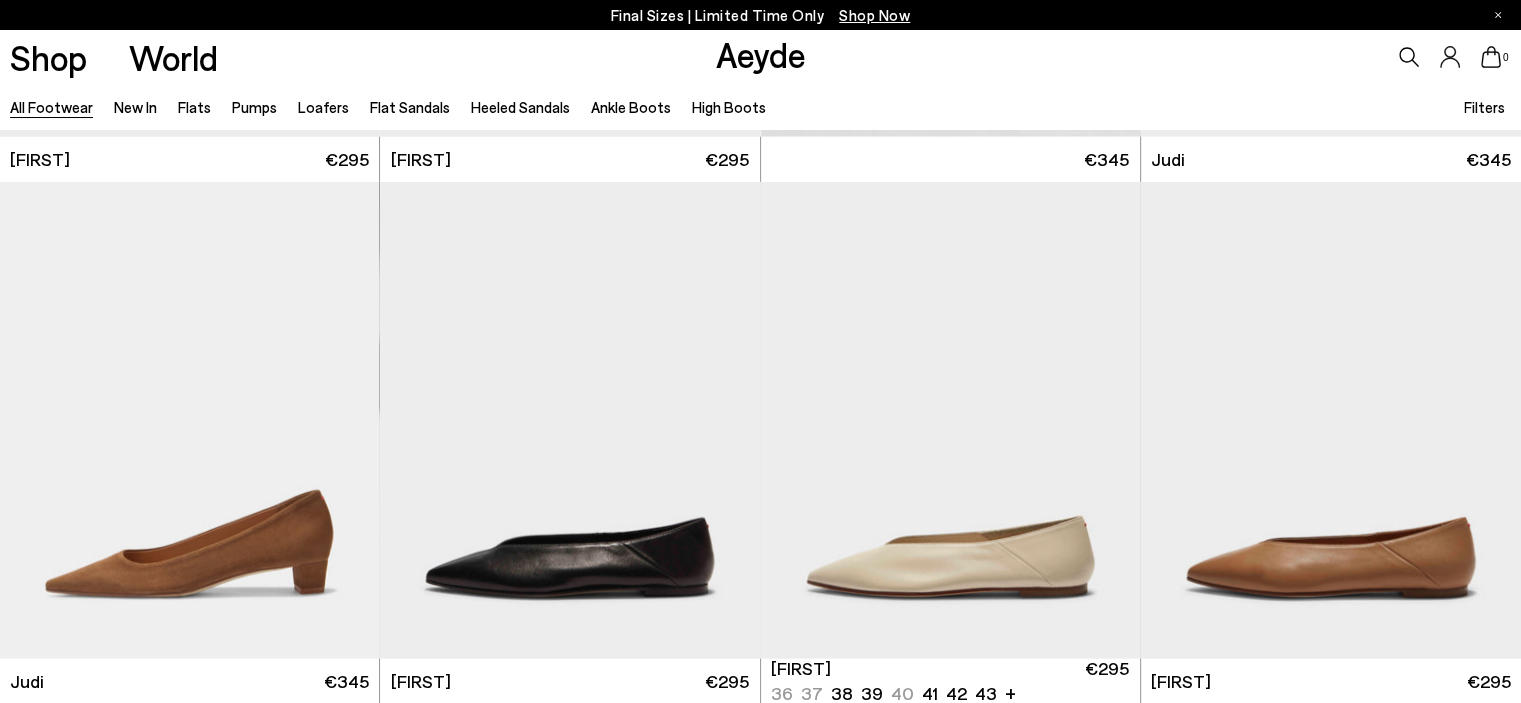 scroll, scrollTop: 5200, scrollLeft: 0, axis: vertical 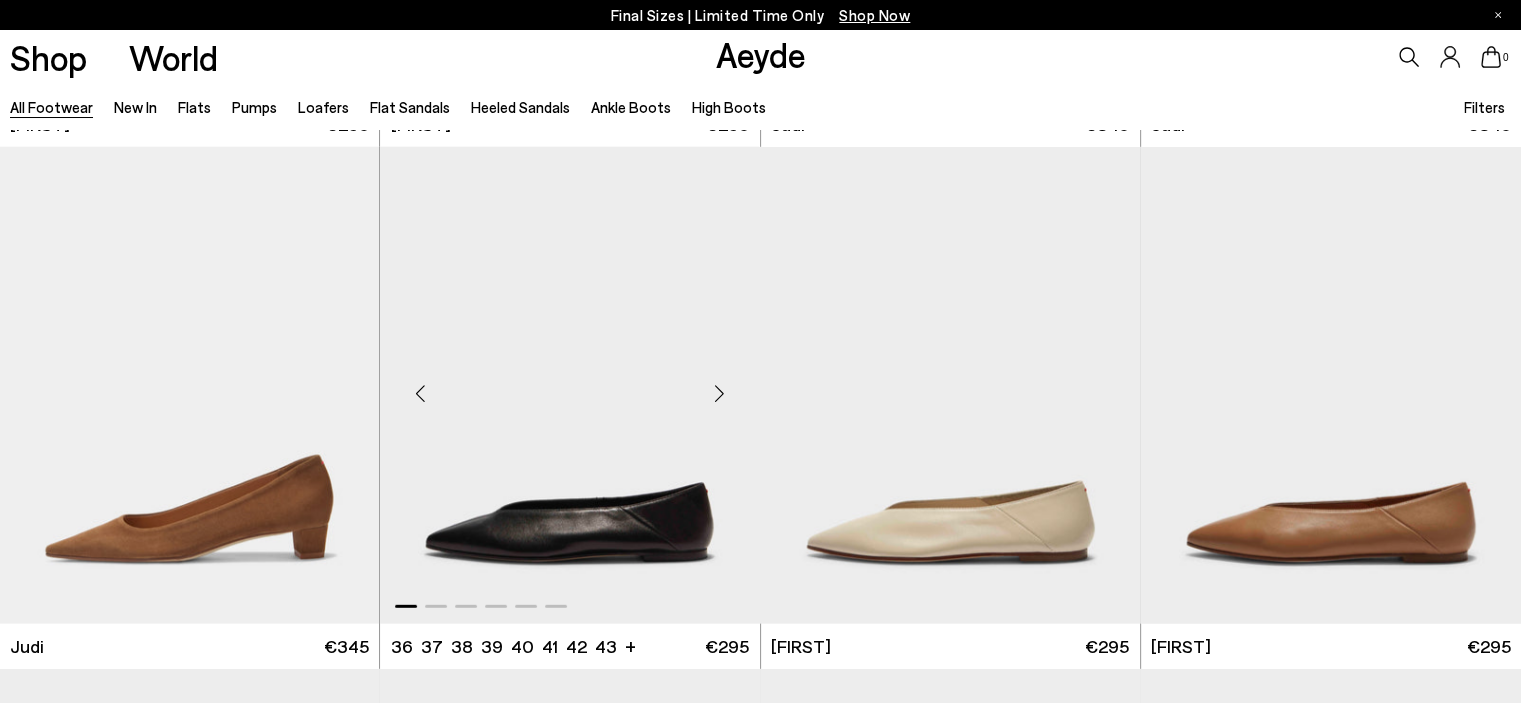 click at bounding box center (720, 394) 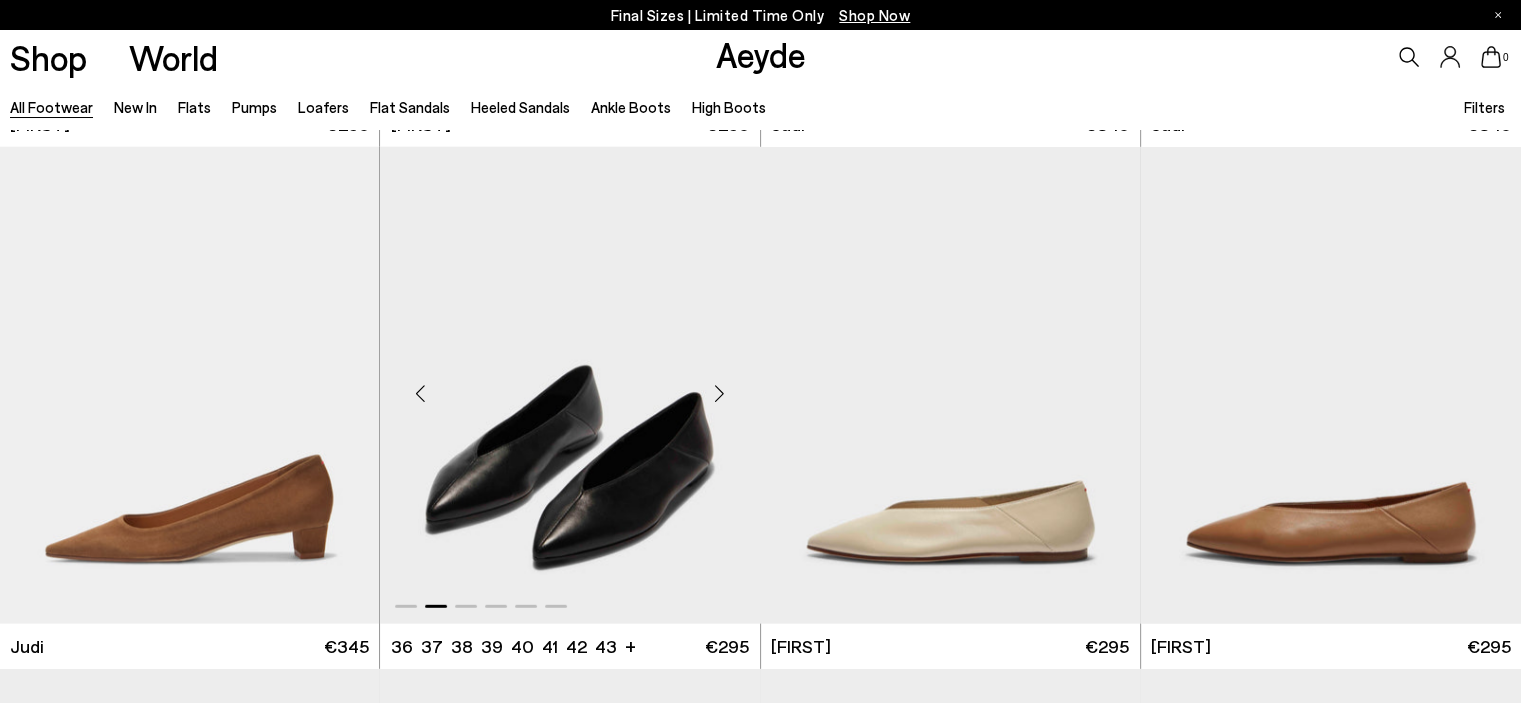 click at bounding box center (720, 394) 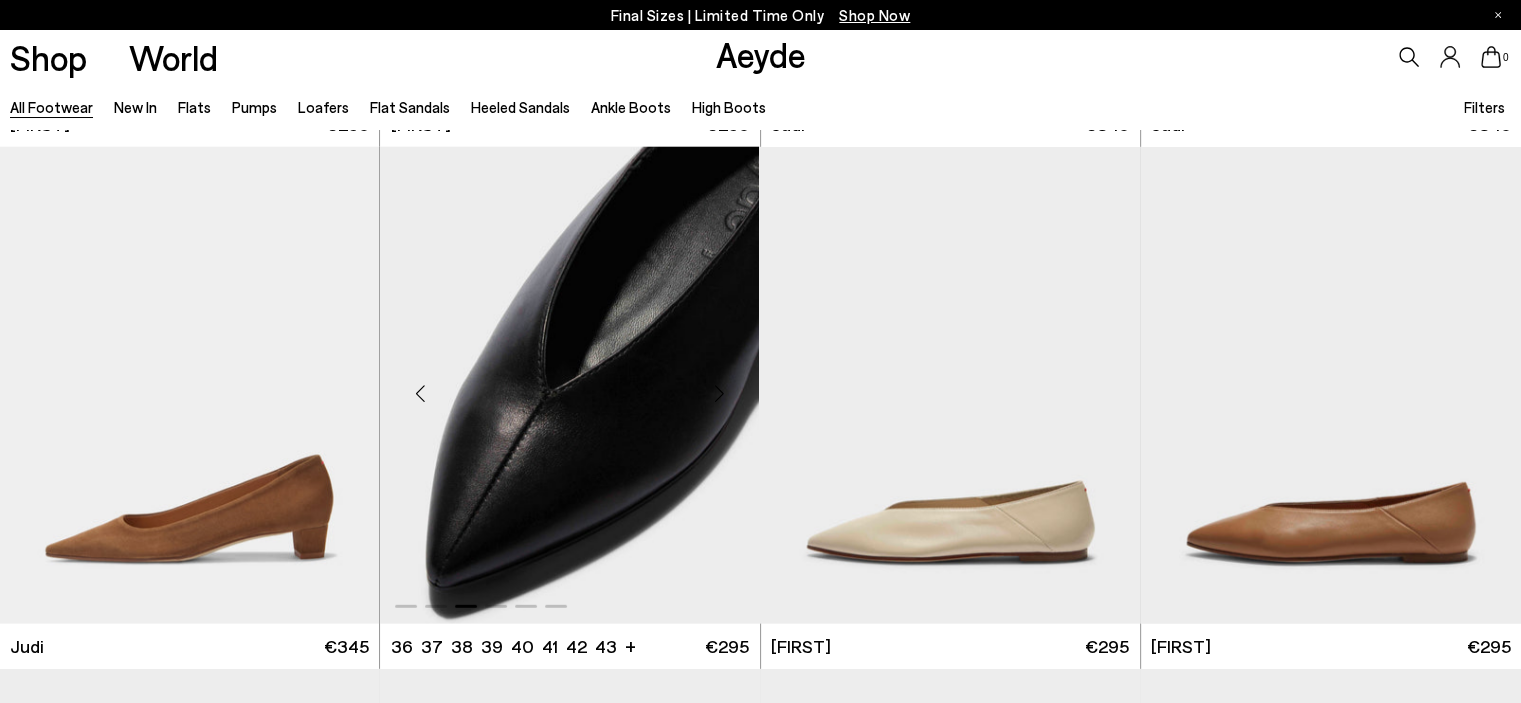 click at bounding box center [720, 394] 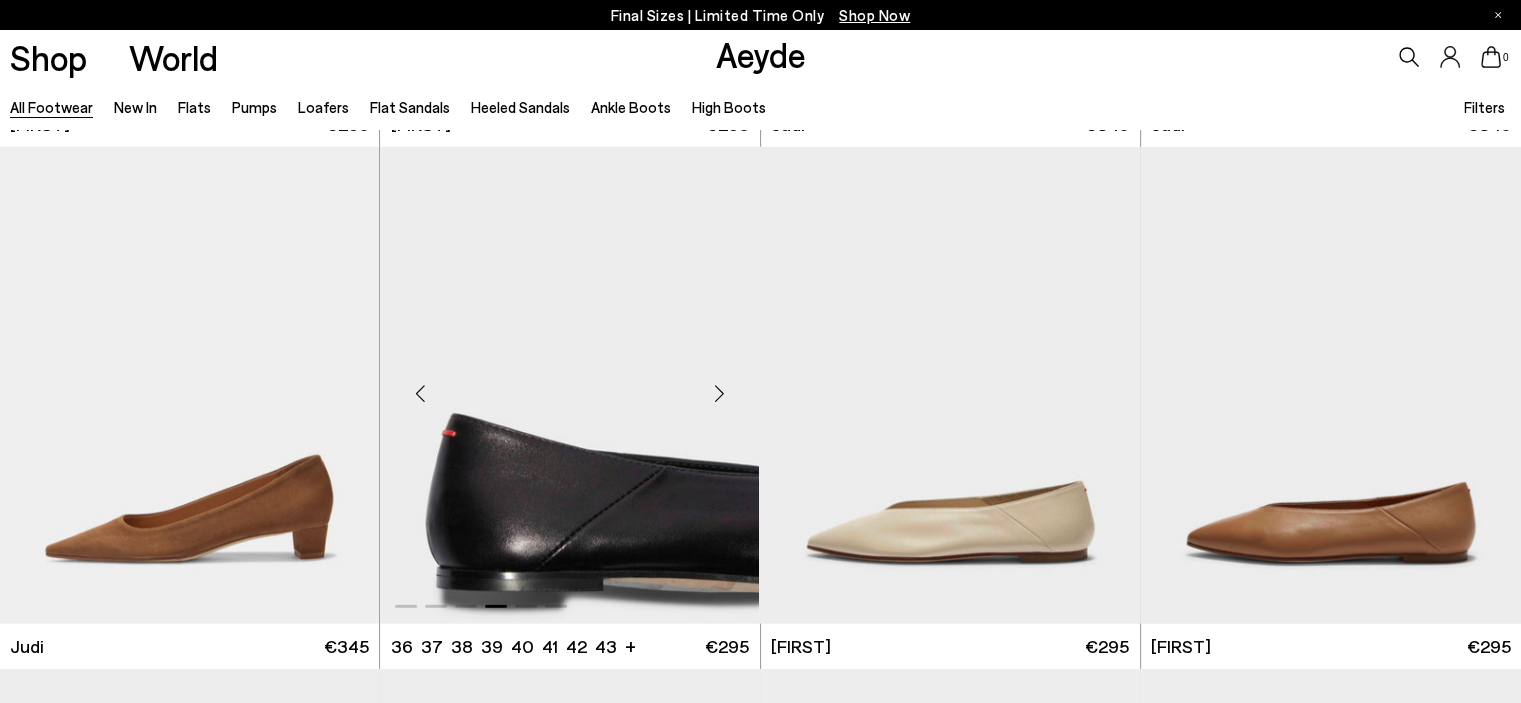 click at bounding box center [720, 394] 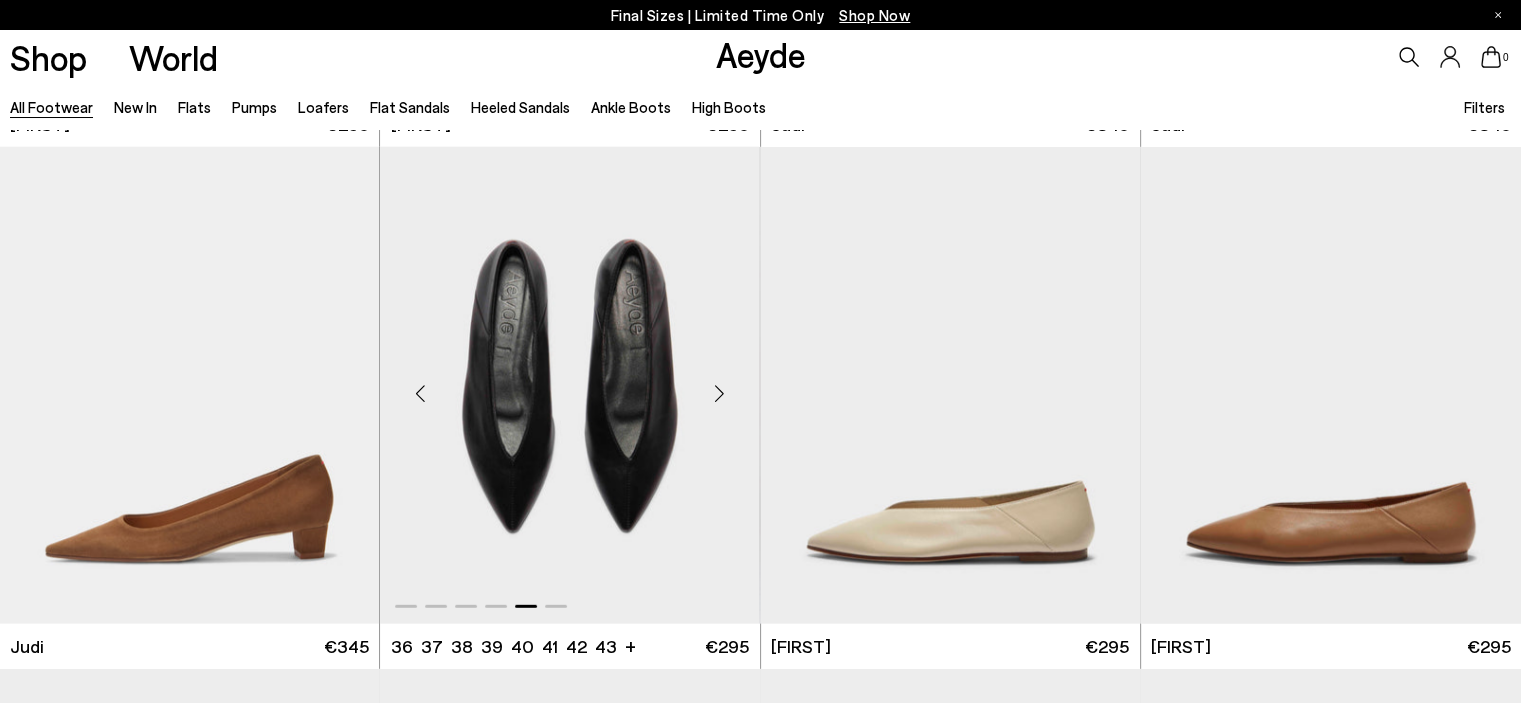 click at bounding box center [720, 394] 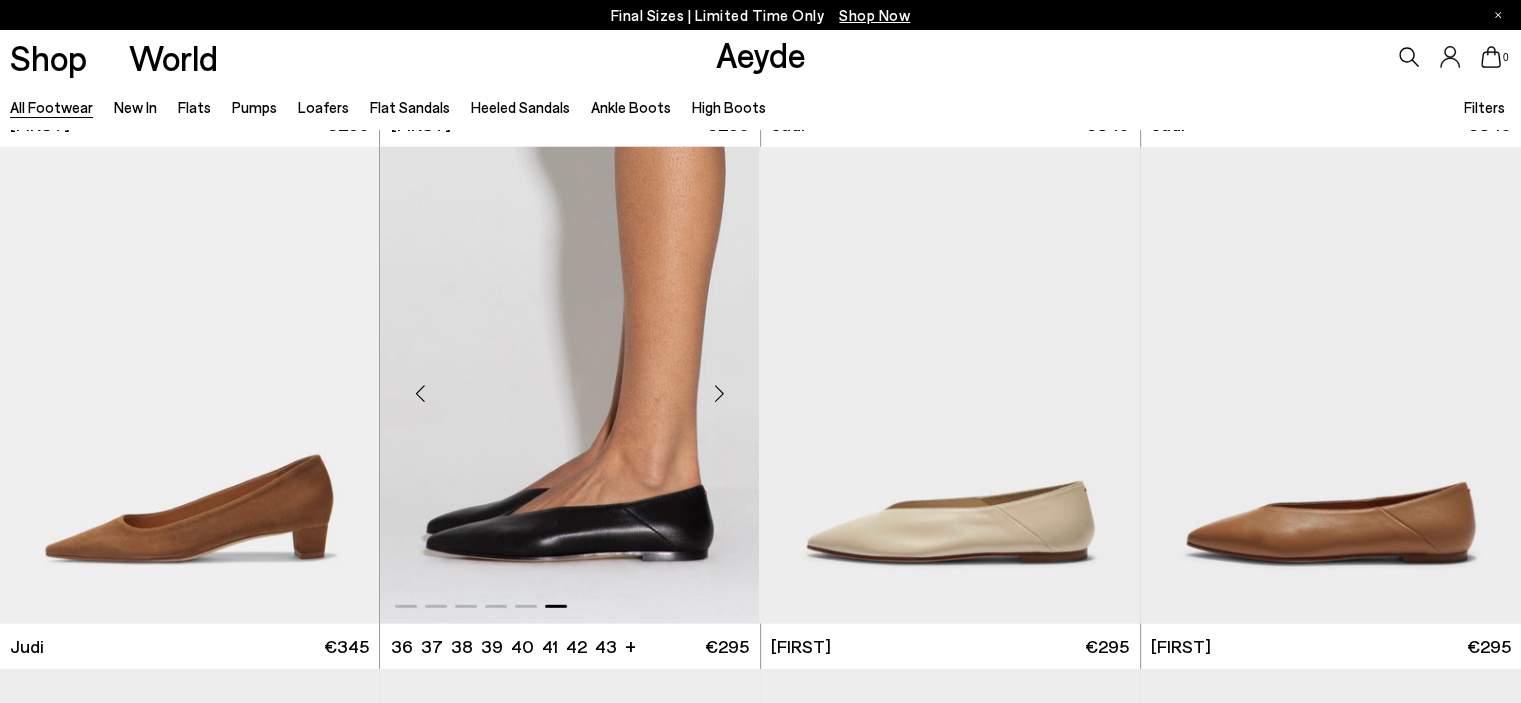 click at bounding box center [720, 394] 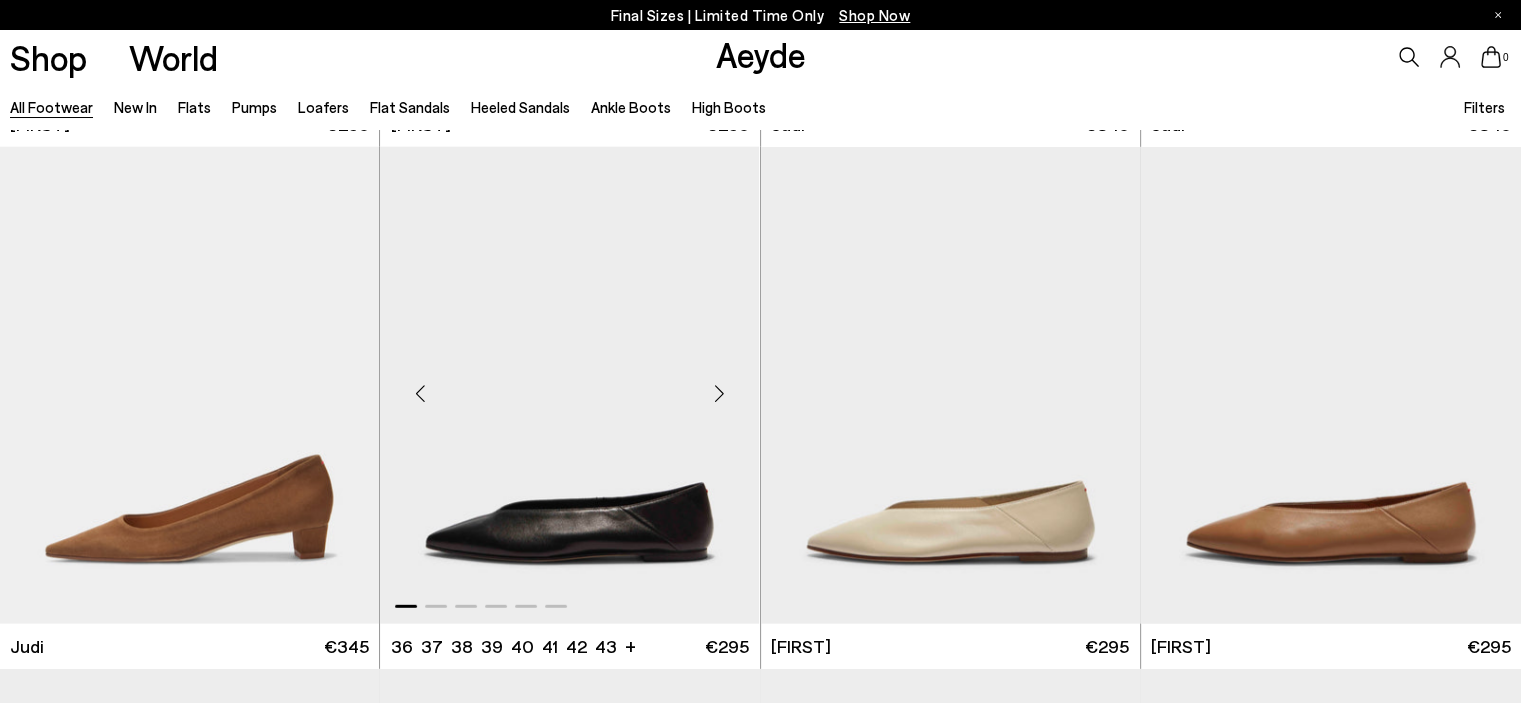 click at bounding box center [720, 394] 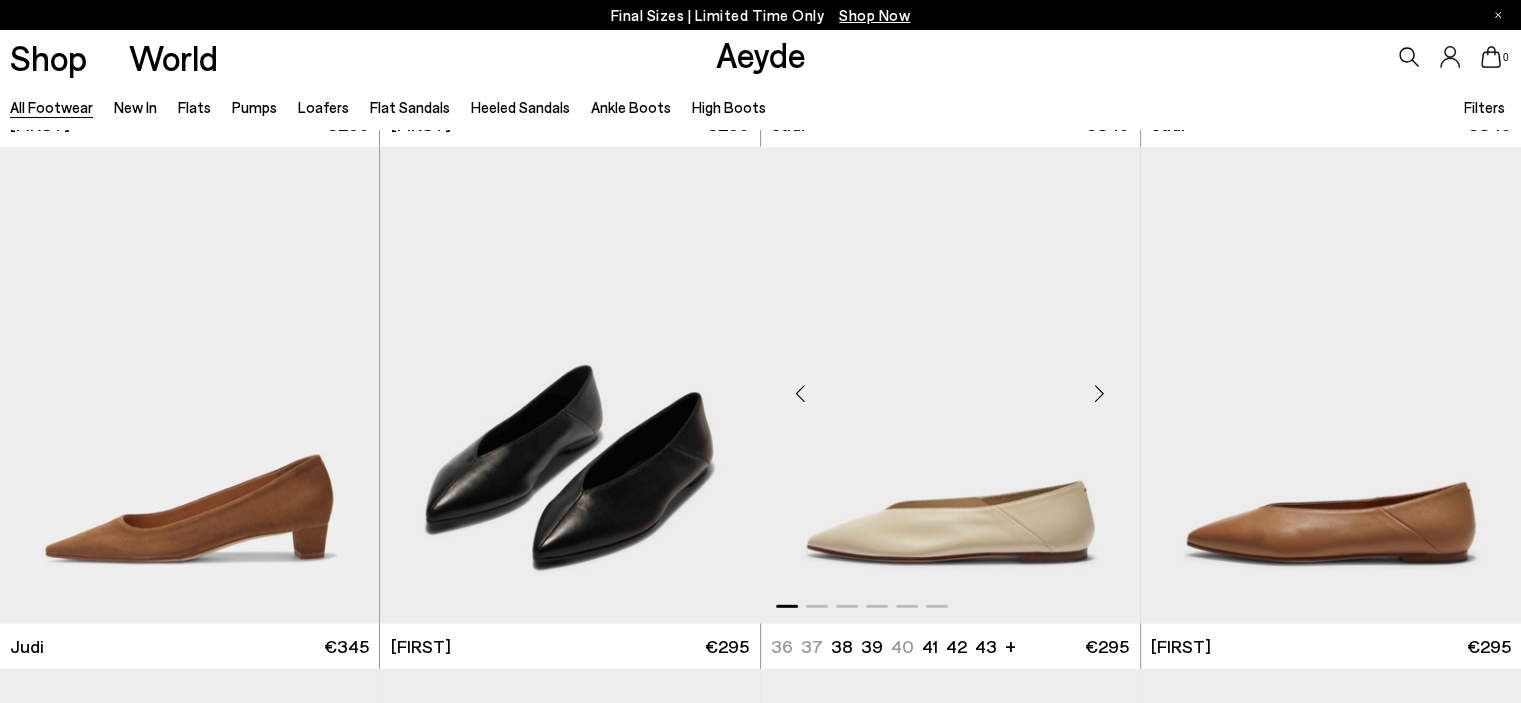 click at bounding box center (1100, 394) 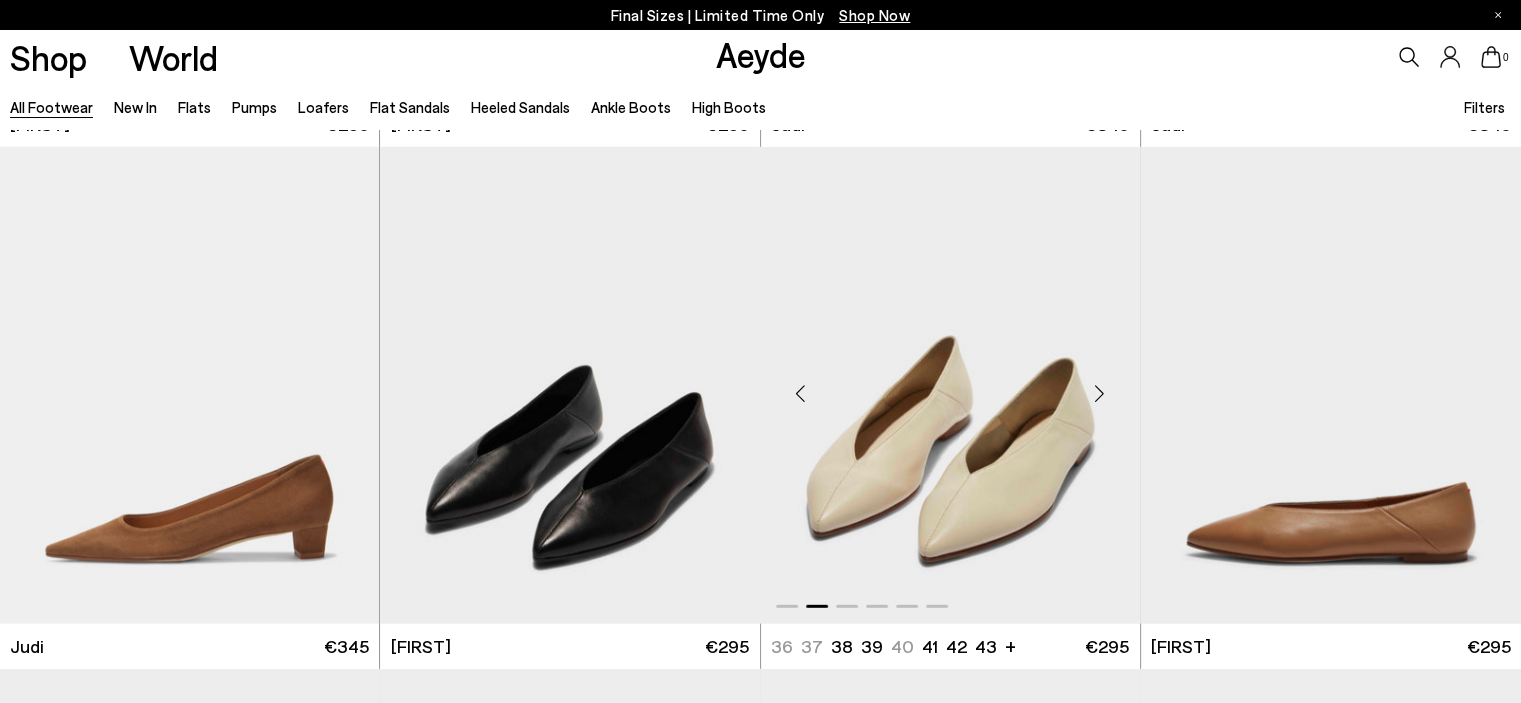 click at bounding box center [1100, 394] 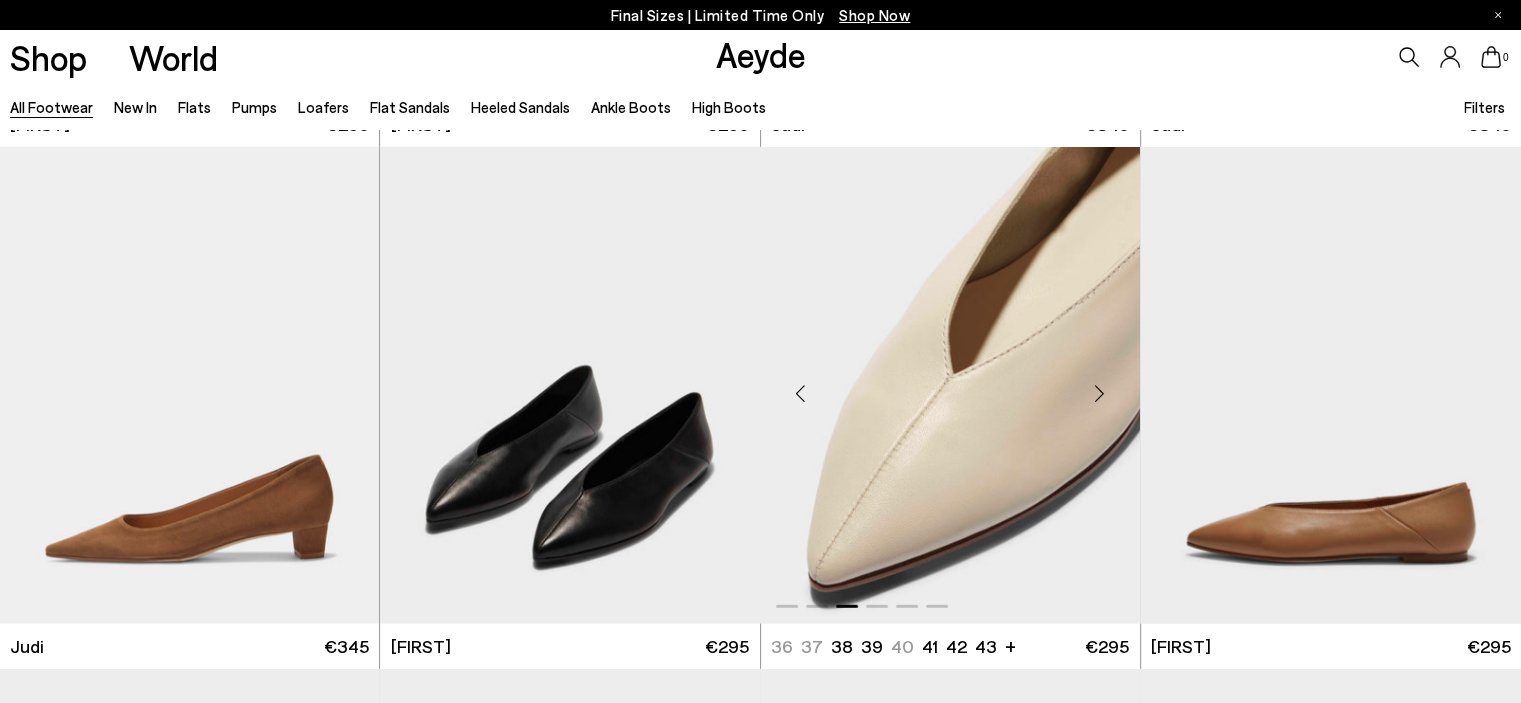 click at bounding box center (1100, 394) 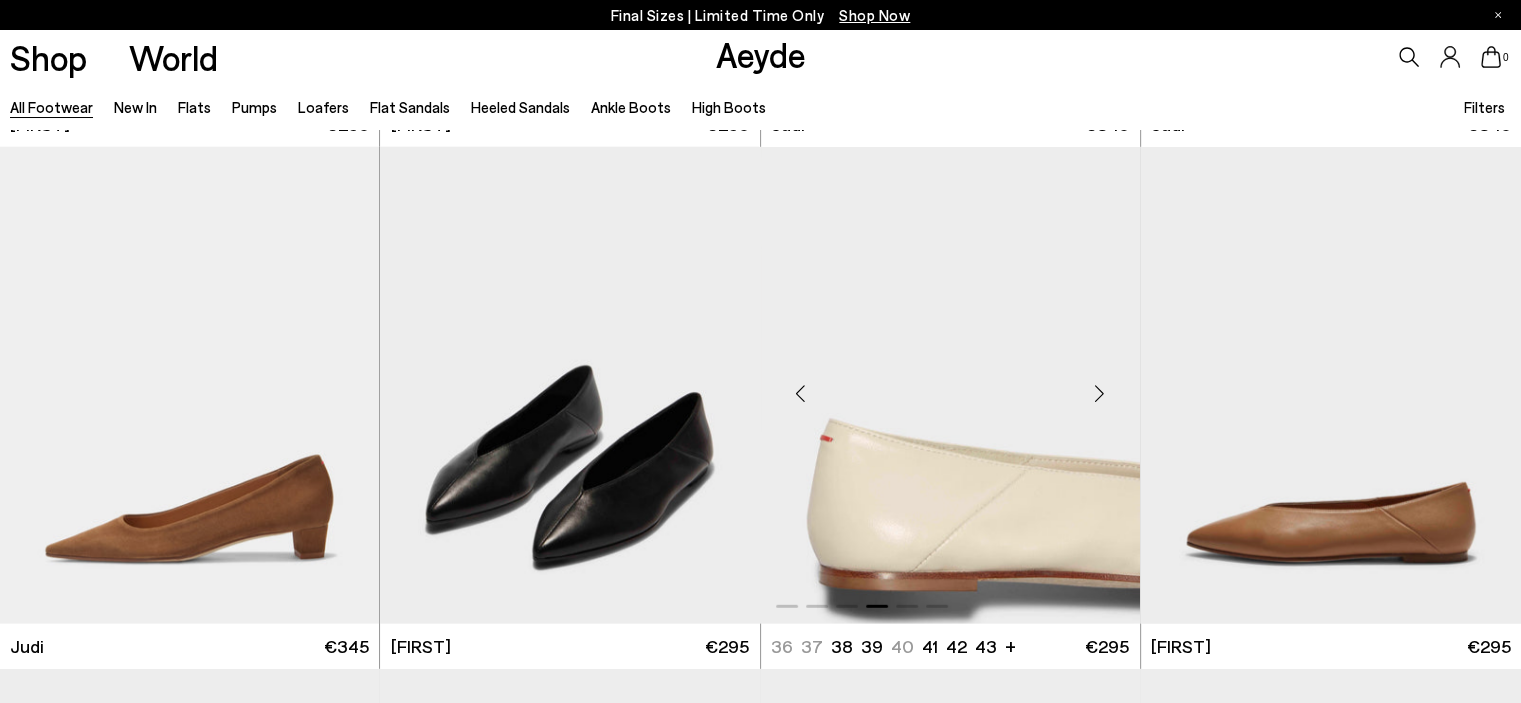 click at bounding box center [1100, 394] 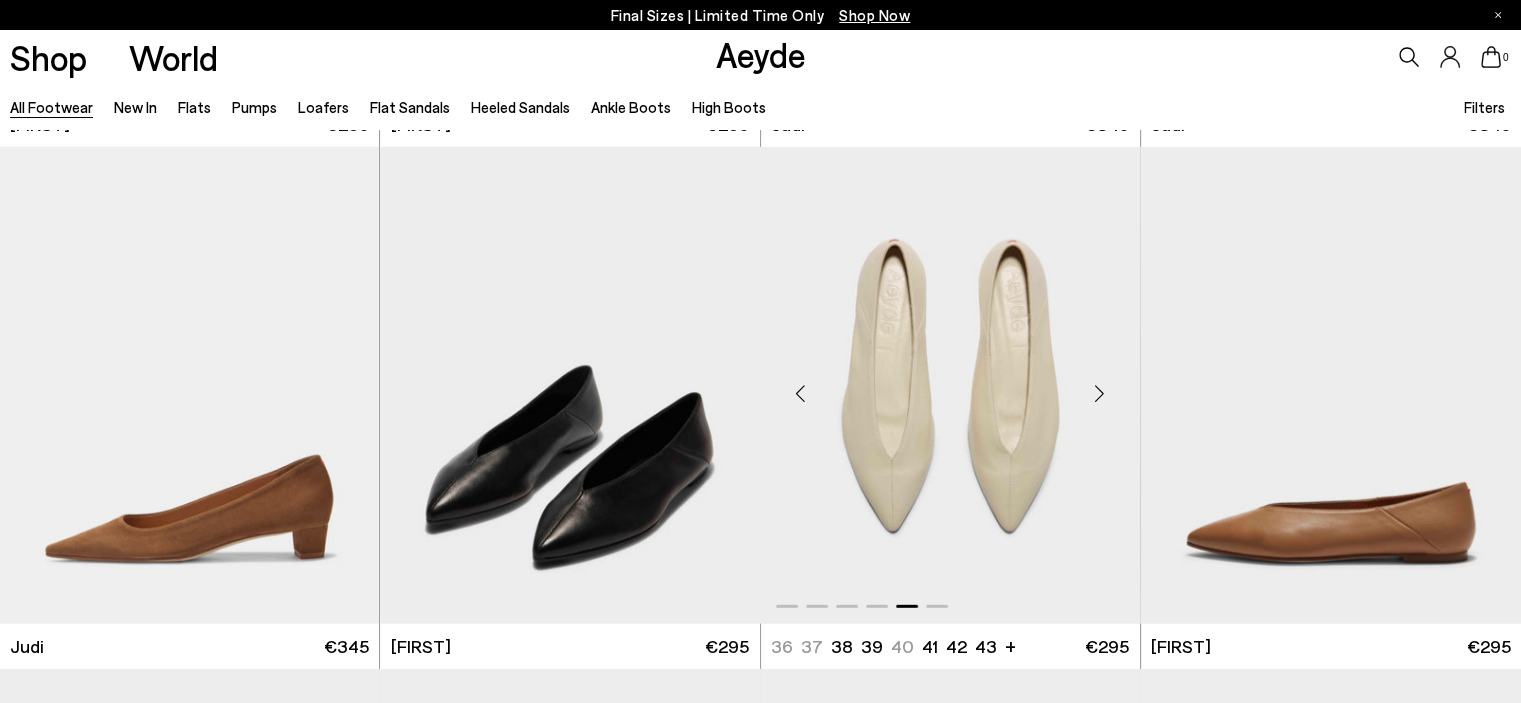 click at bounding box center (1100, 394) 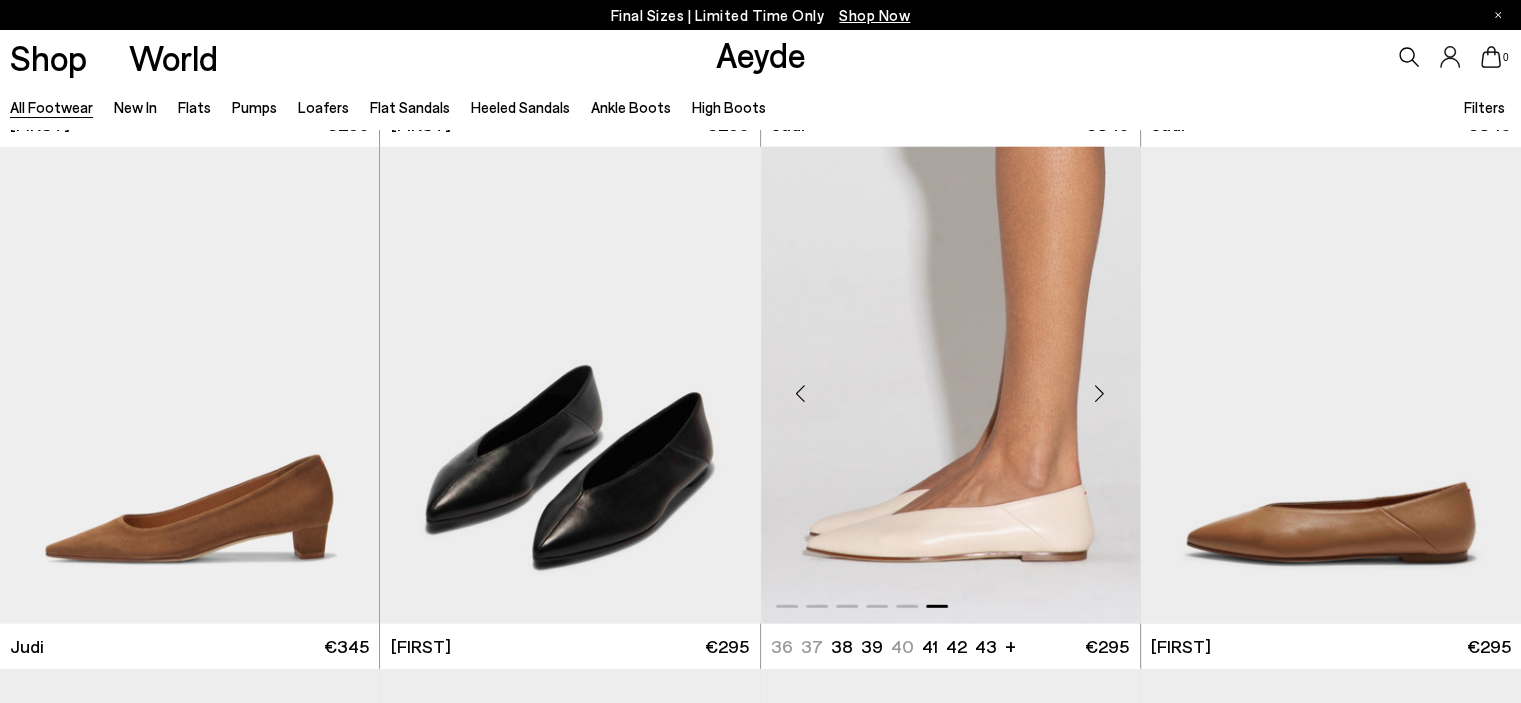 click at bounding box center (1100, 394) 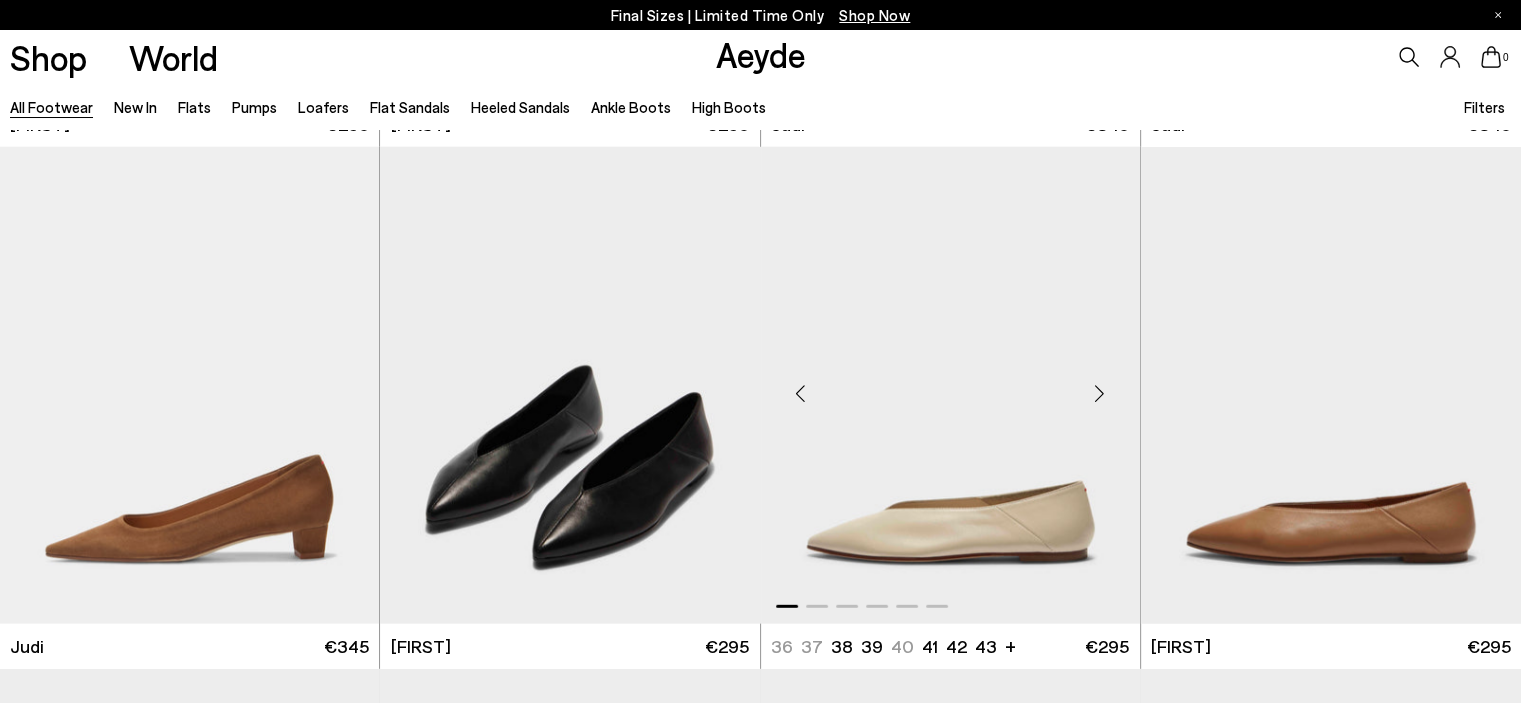 click at bounding box center (1100, 394) 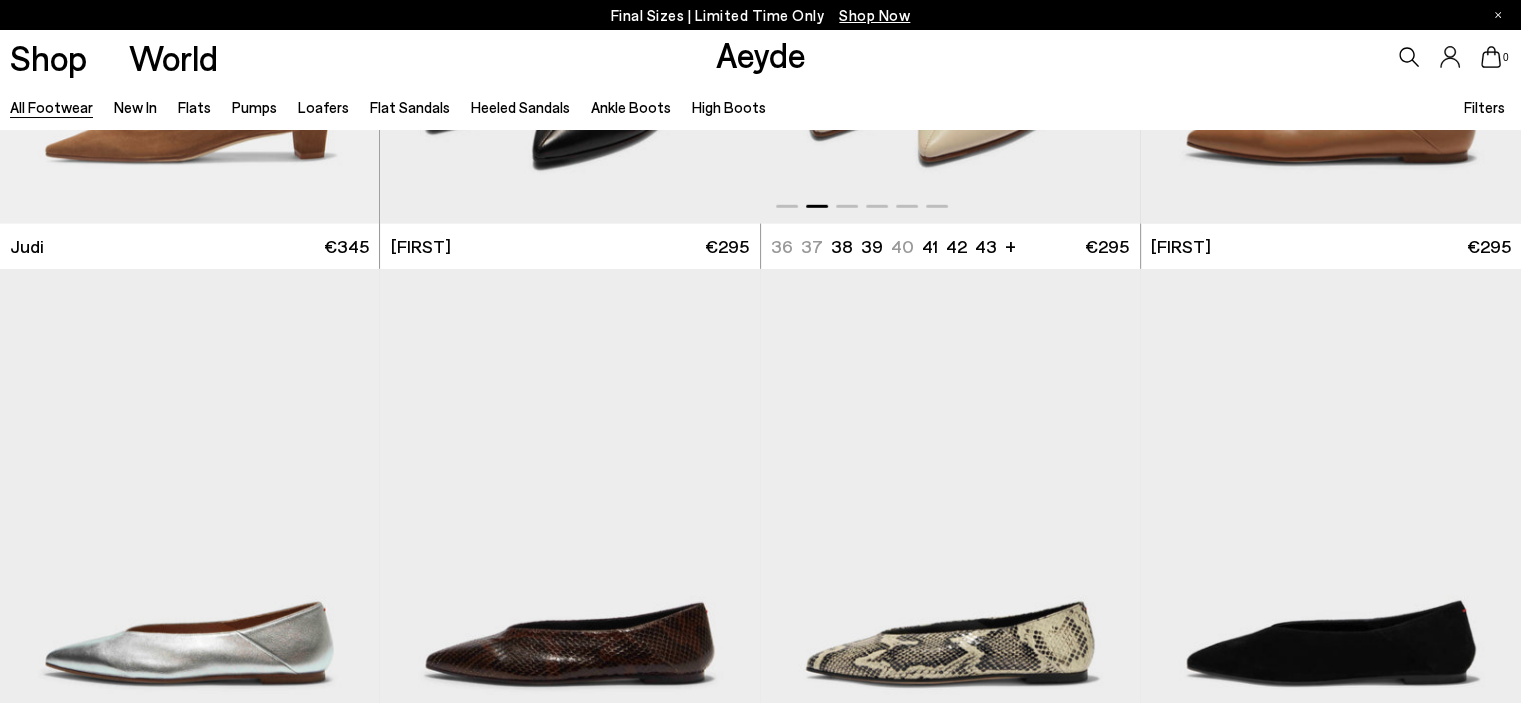 scroll, scrollTop: 5700, scrollLeft: 0, axis: vertical 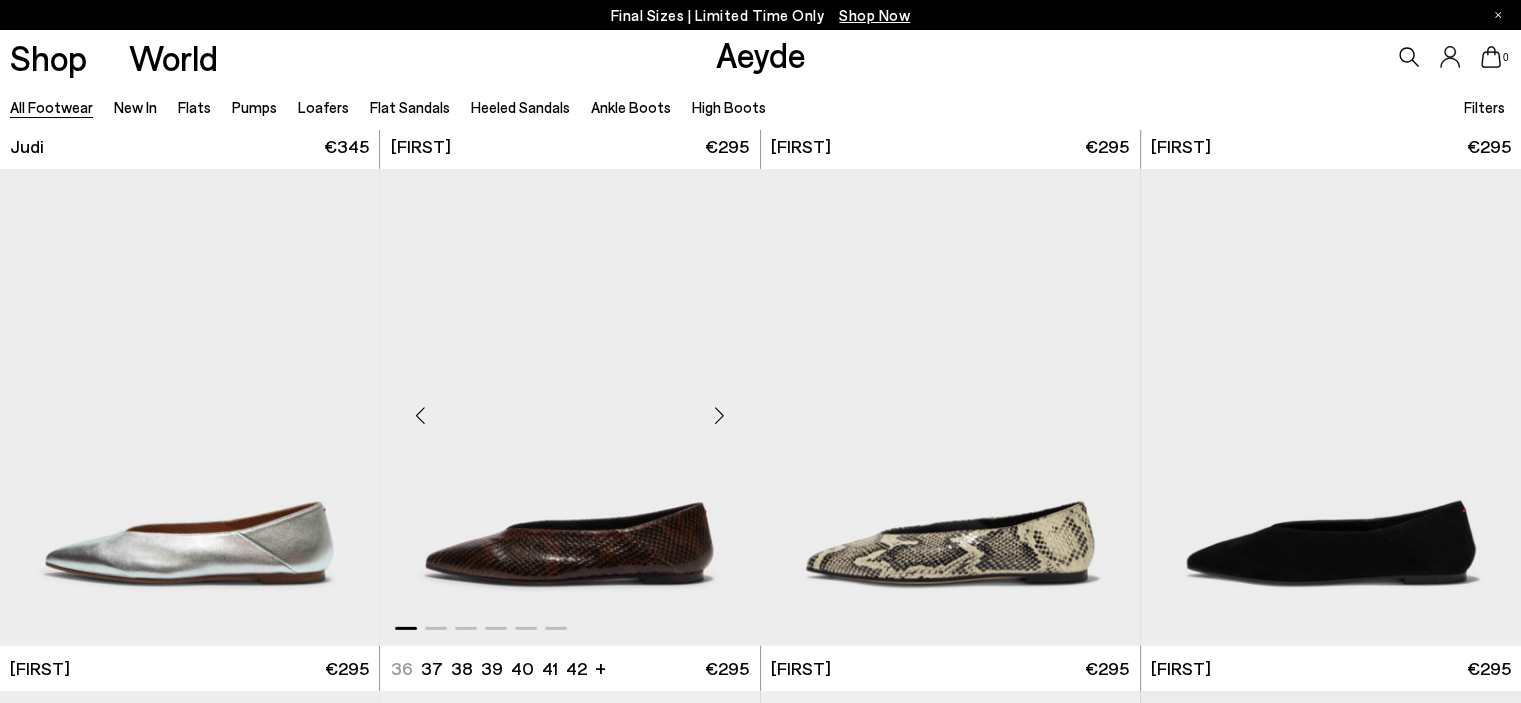 click at bounding box center (720, 415) 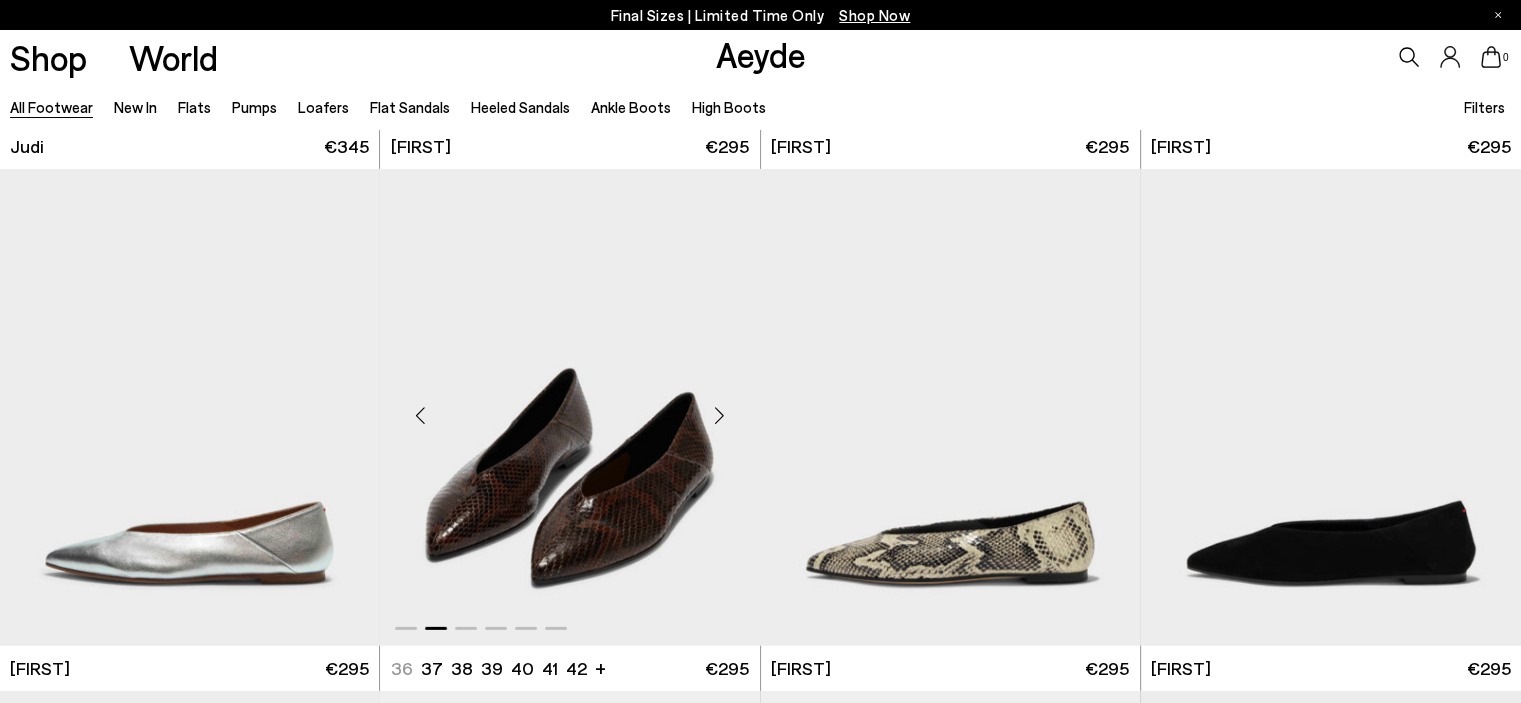 click at bounding box center [720, 415] 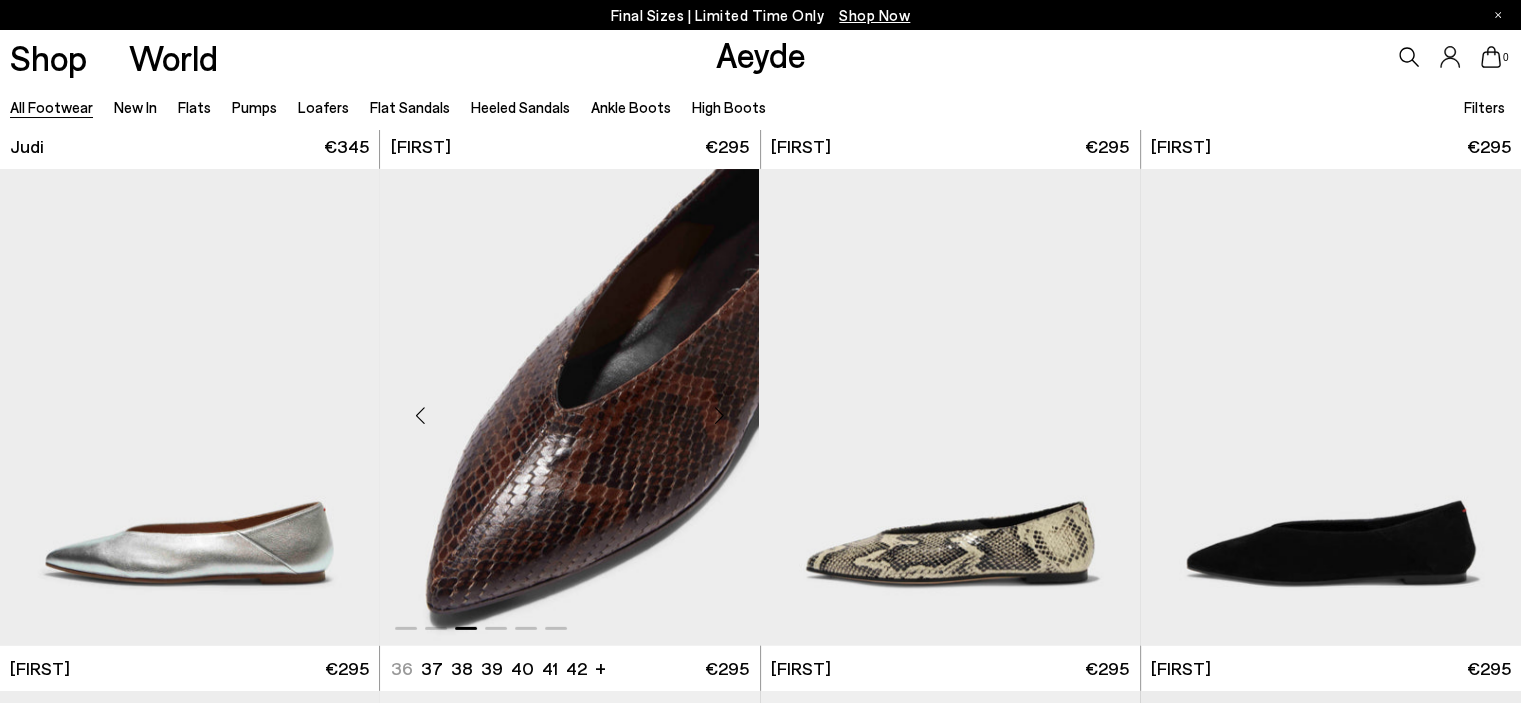click at bounding box center (720, 415) 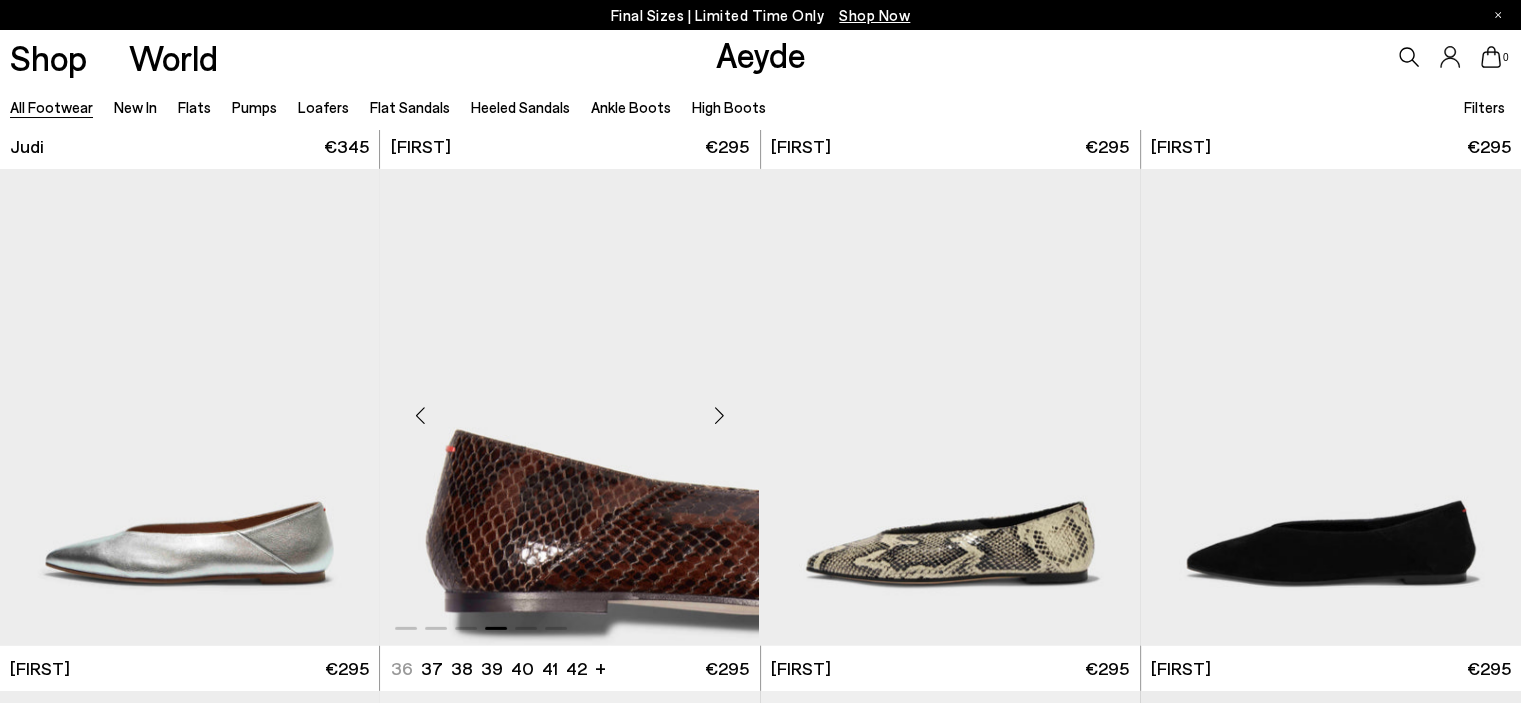 click at bounding box center [720, 415] 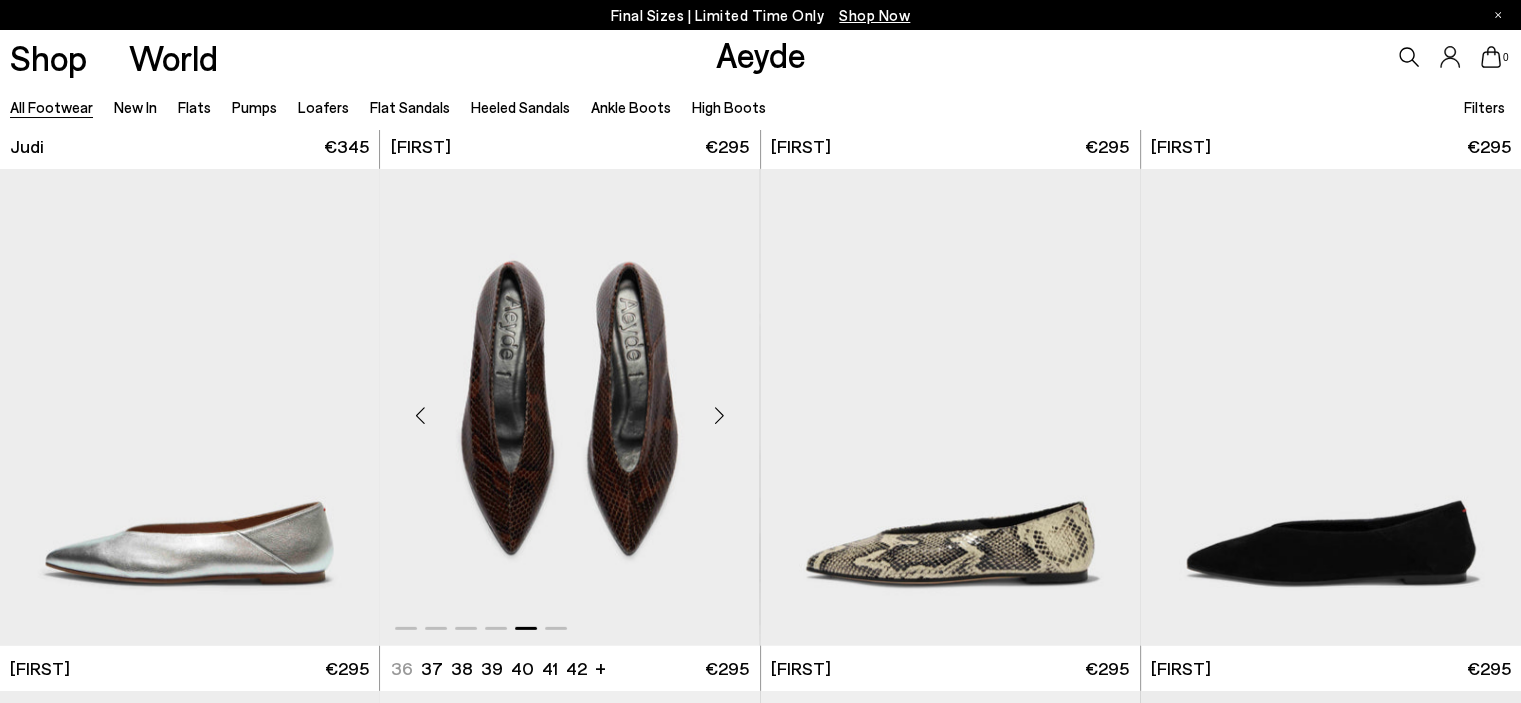 click at bounding box center [720, 415] 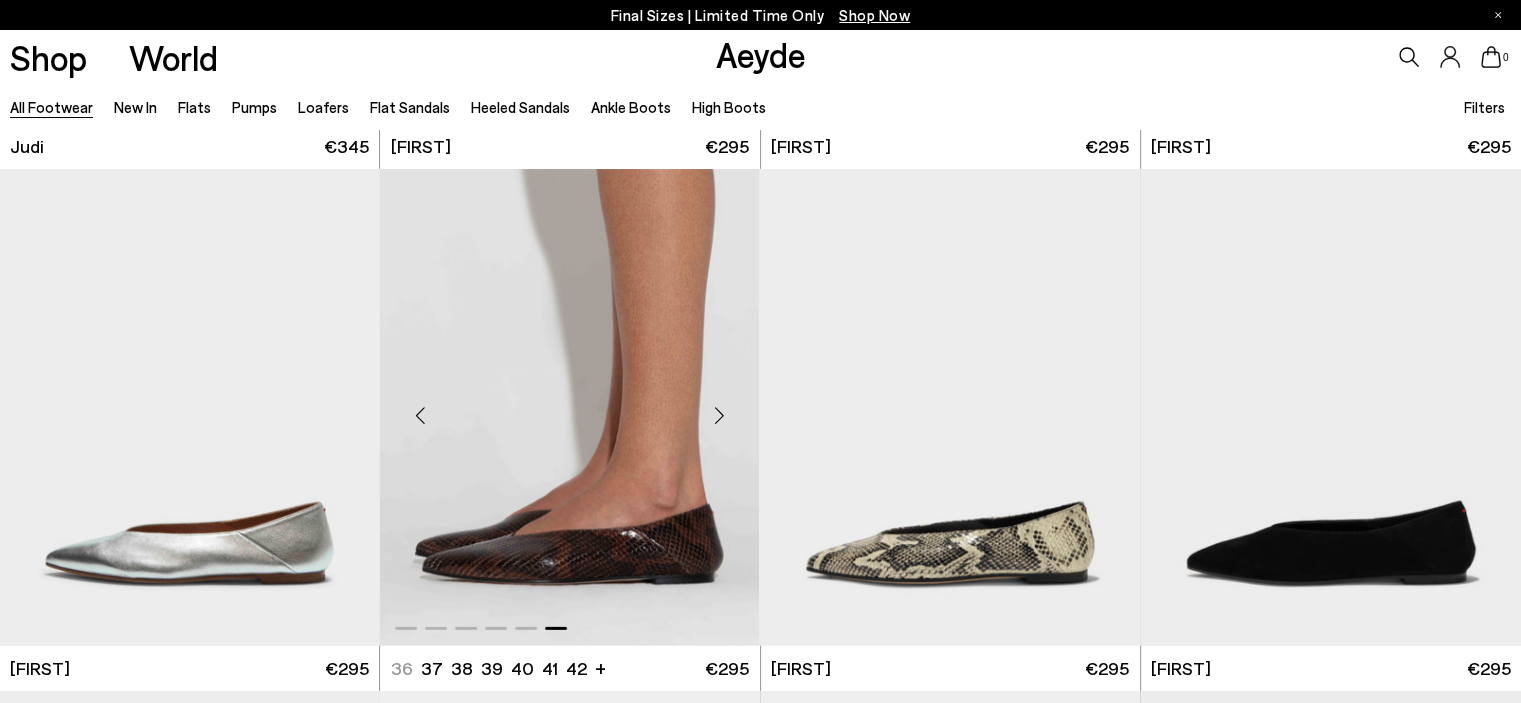 click at bounding box center [720, 415] 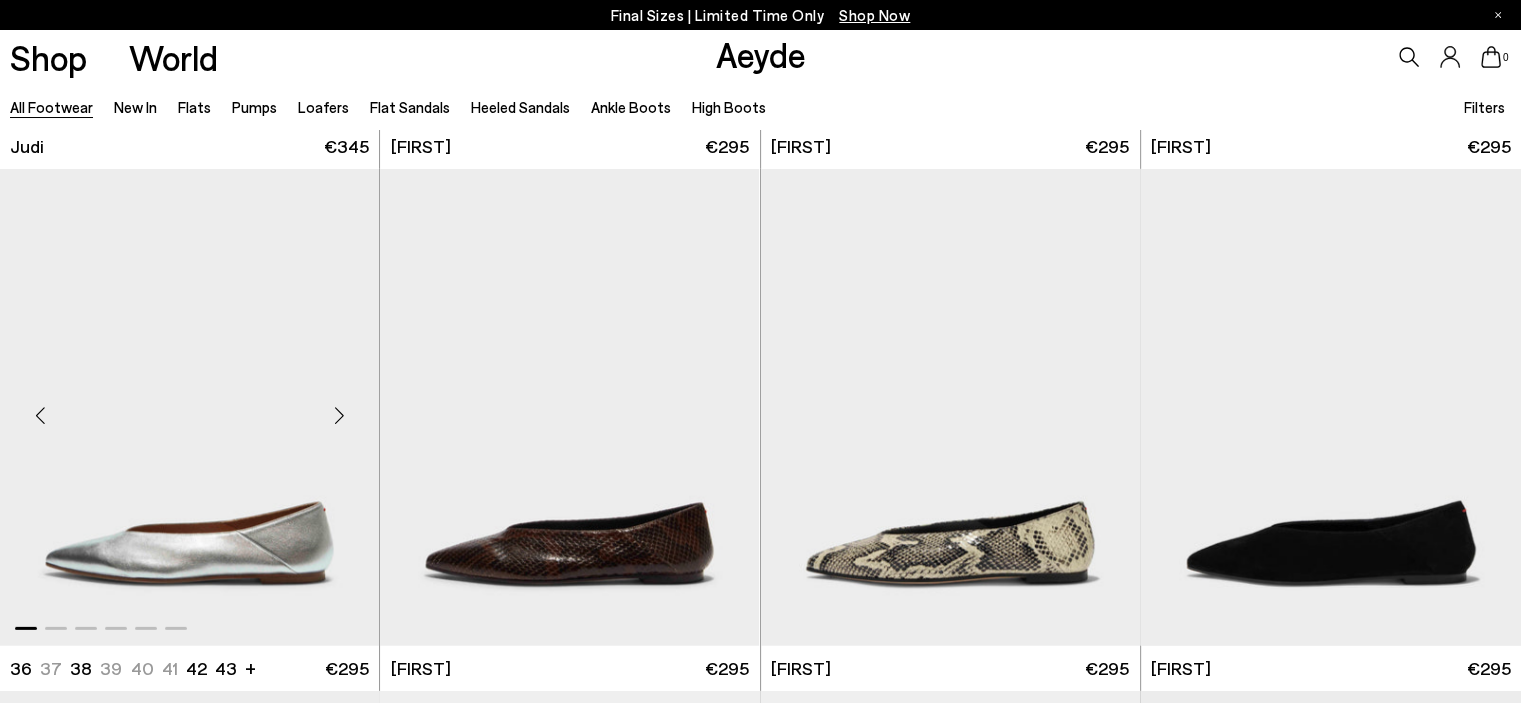 click at bounding box center [339, 415] 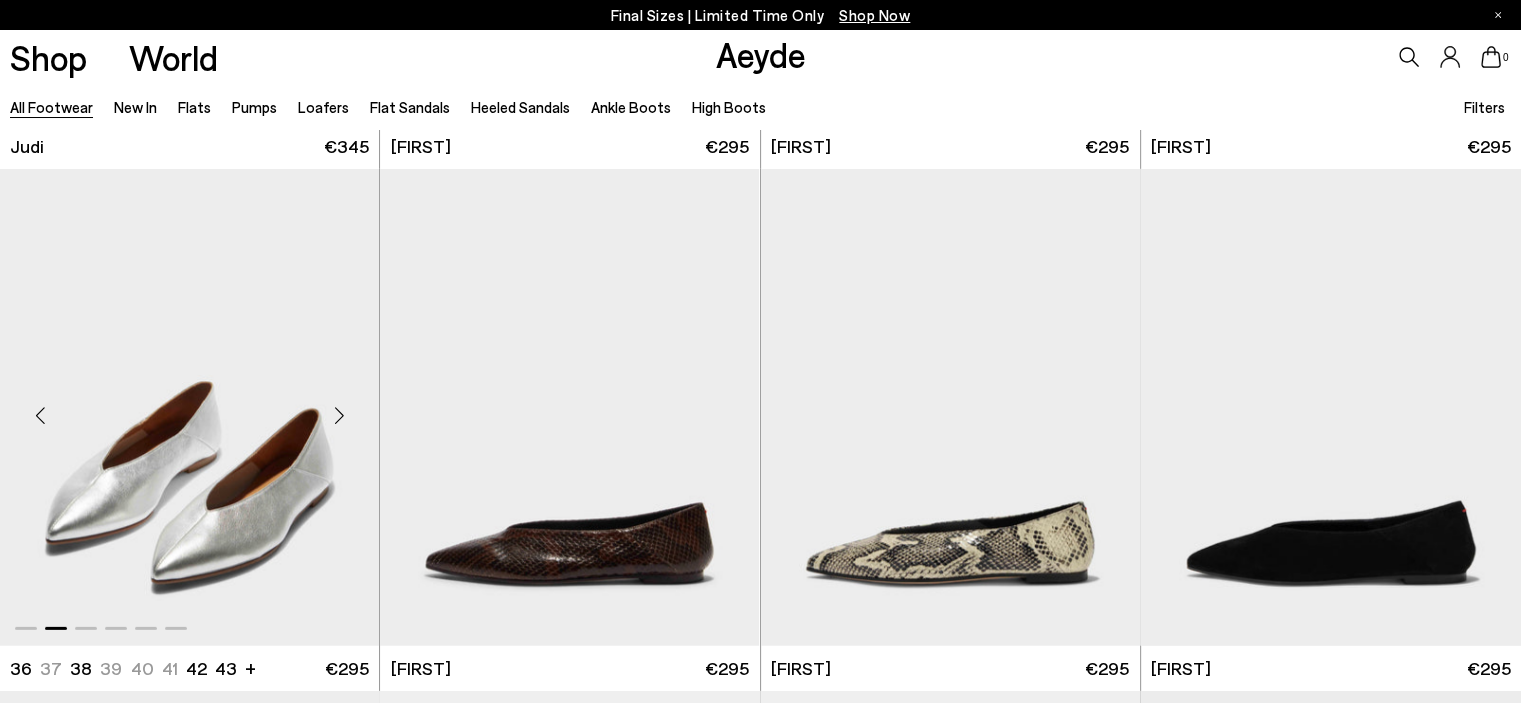 click at bounding box center [339, 415] 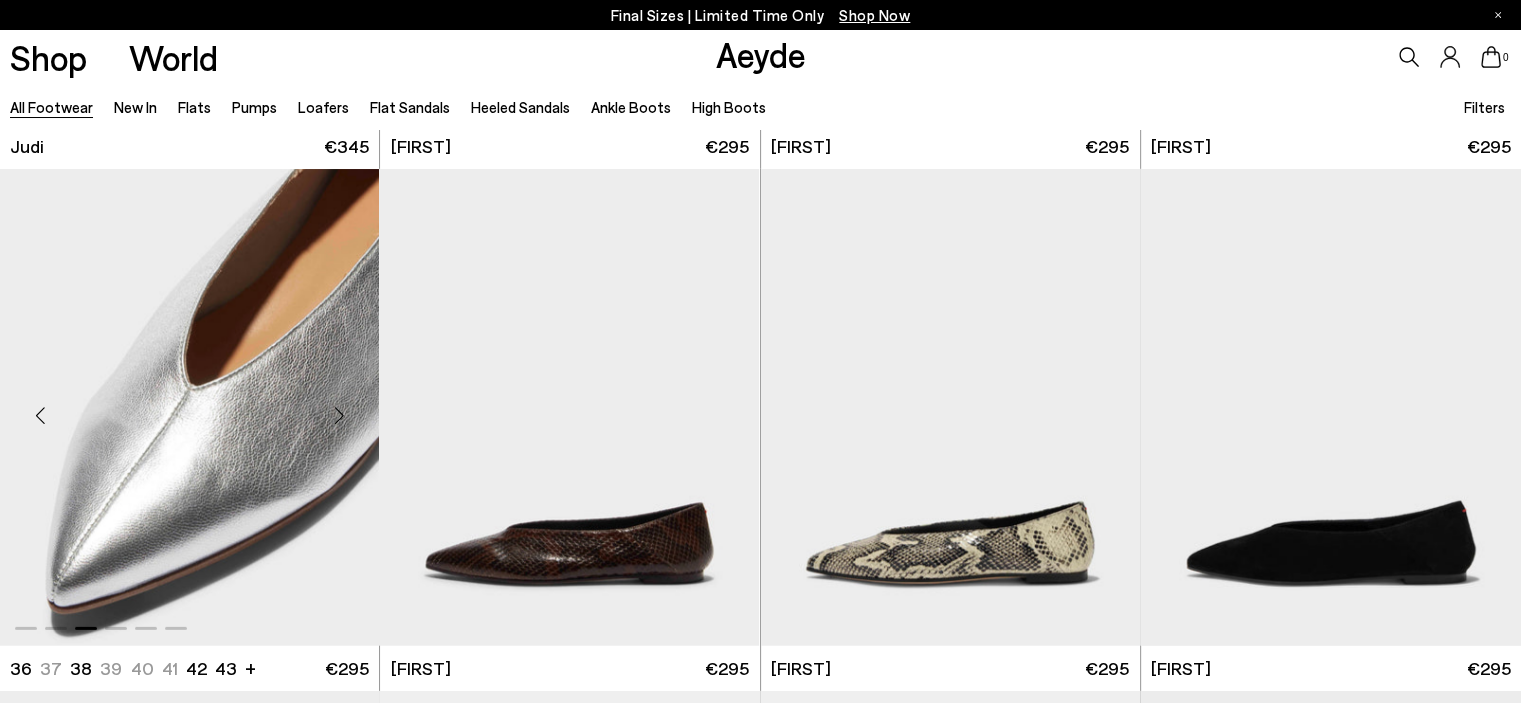 click at bounding box center [339, 415] 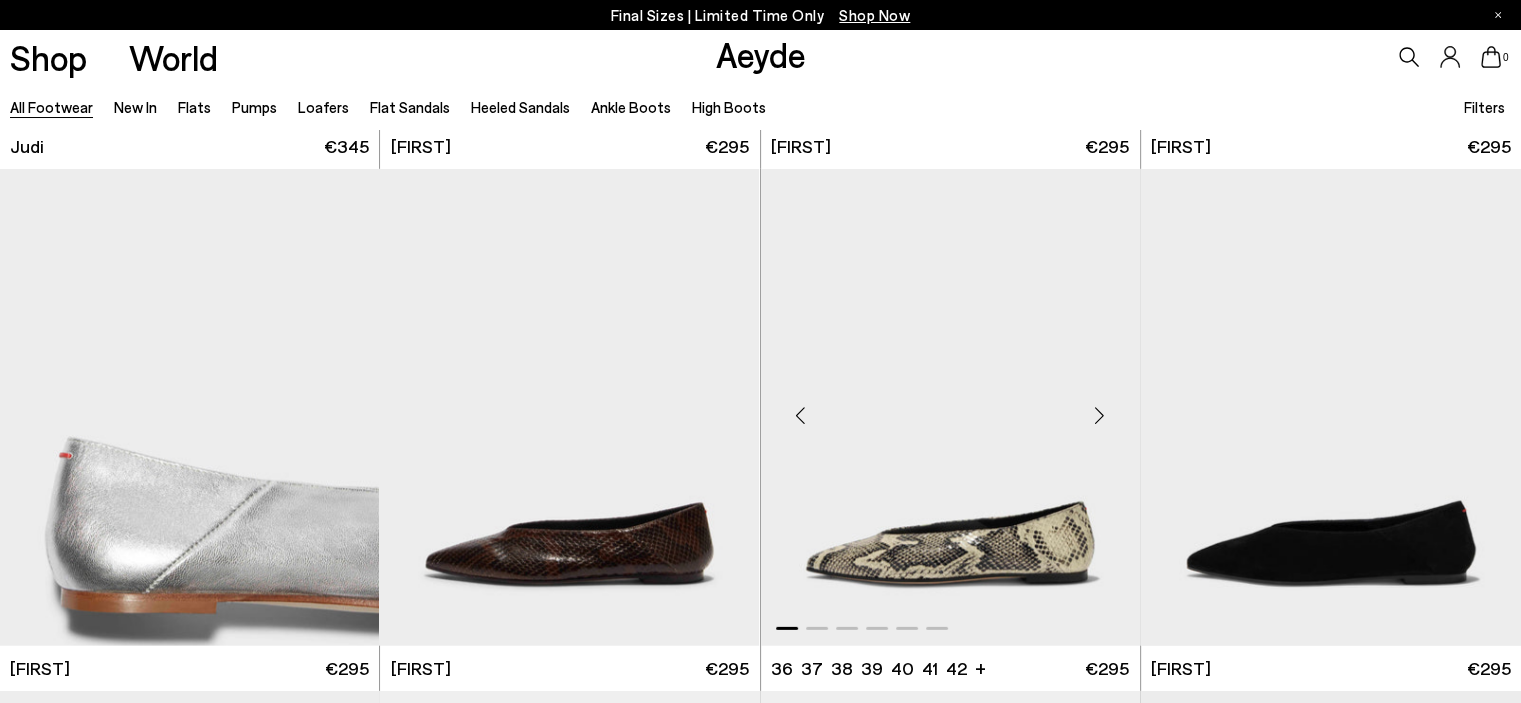 click at bounding box center [1100, 415] 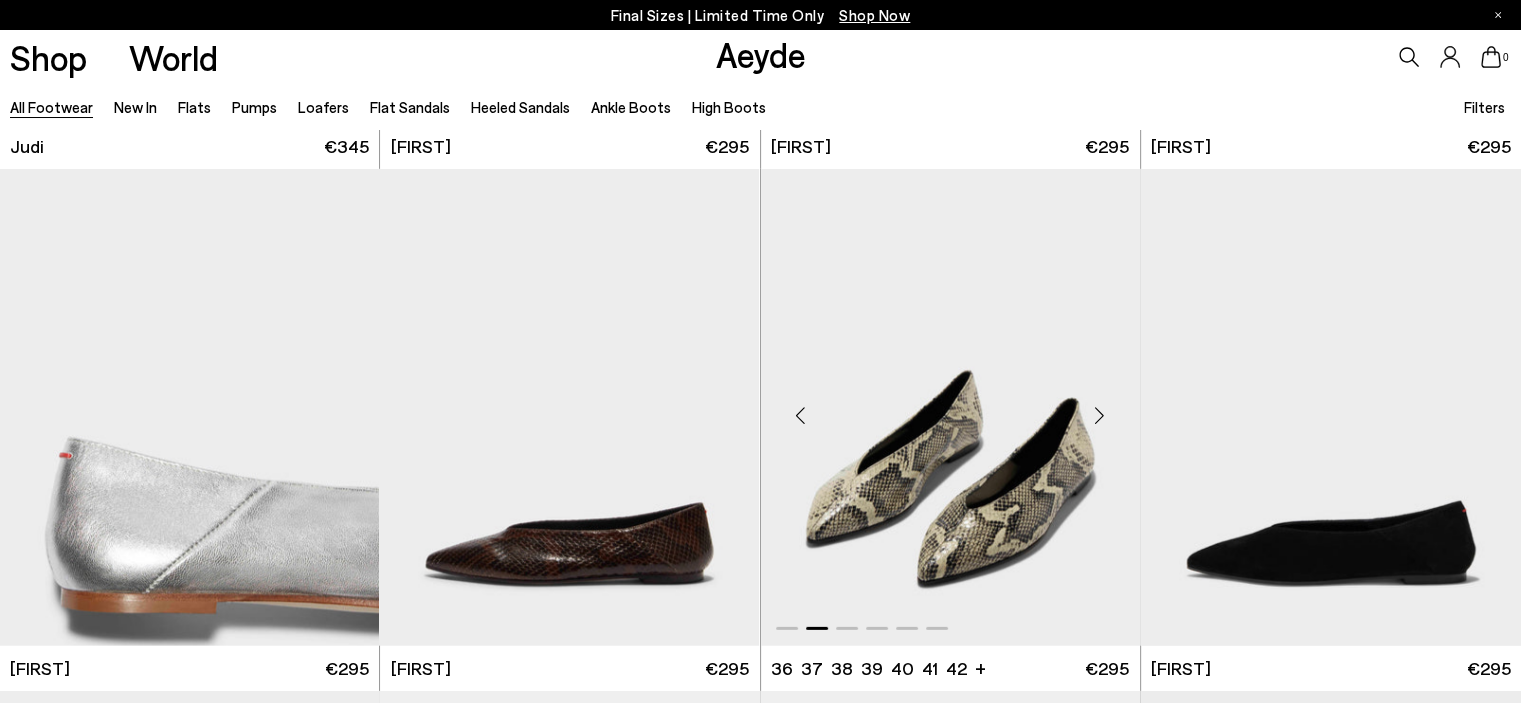 click at bounding box center [1100, 415] 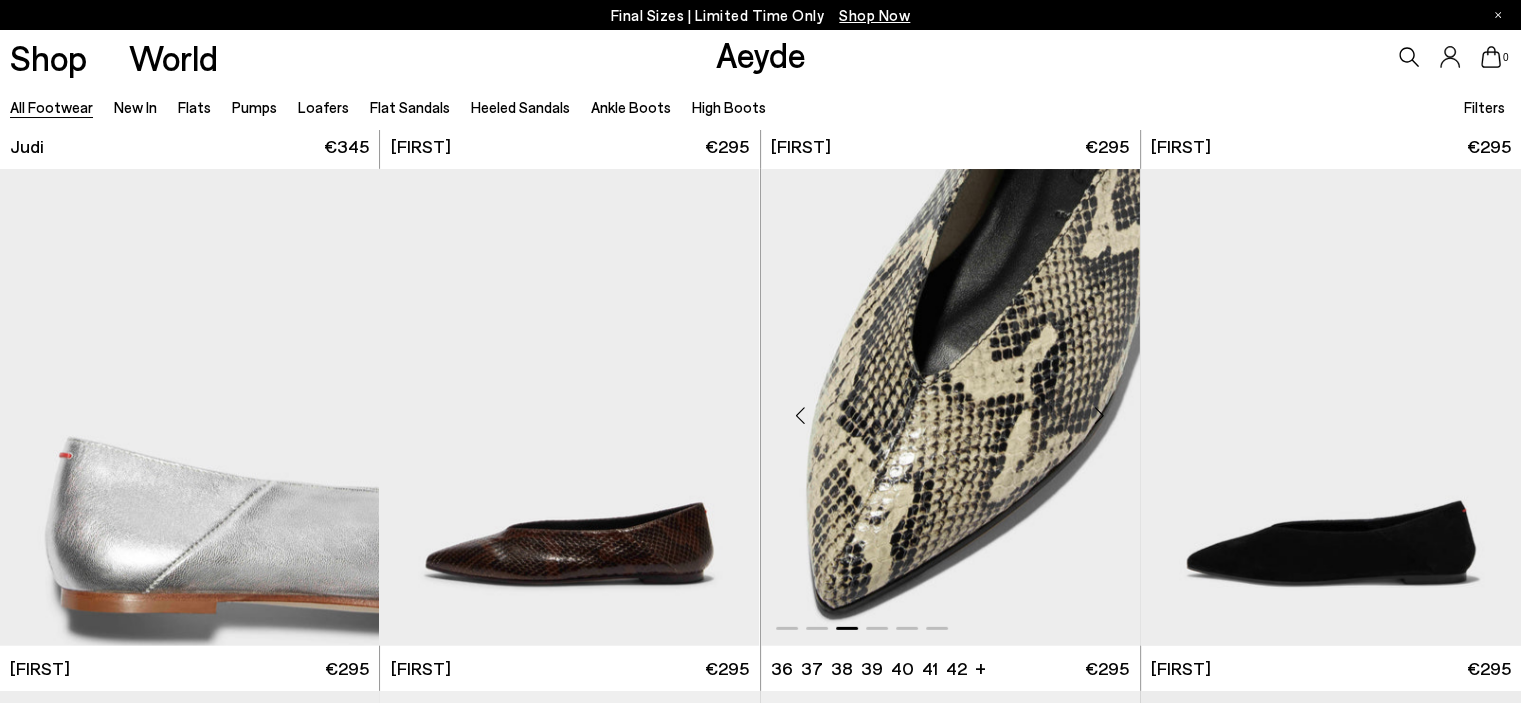 click at bounding box center [1100, 415] 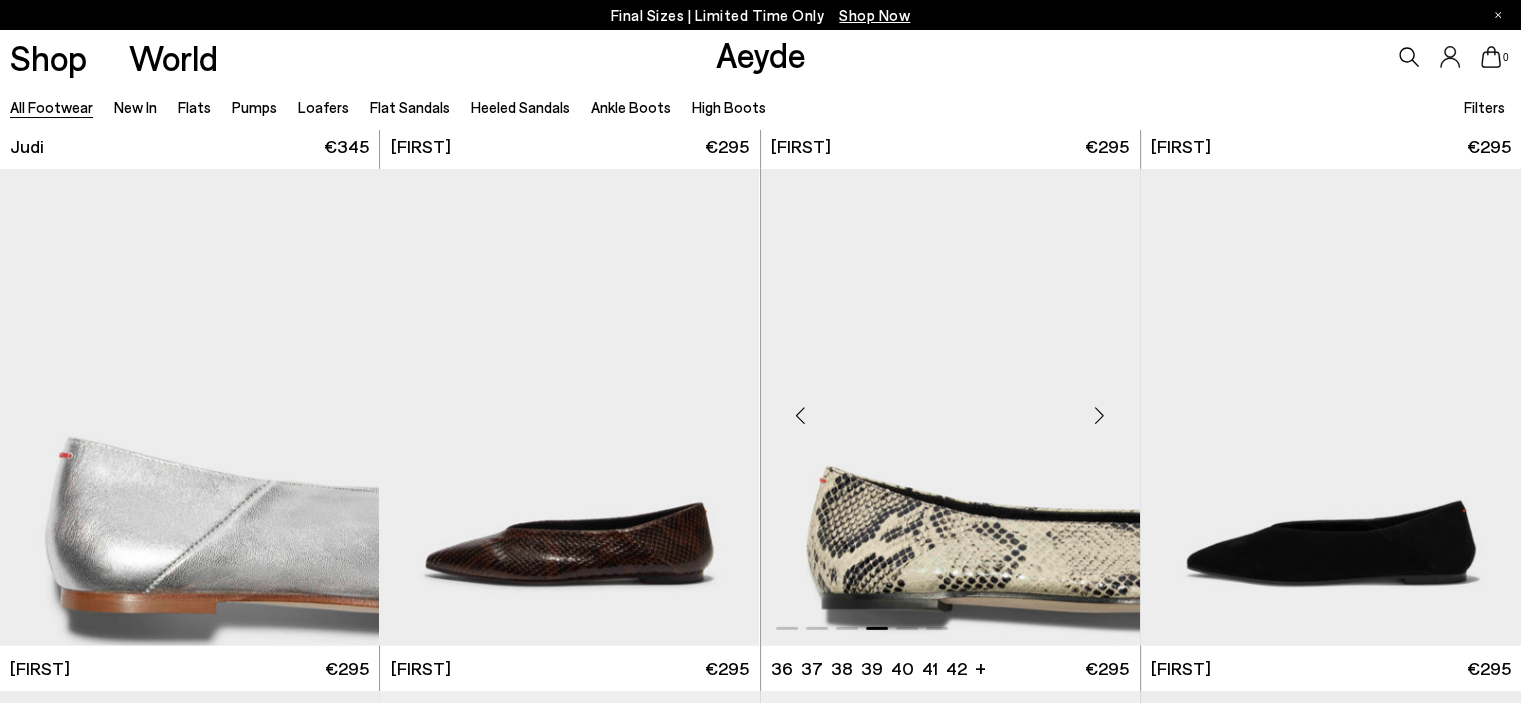 click at bounding box center [1100, 415] 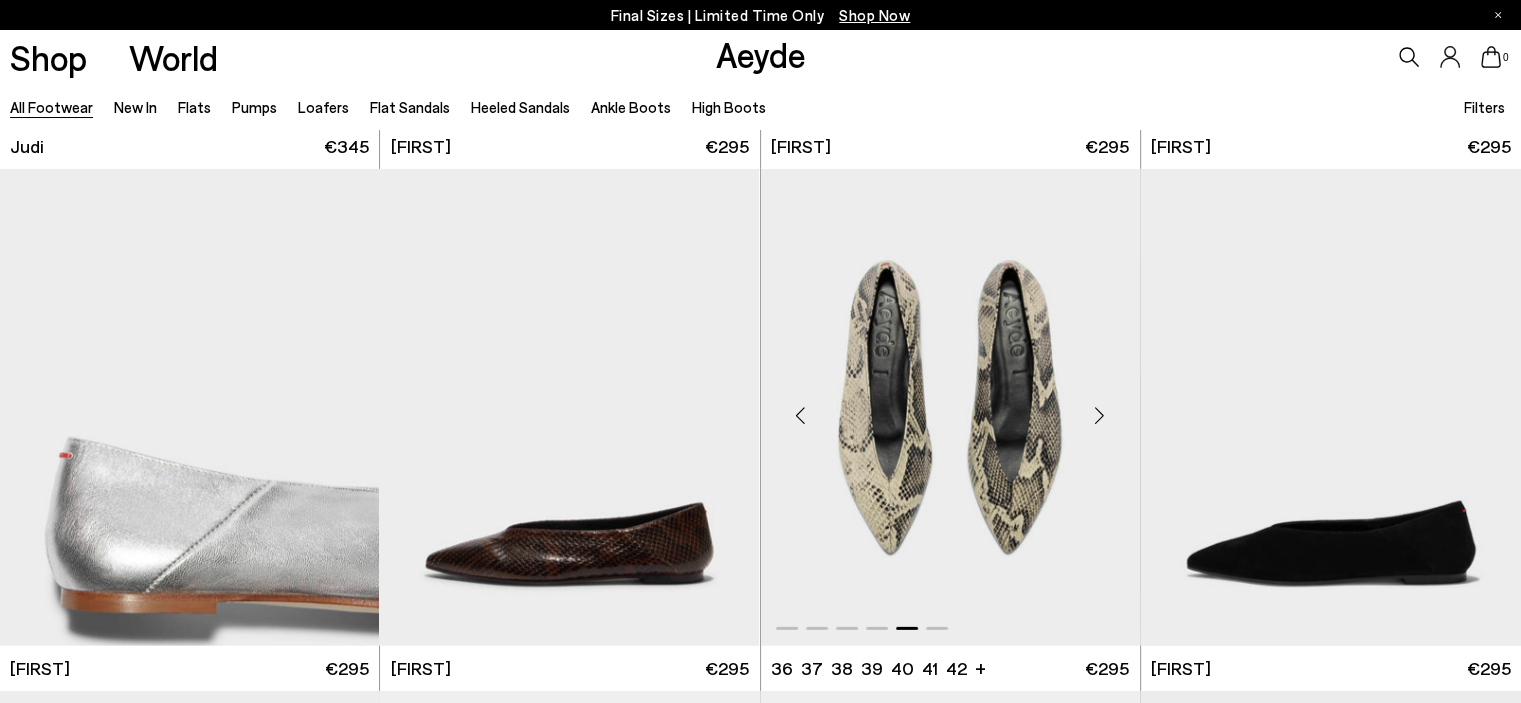 click at bounding box center (1100, 415) 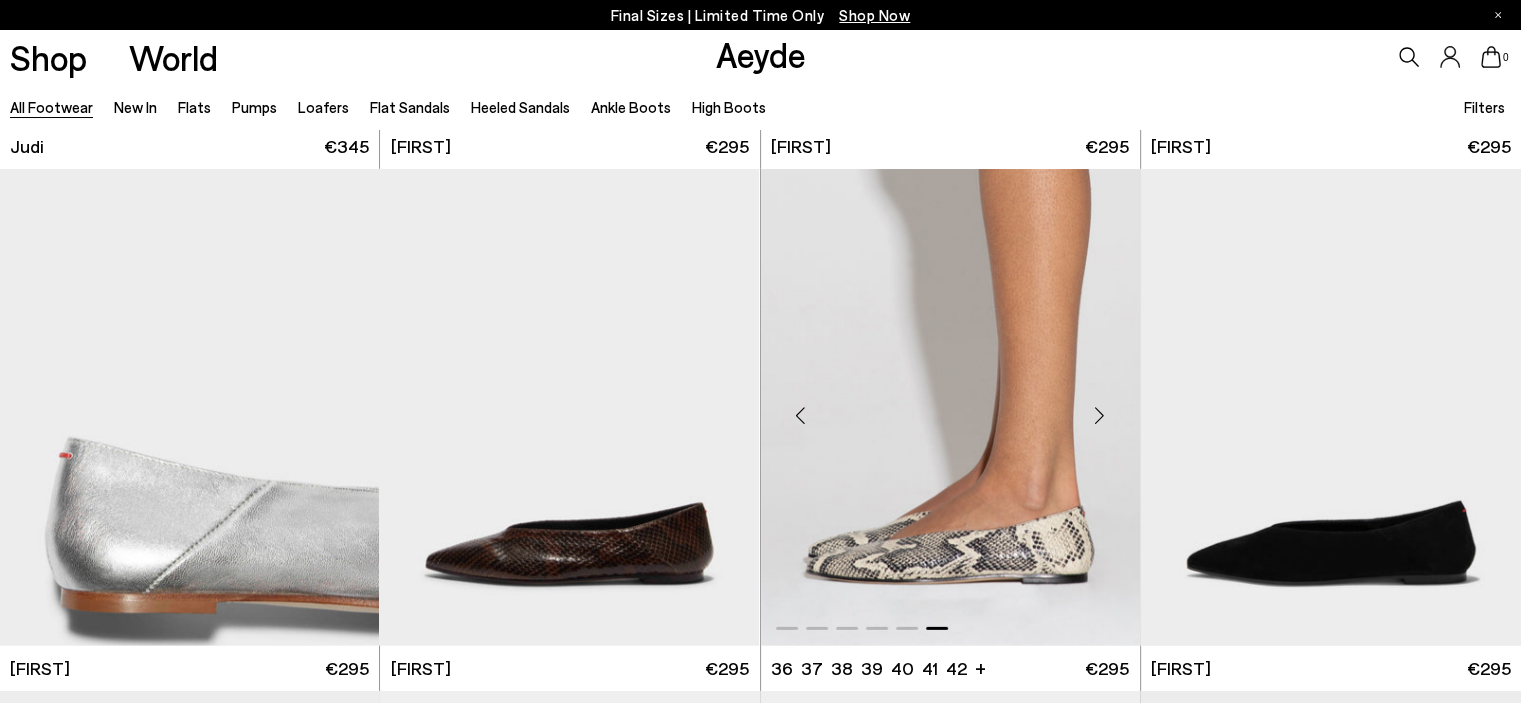click at bounding box center [1100, 415] 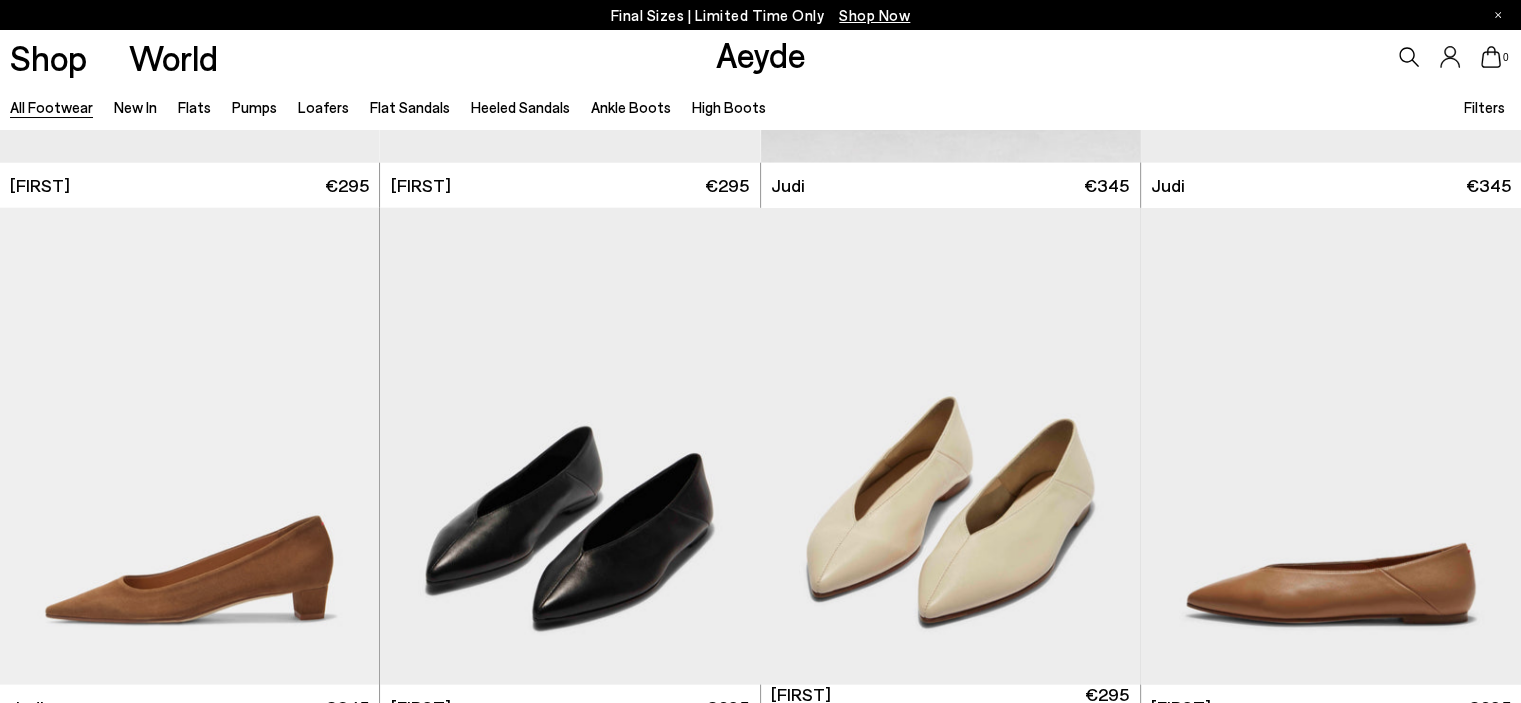 scroll, scrollTop: 4900, scrollLeft: 0, axis: vertical 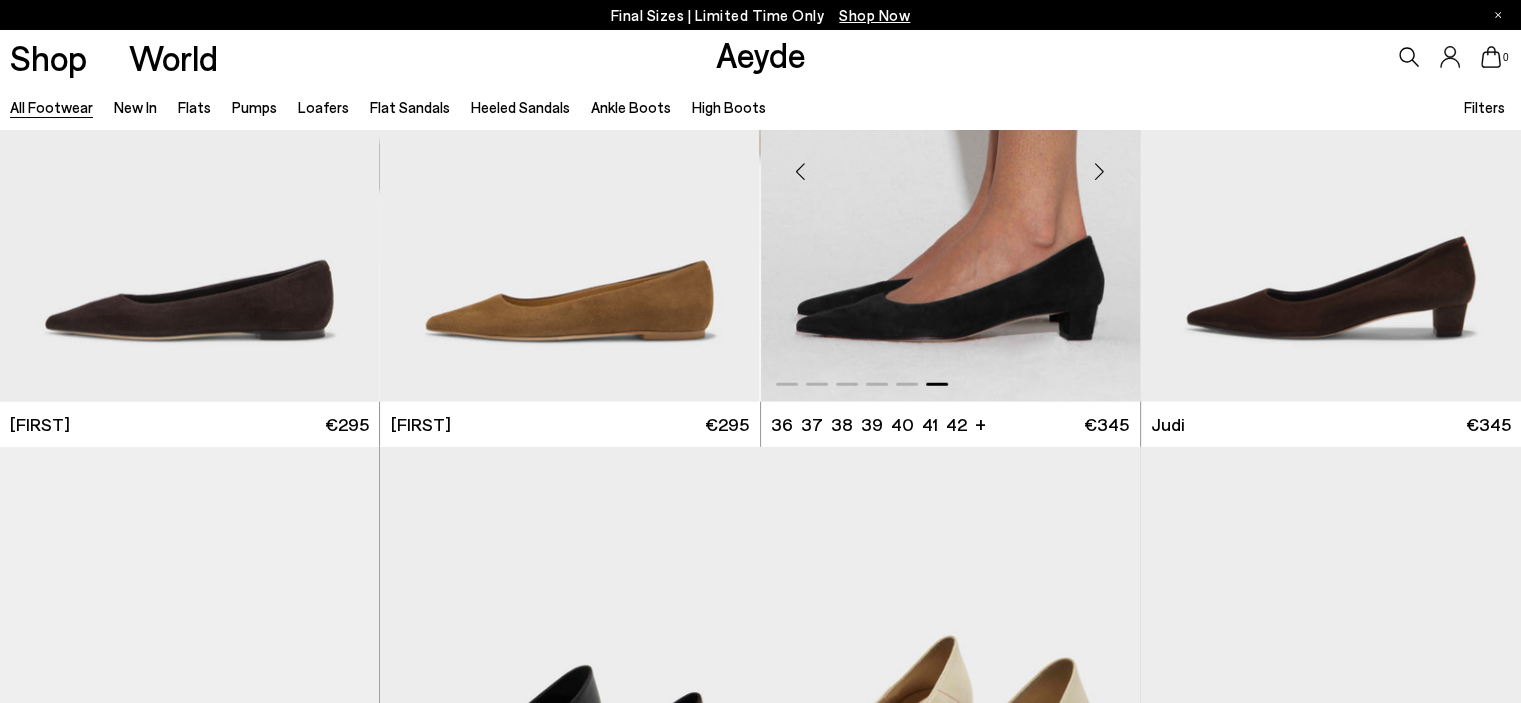 click at bounding box center (1100, 172) 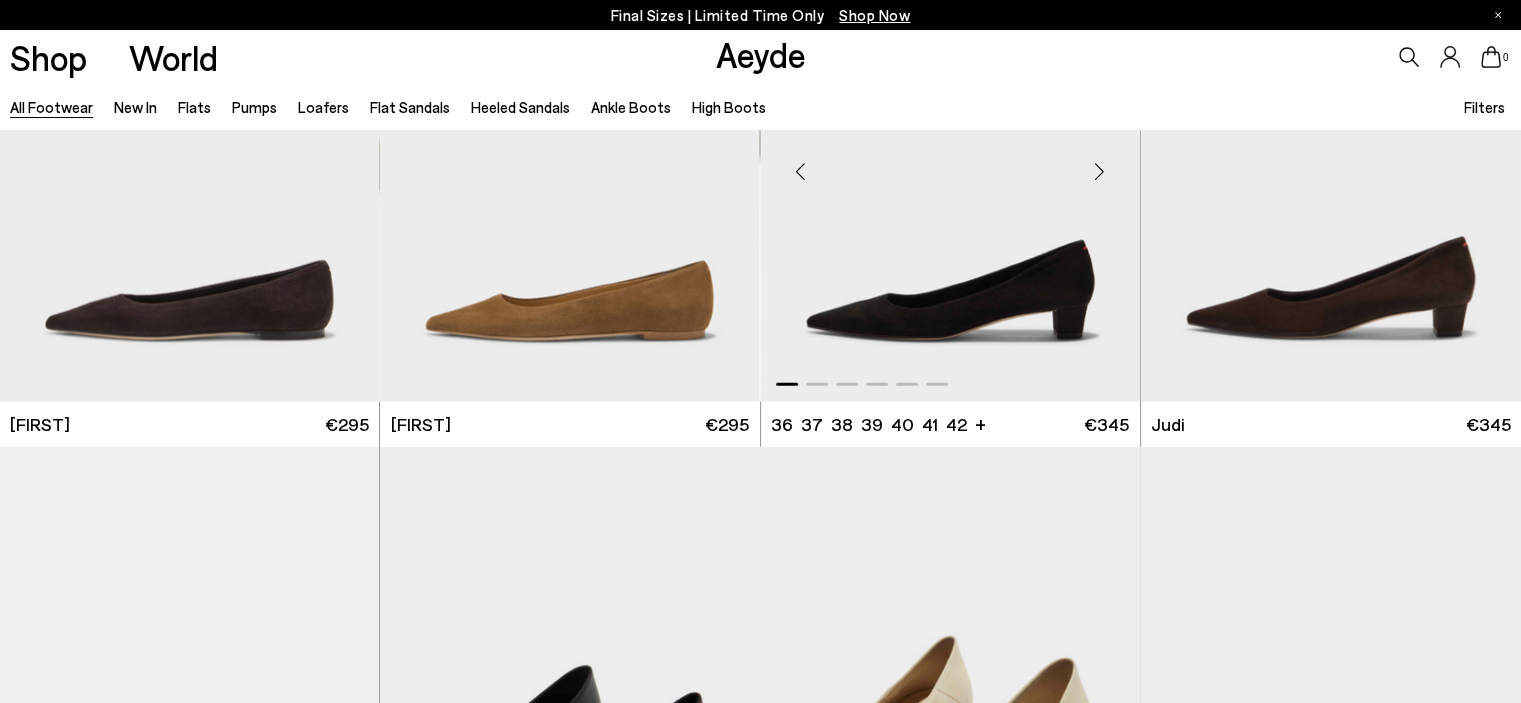 click at bounding box center (1100, 172) 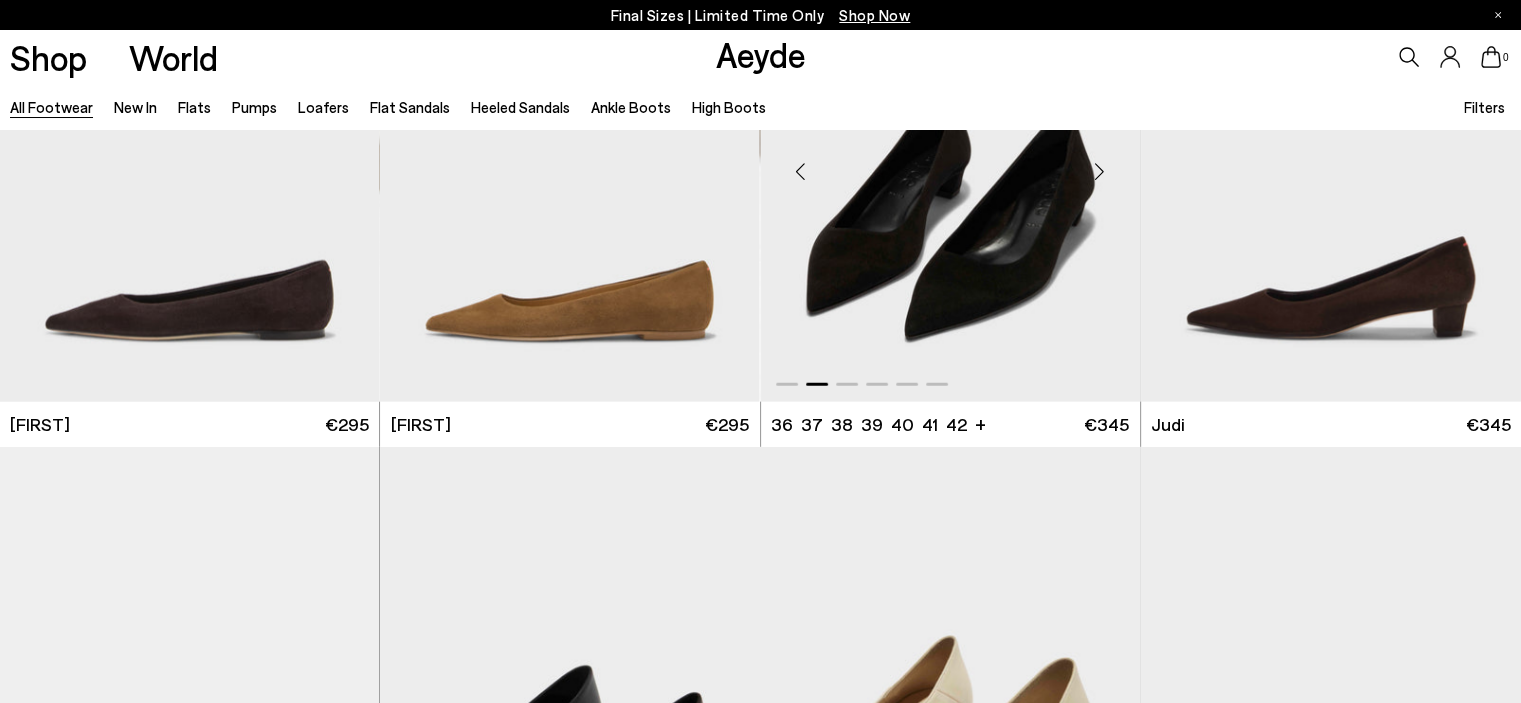click at bounding box center [1100, 172] 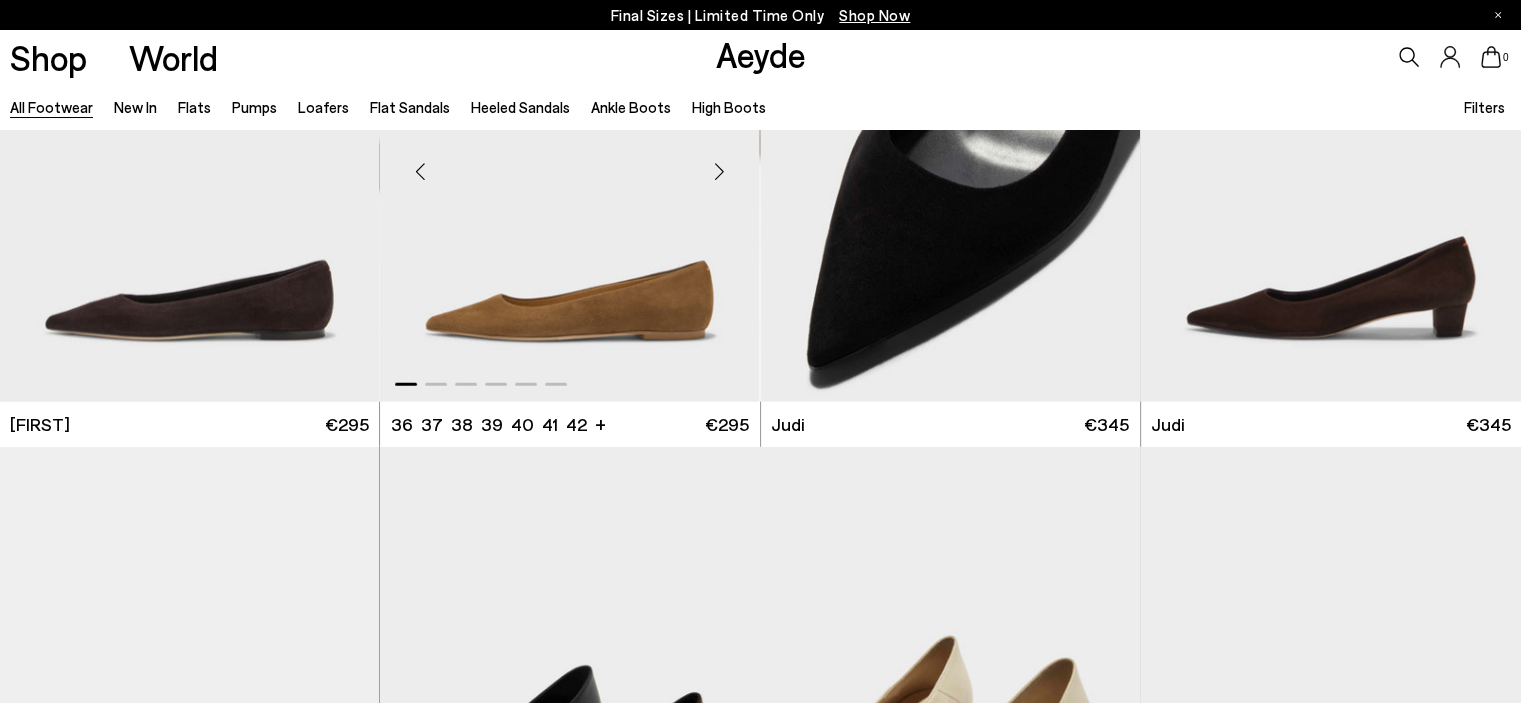 click at bounding box center [720, 172] 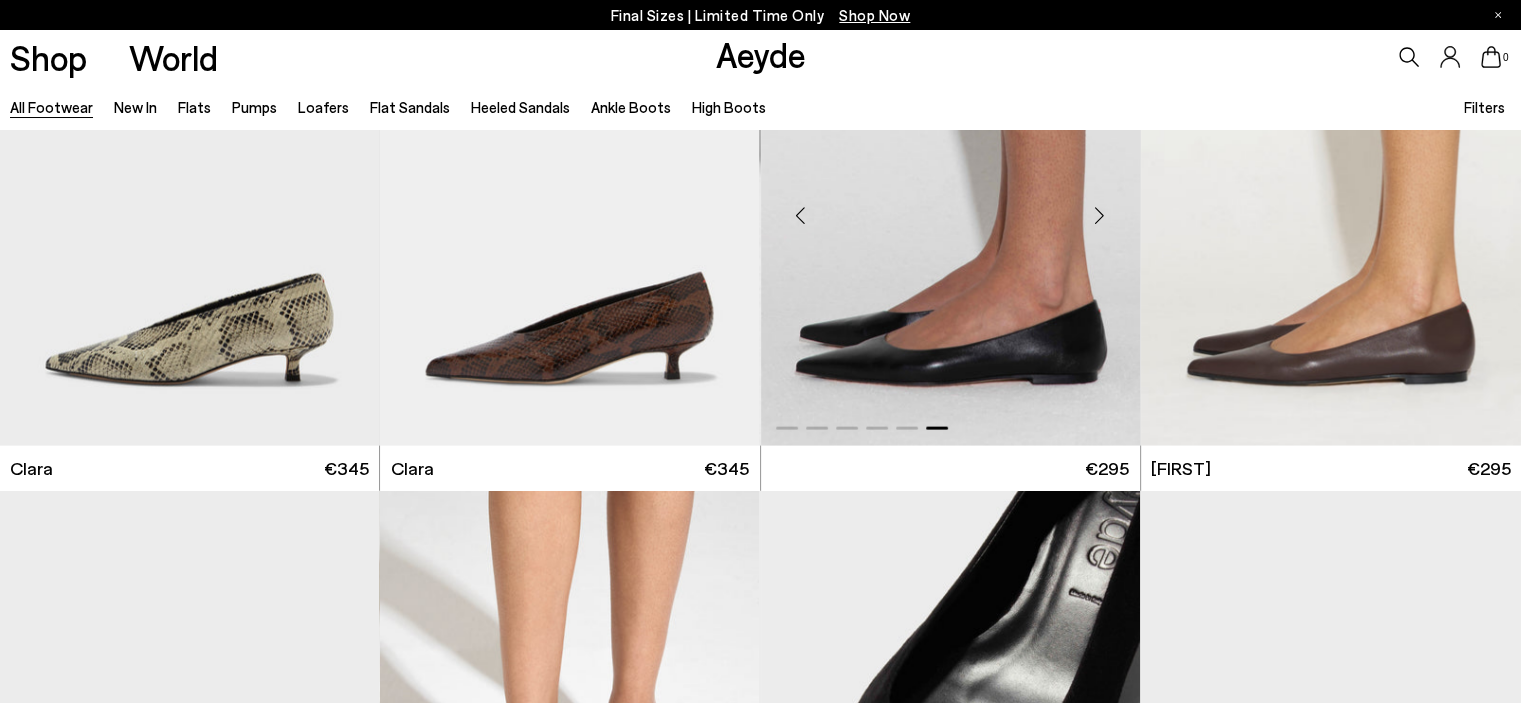 scroll, scrollTop: 4300, scrollLeft: 0, axis: vertical 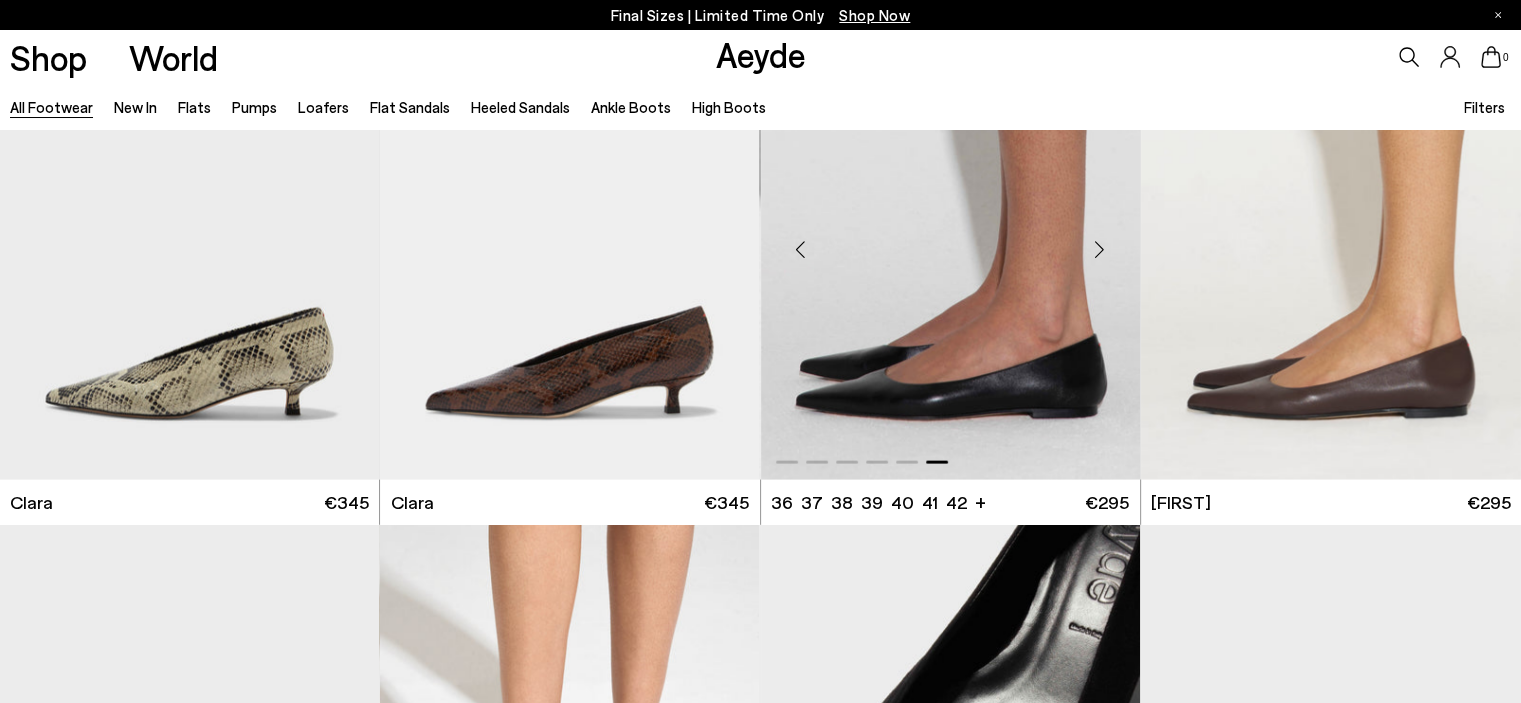 click at bounding box center [1100, 250] 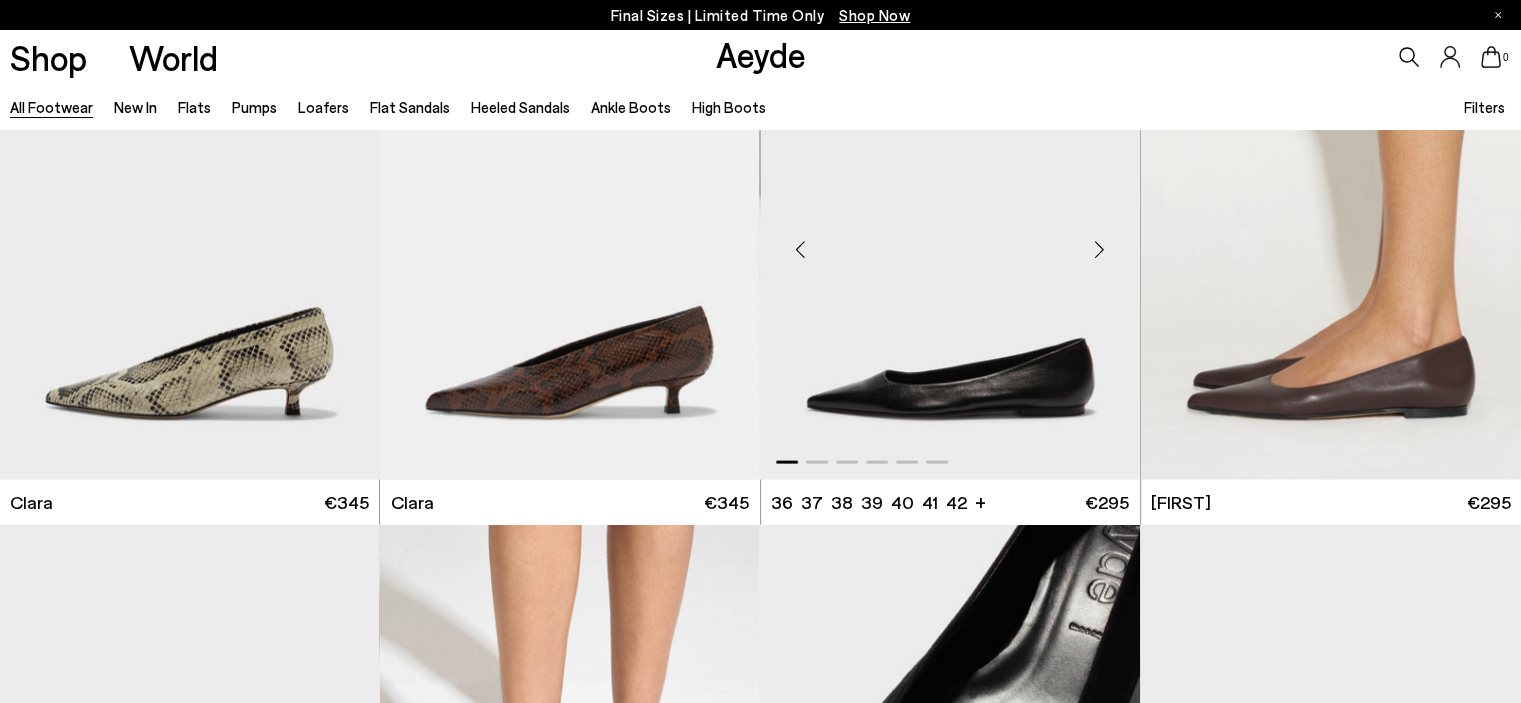 click at bounding box center (1100, 250) 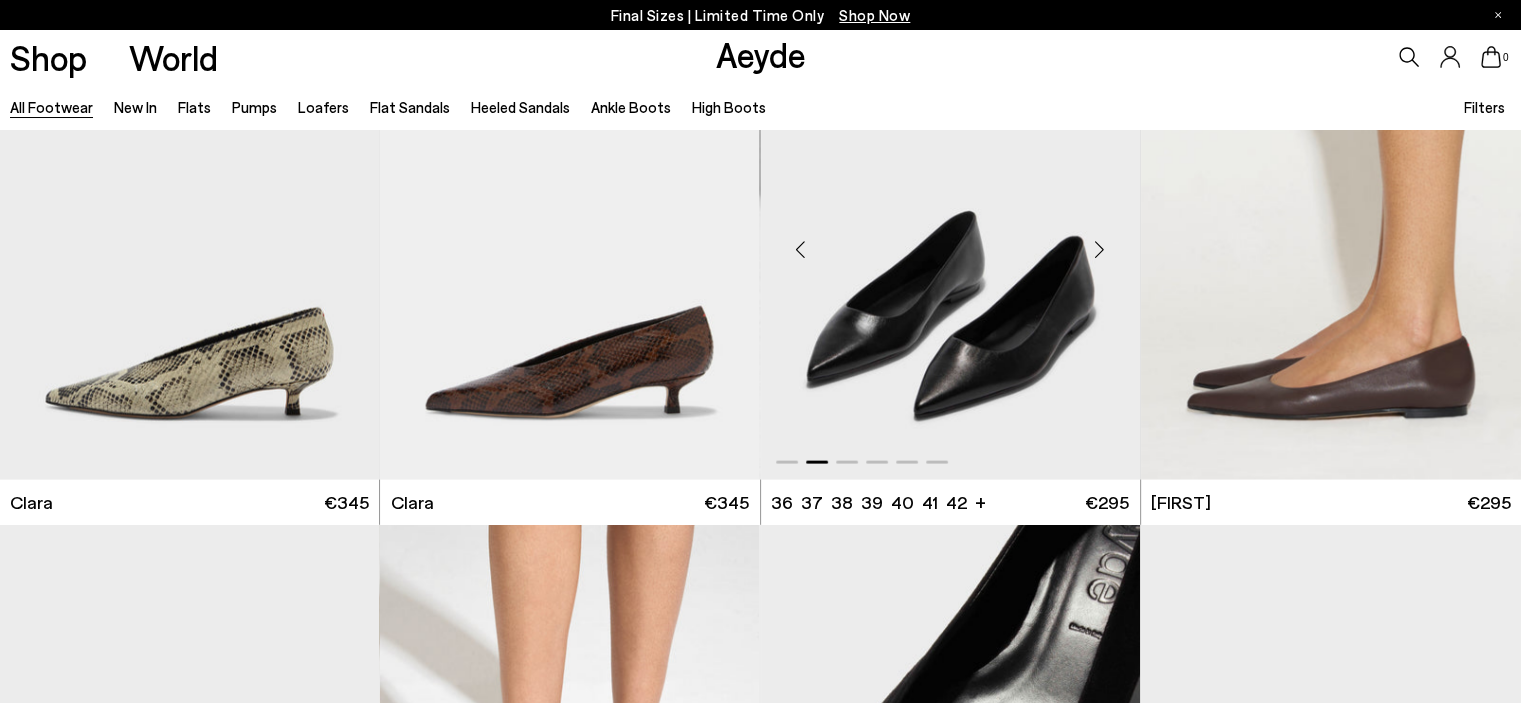 click at bounding box center (1100, 250) 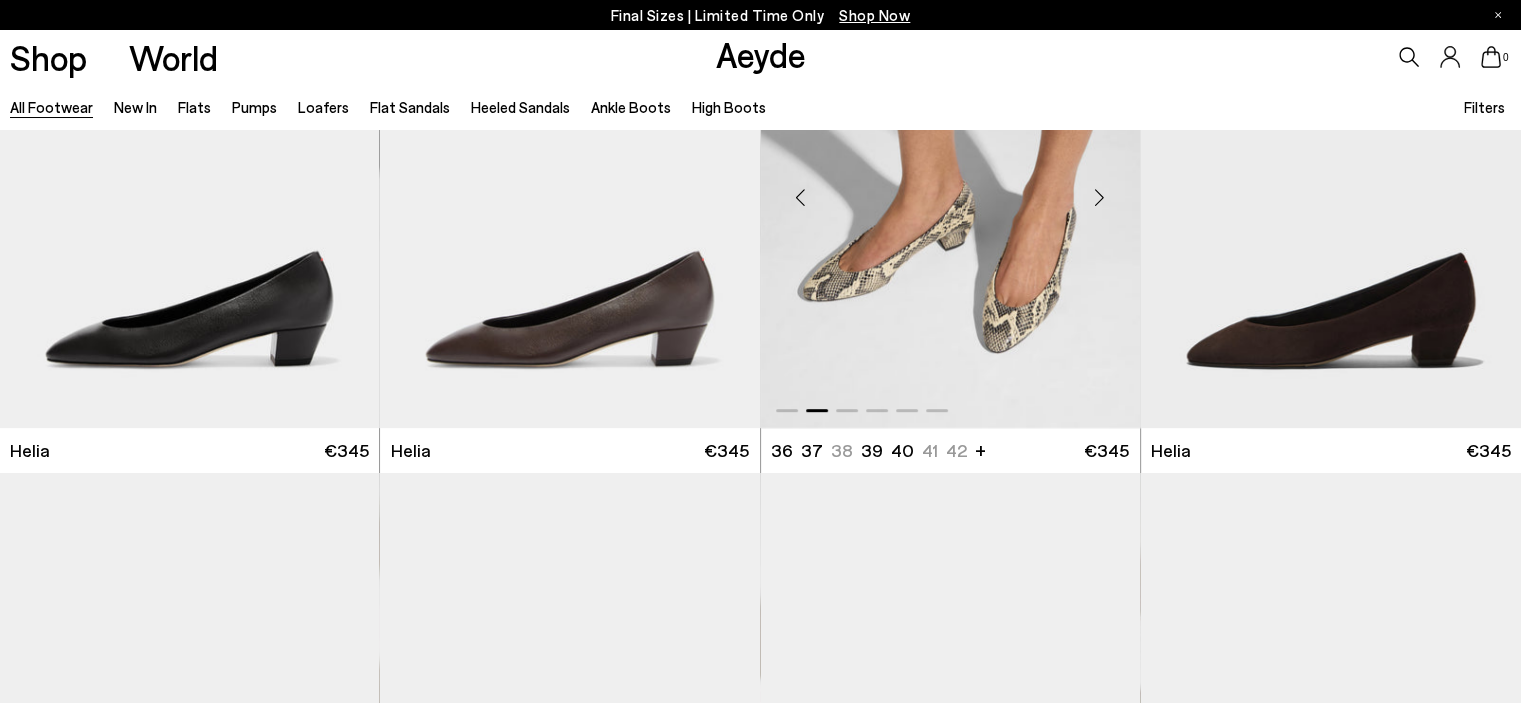 scroll, scrollTop: 600, scrollLeft: 0, axis: vertical 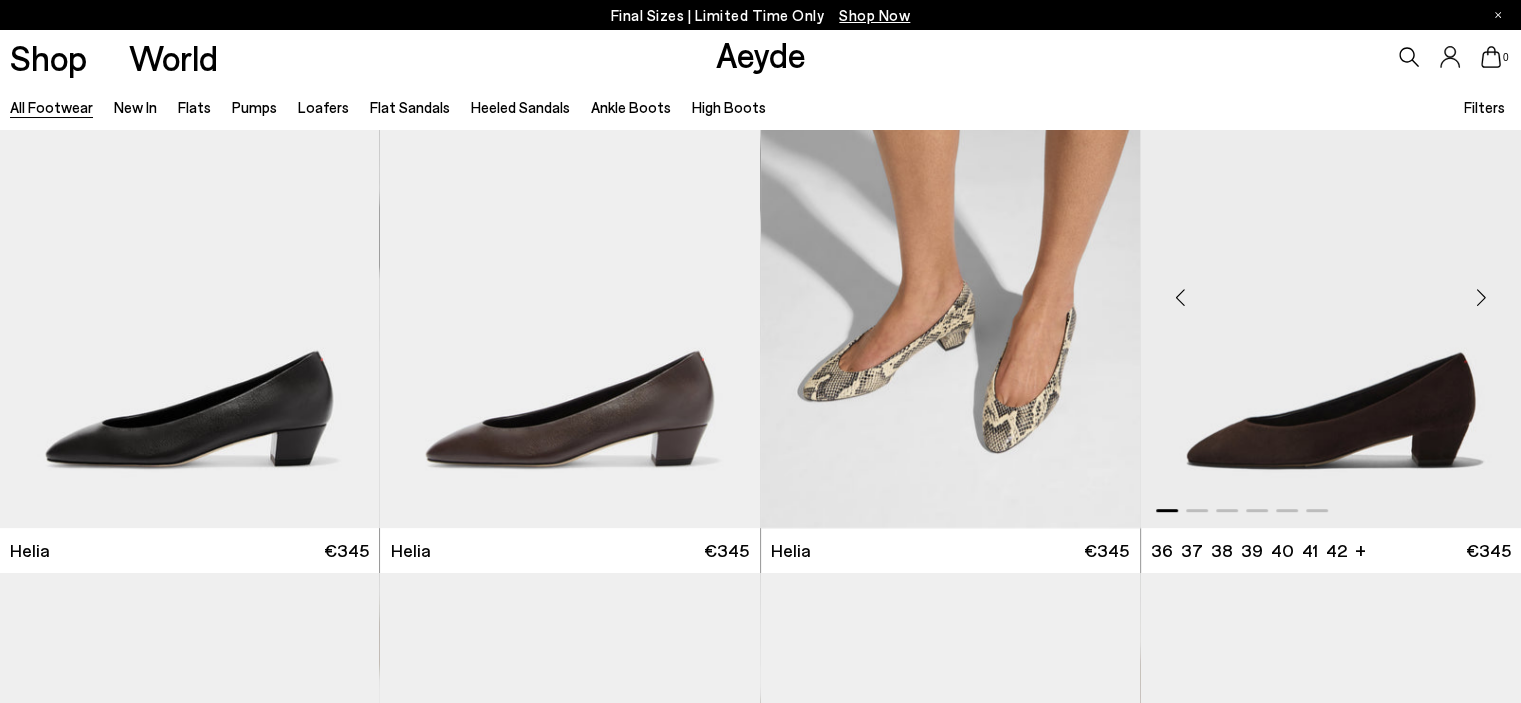click at bounding box center [1481, 297] 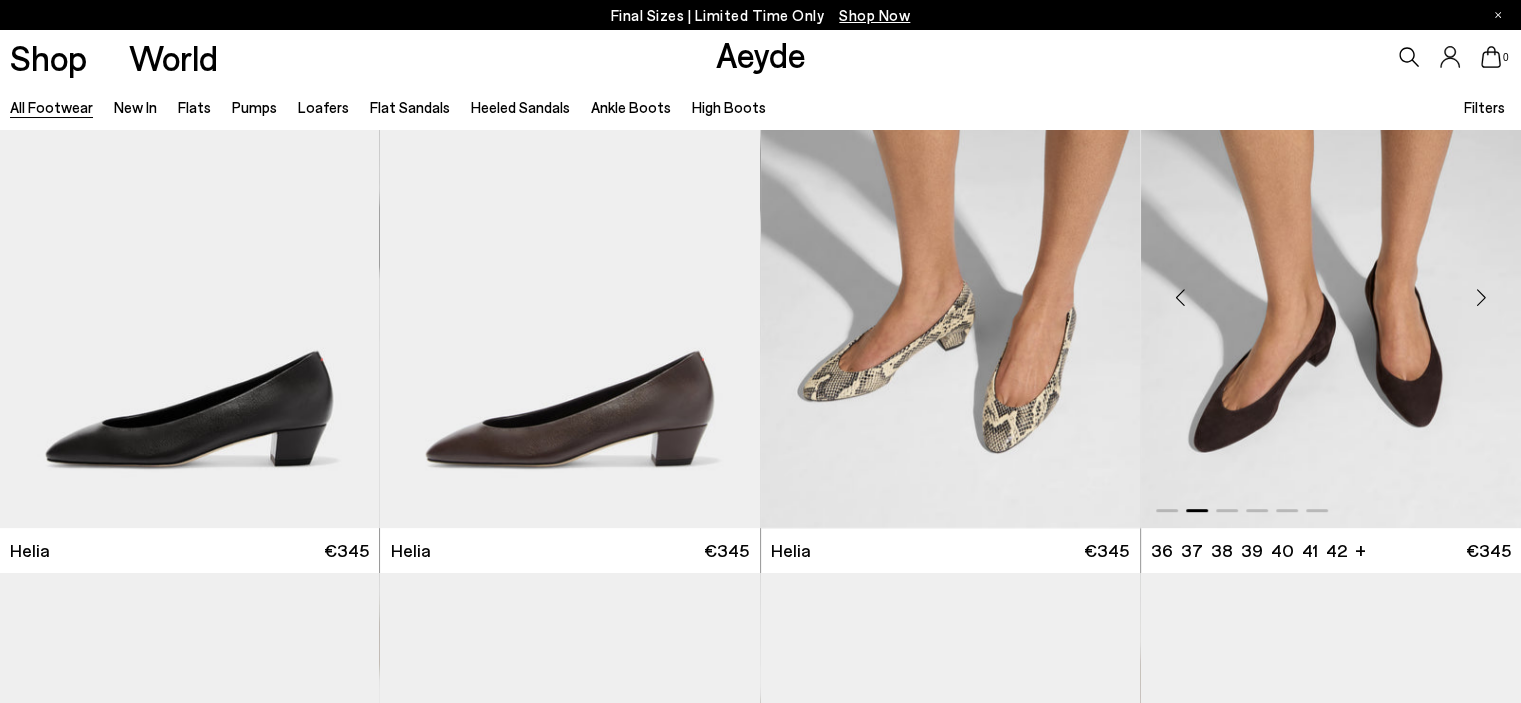 click at bounding box center (1481, 297) 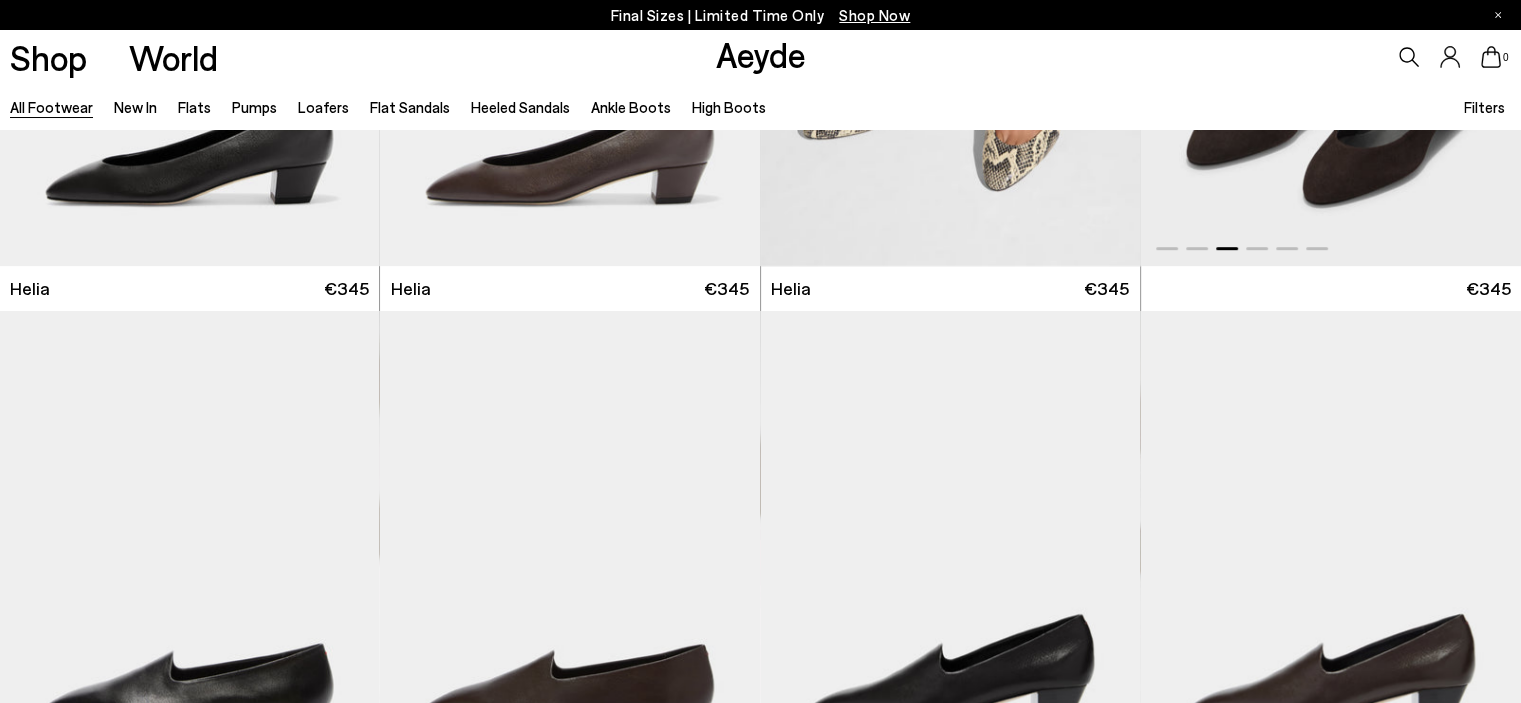 scroll, scrollTop: 600, scrollLeft: 0, axis: vertical 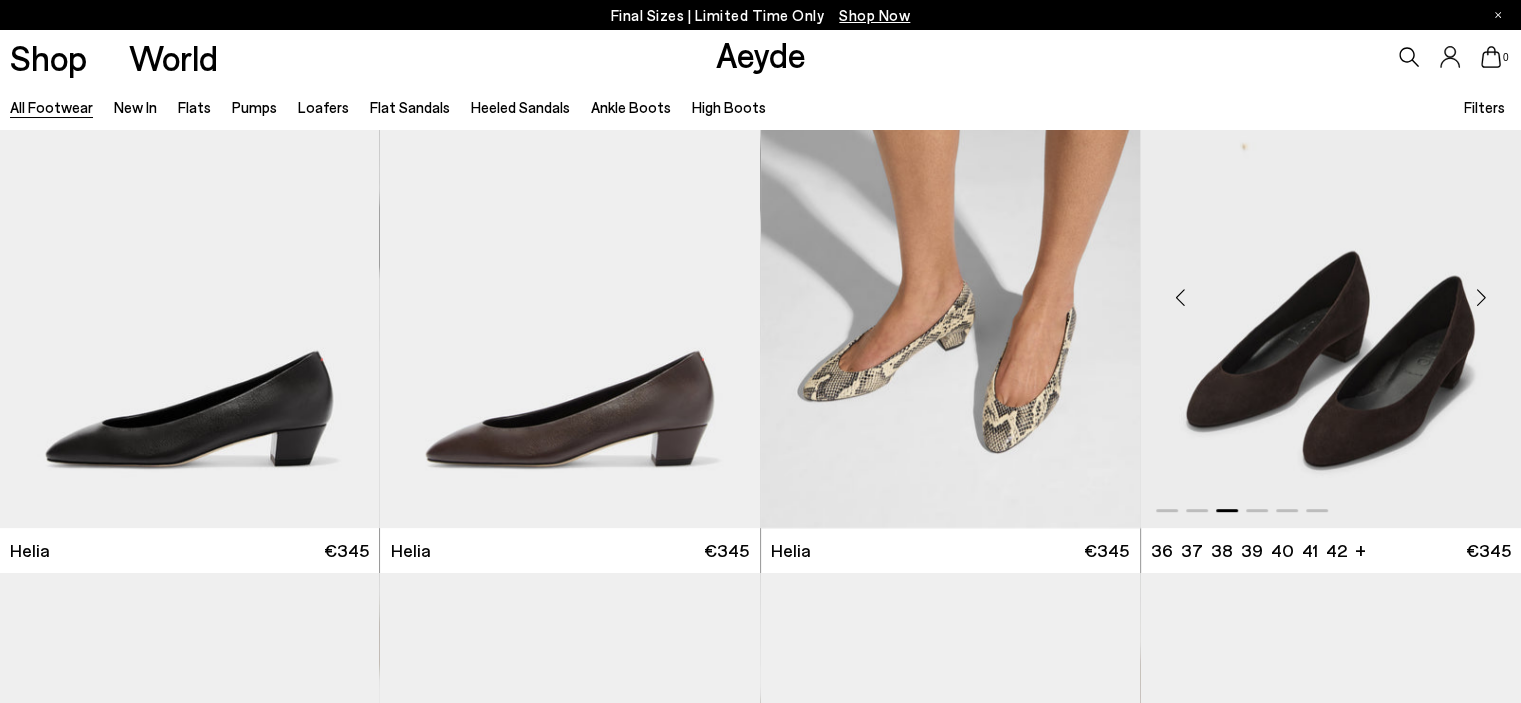 click at bounding box center (1181, 297) 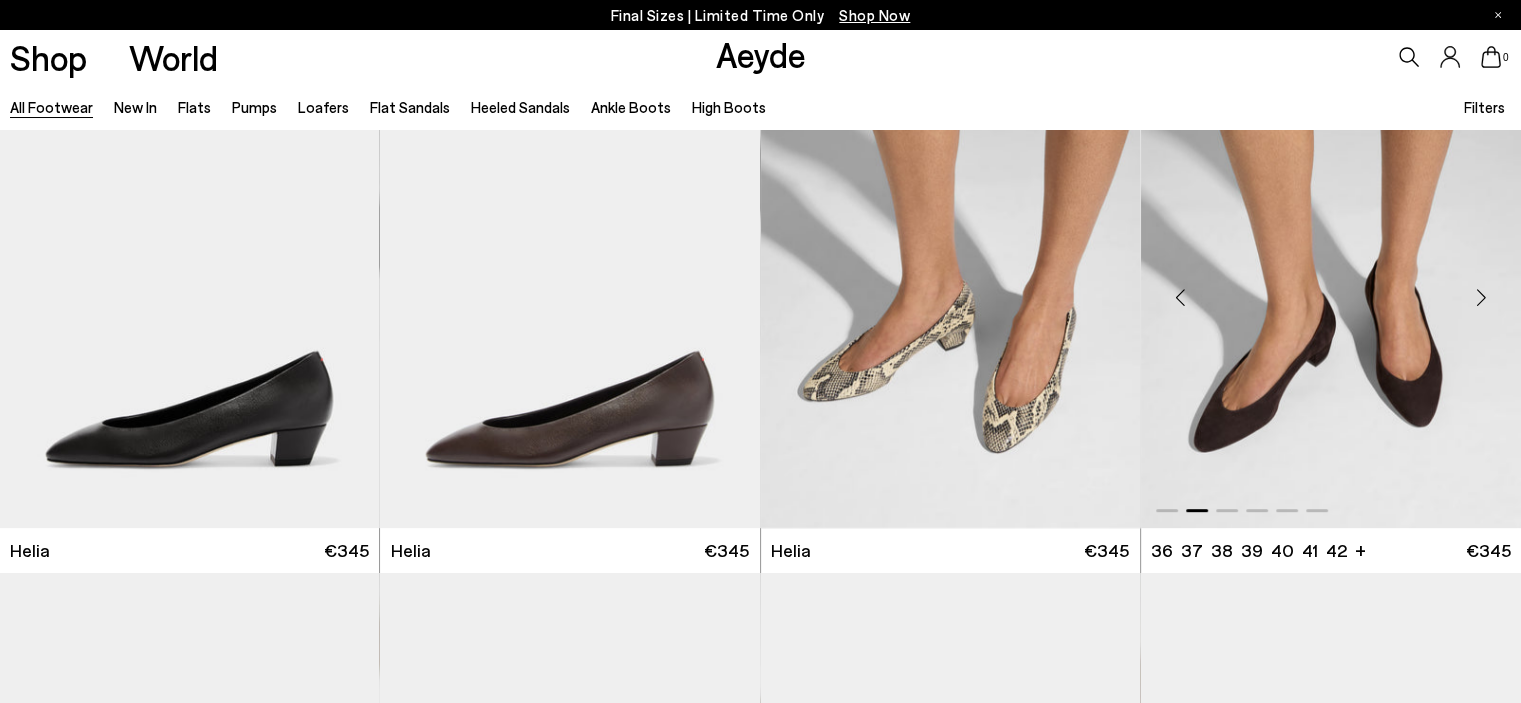 click at bounding box center (1181, 297) 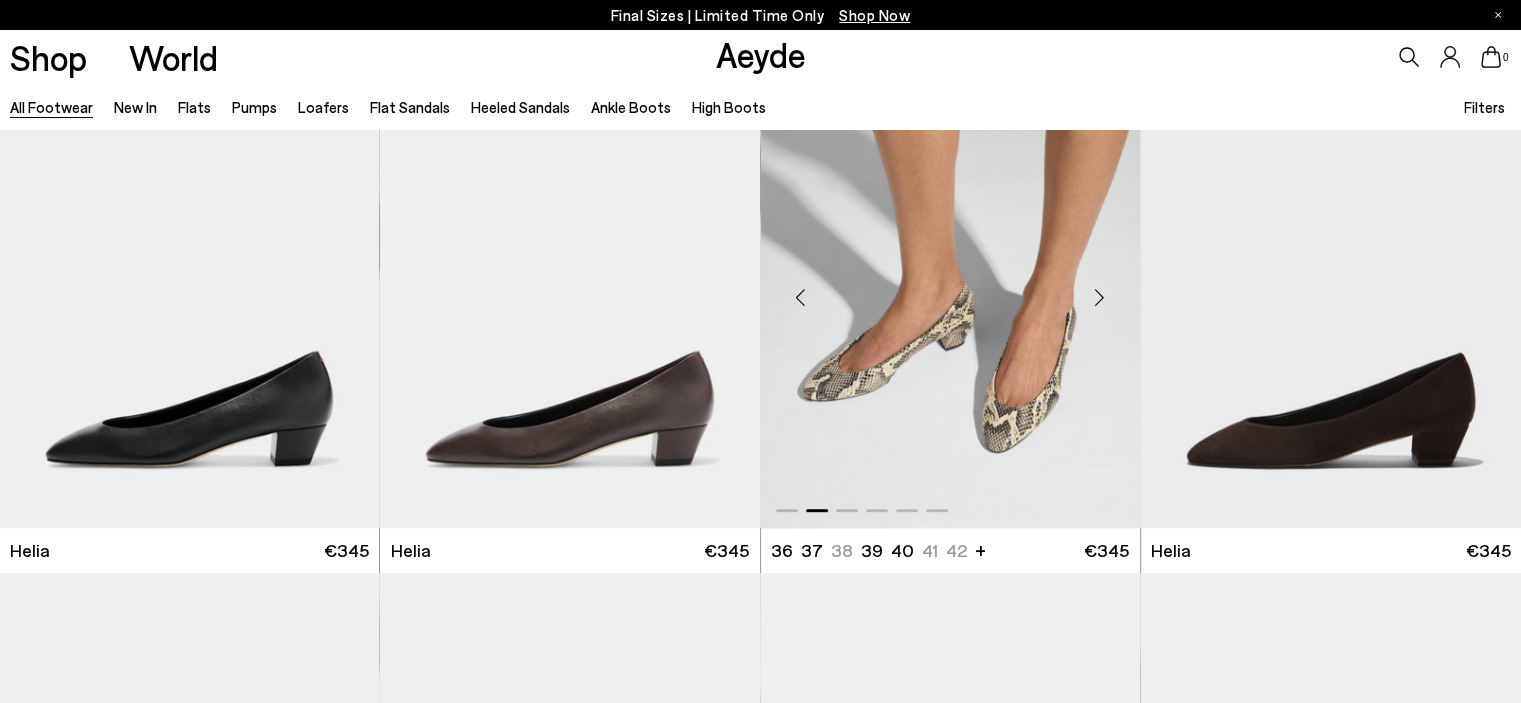 click at bounding box center (801, 297) 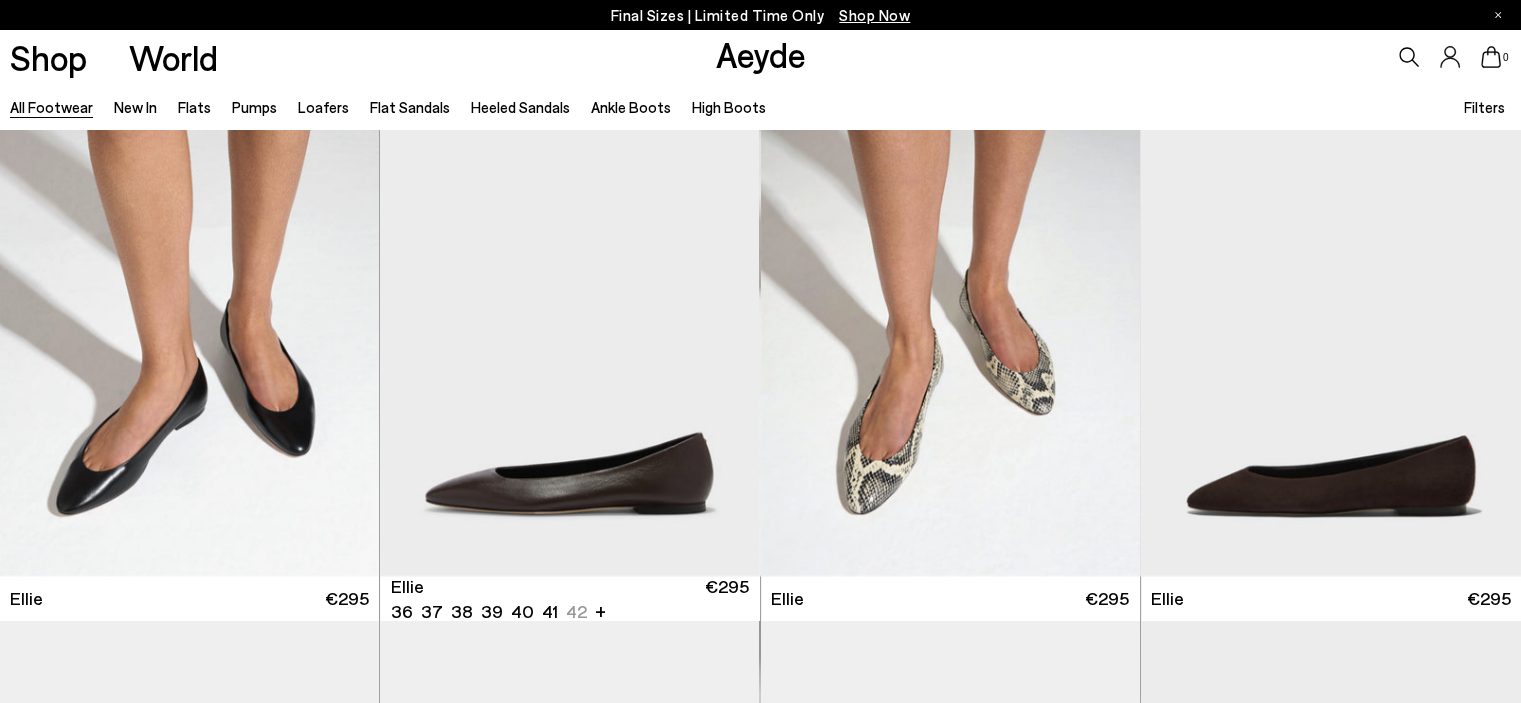 scroll, scrollTop: 0, scrollLeft: 0, axis: both 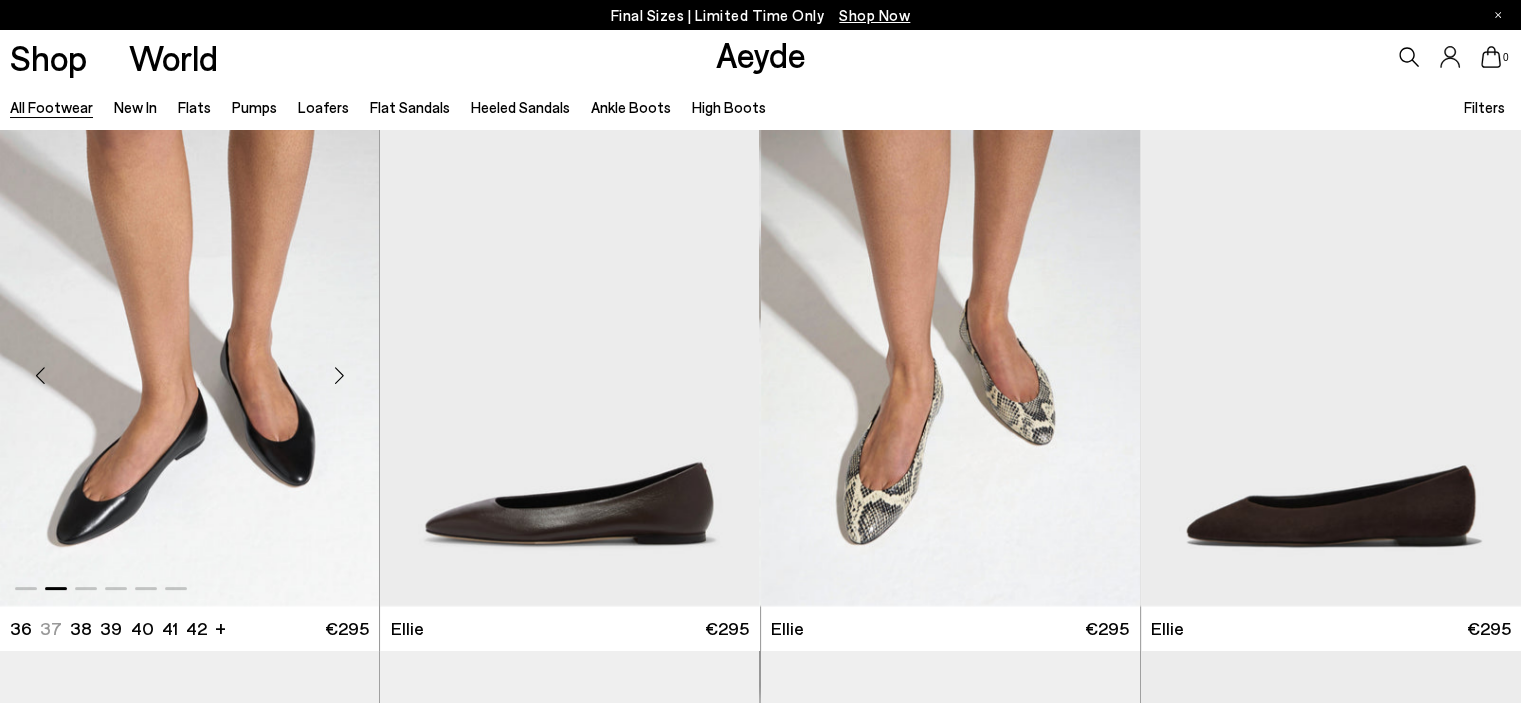click at bounding box center (339, 376) 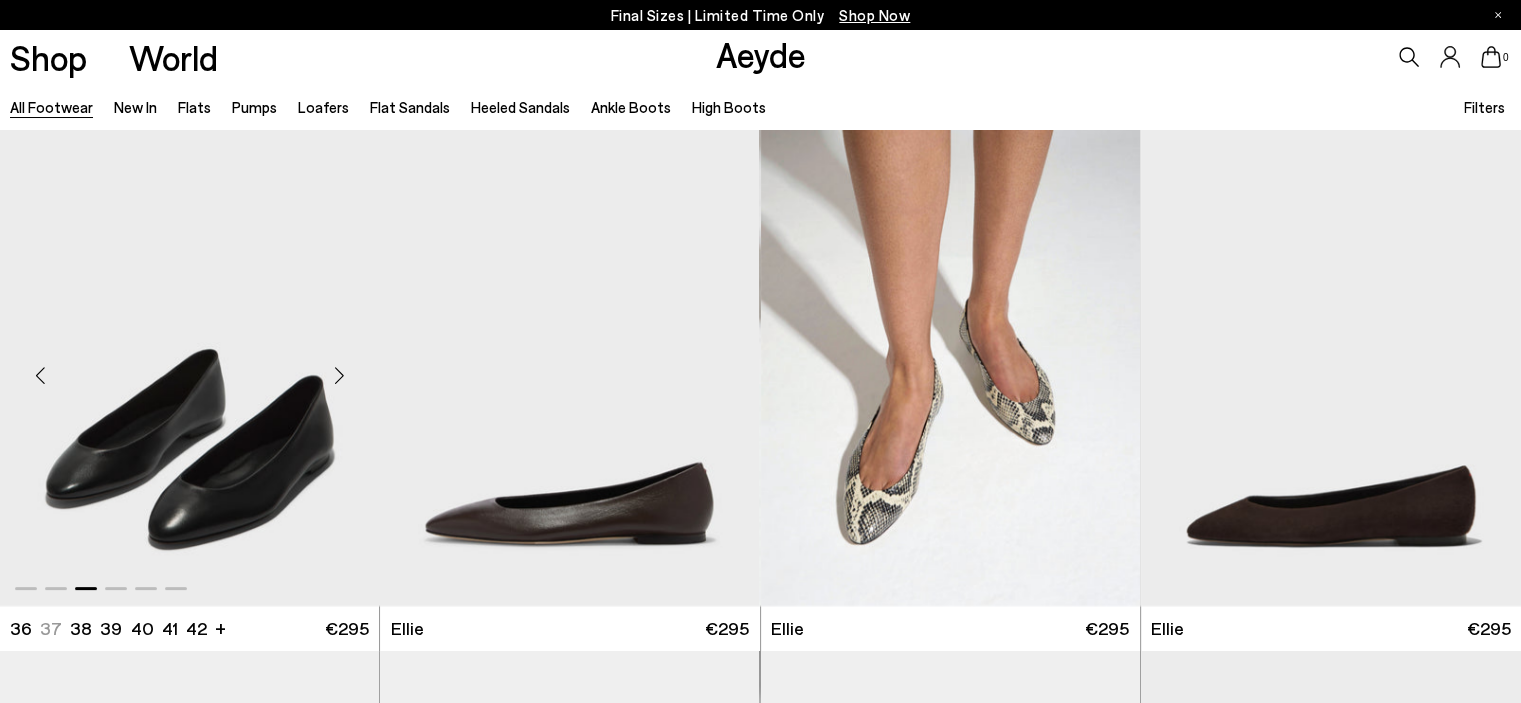 click at bounding box center [339, 376] 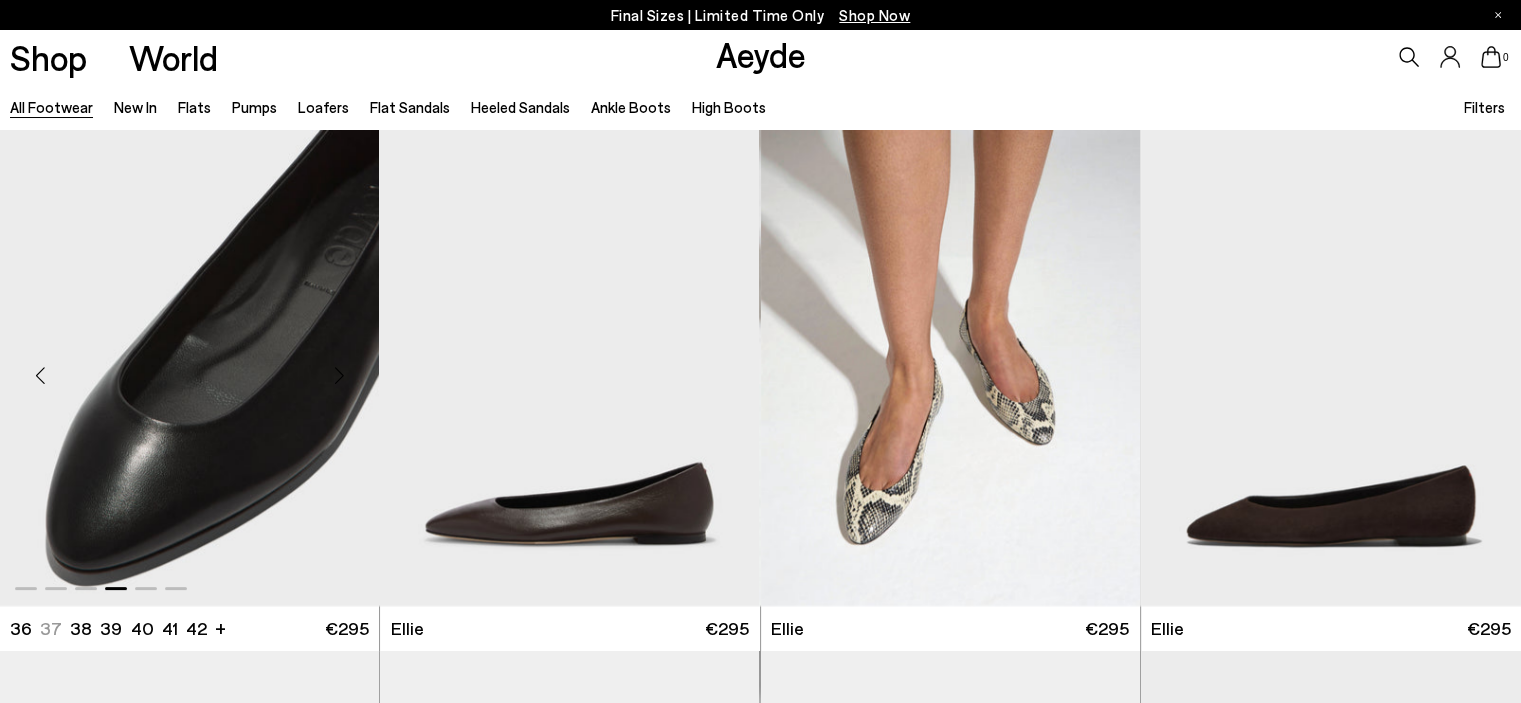 click at bounding box center (339, 376) 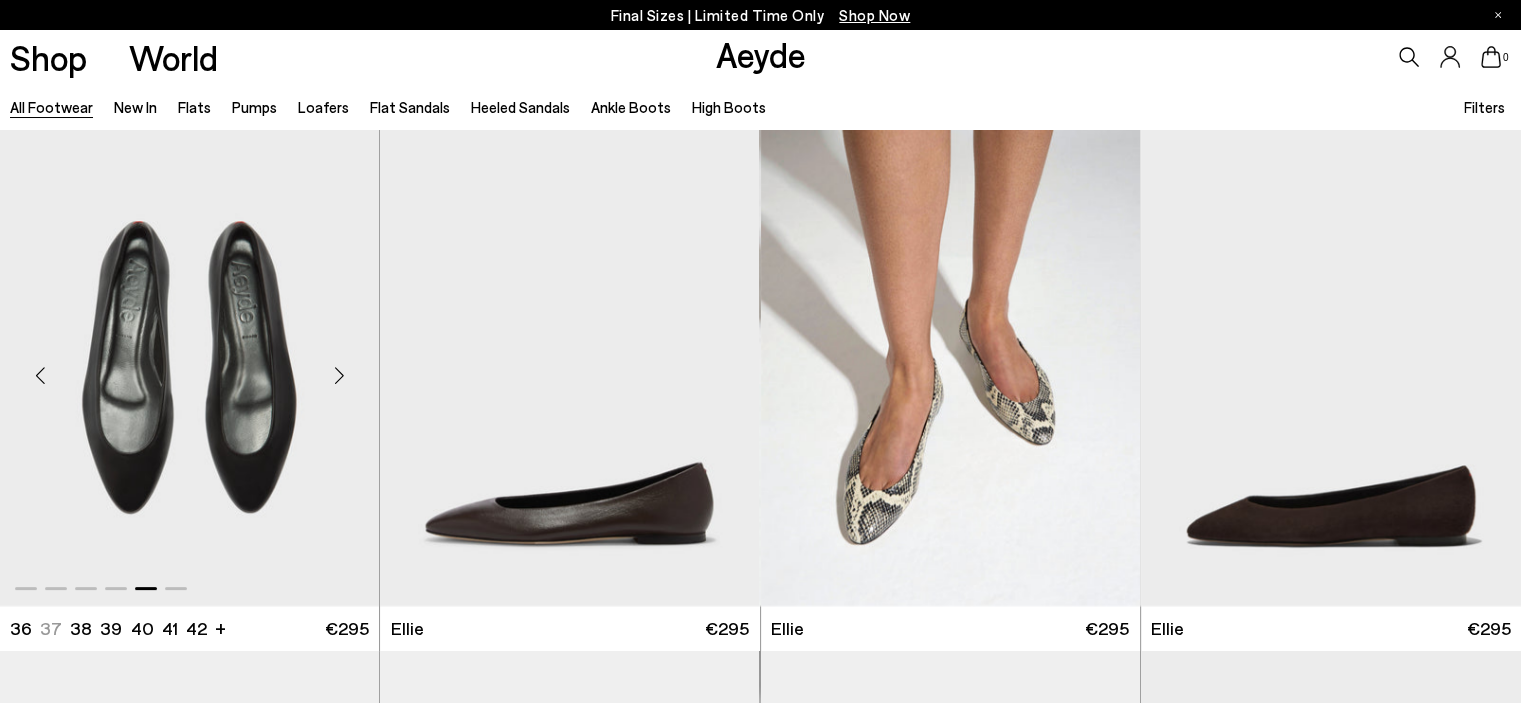 click at bounding box center [339, 376] 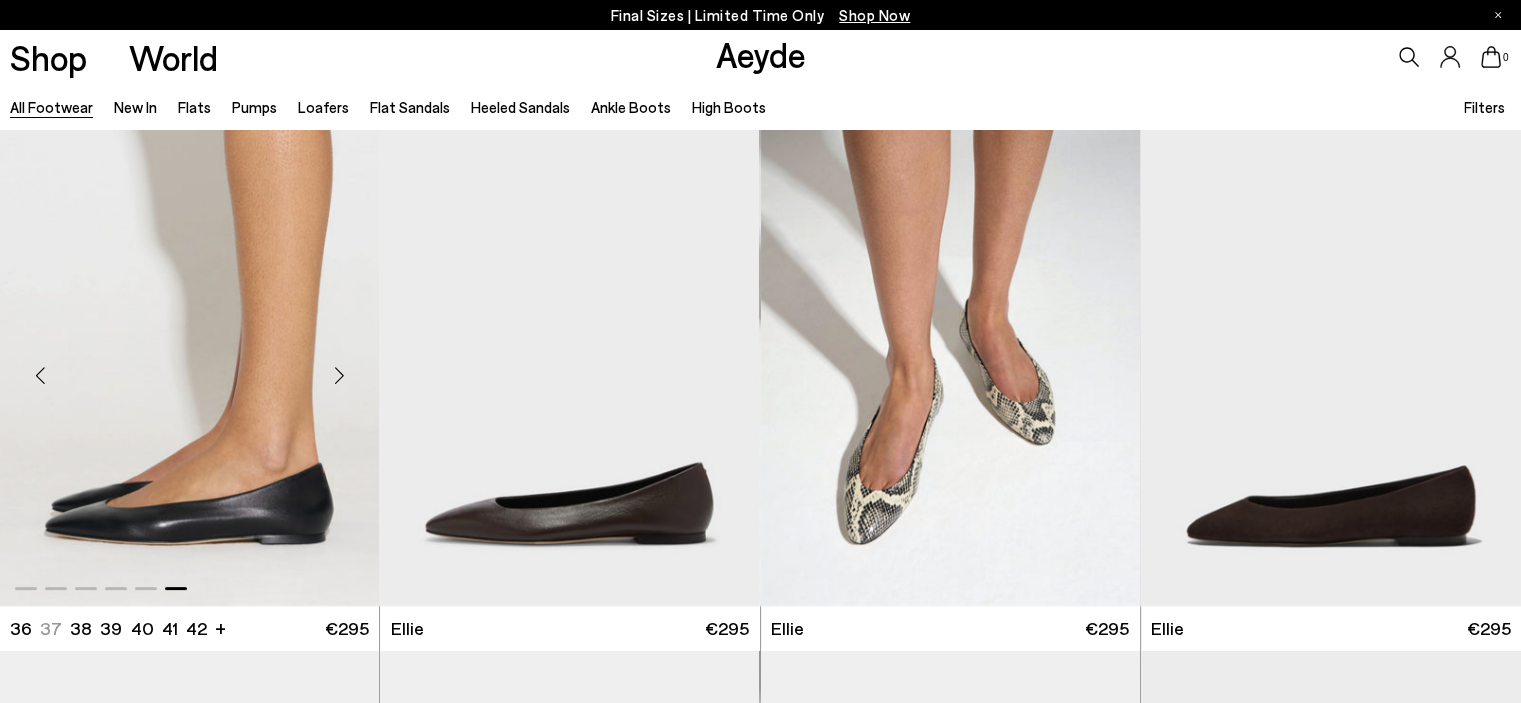 click at bounding box center [339, 376] 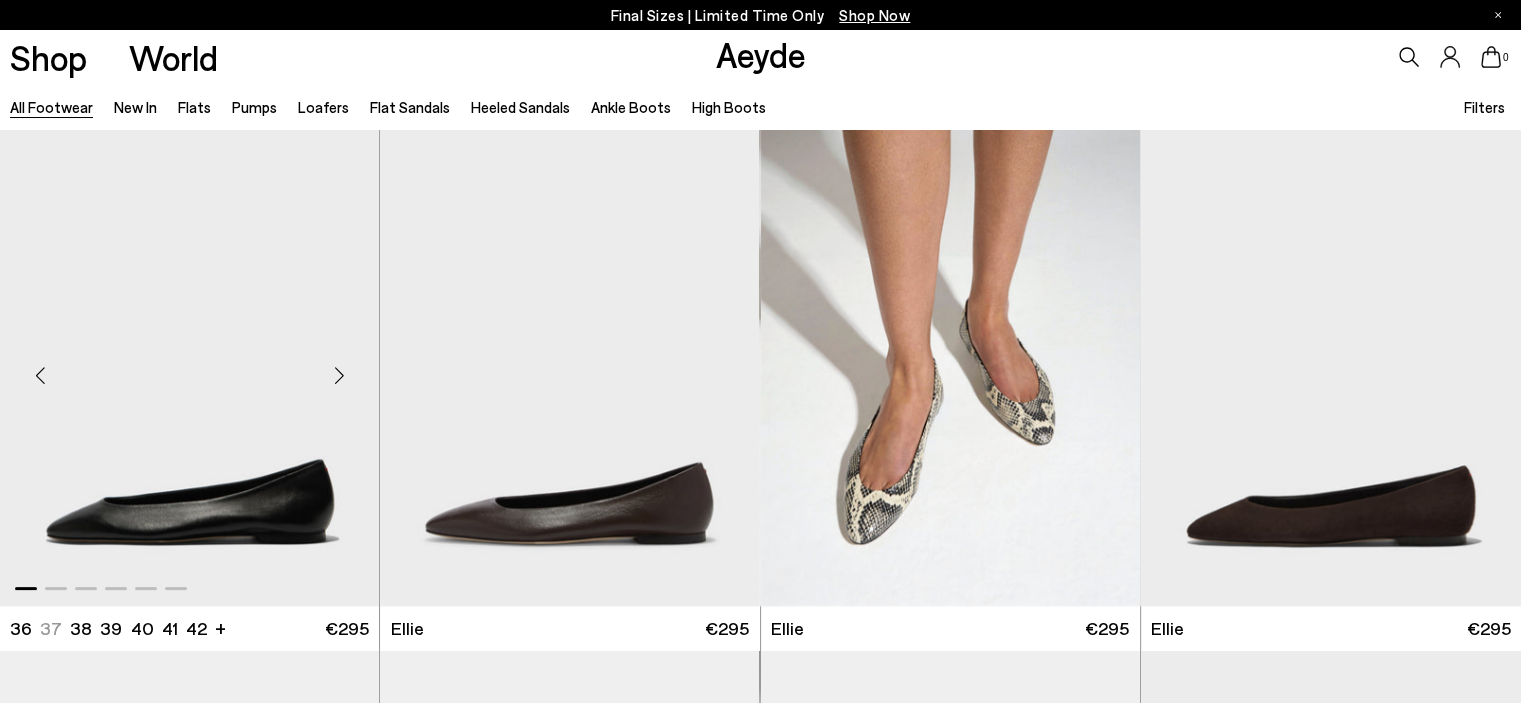 click at bounding box center [339, 376] 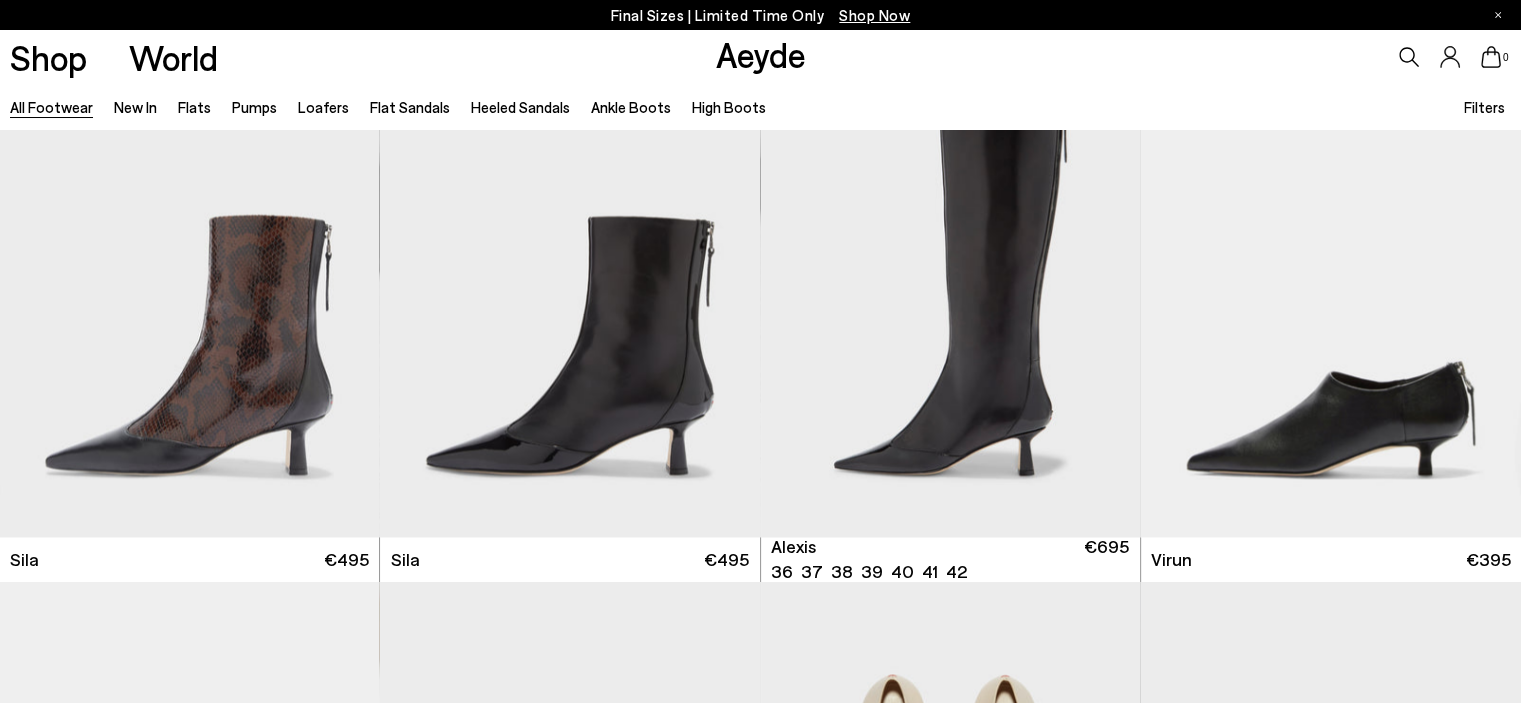 scroll, scrollTop: 3600, scrollLeft: 0, axis: vertical 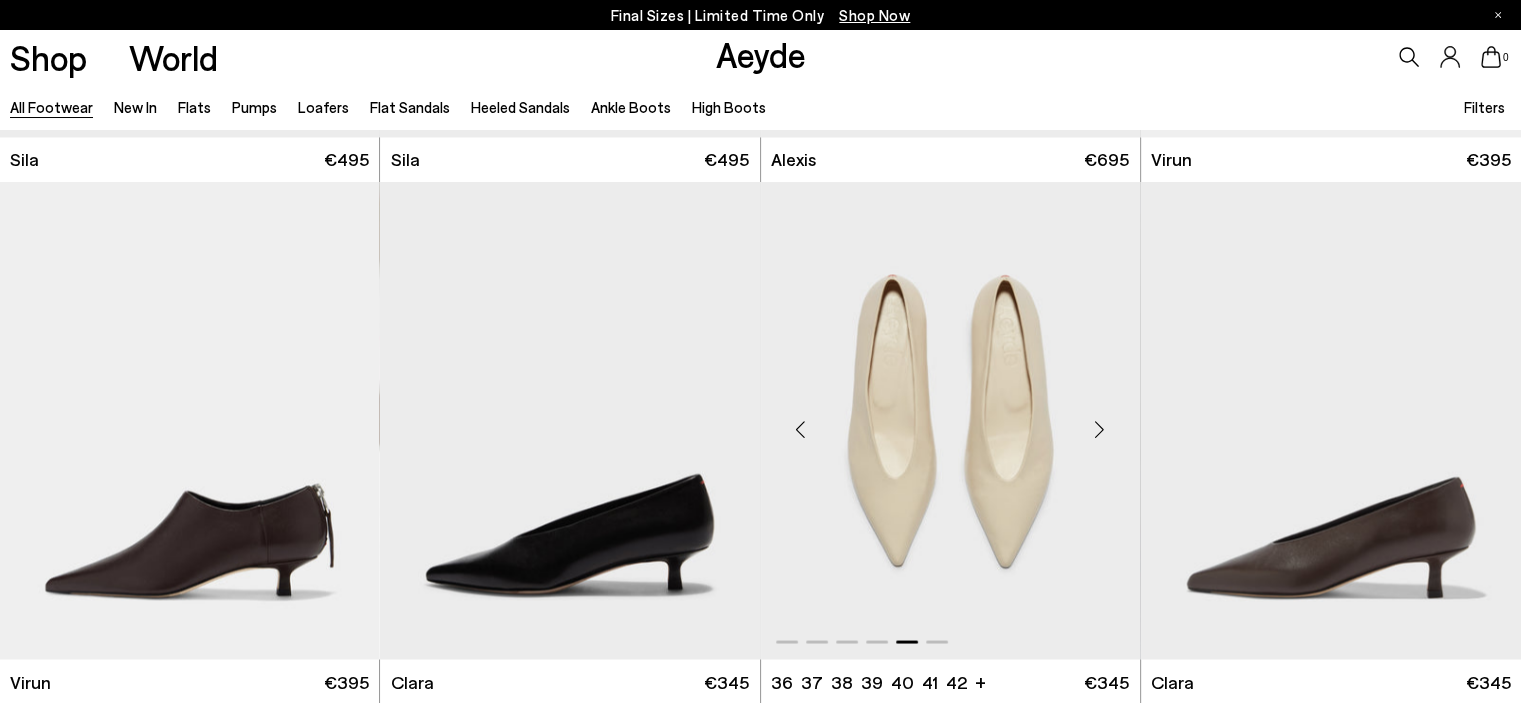 click at bounding box center [1100, 428] 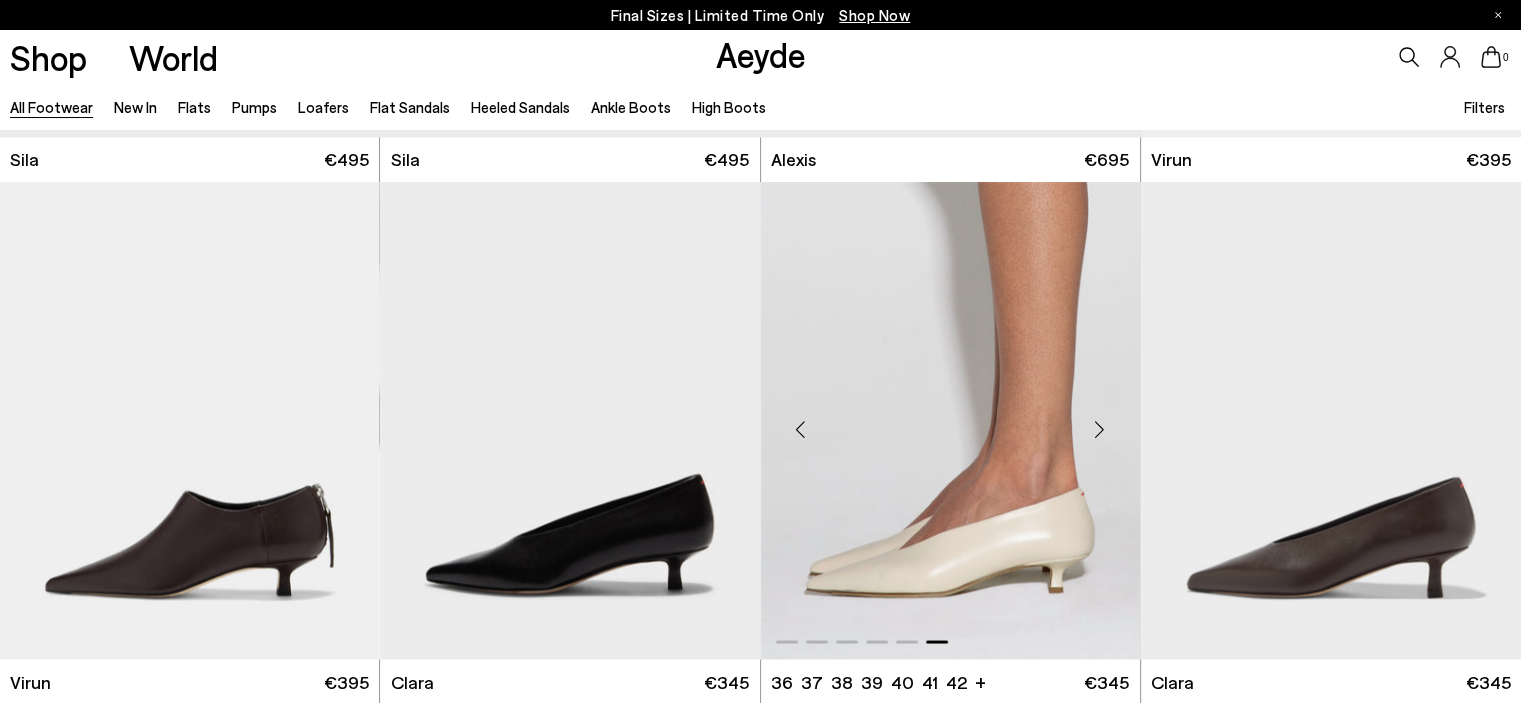 click at bounding box center (801, 428) 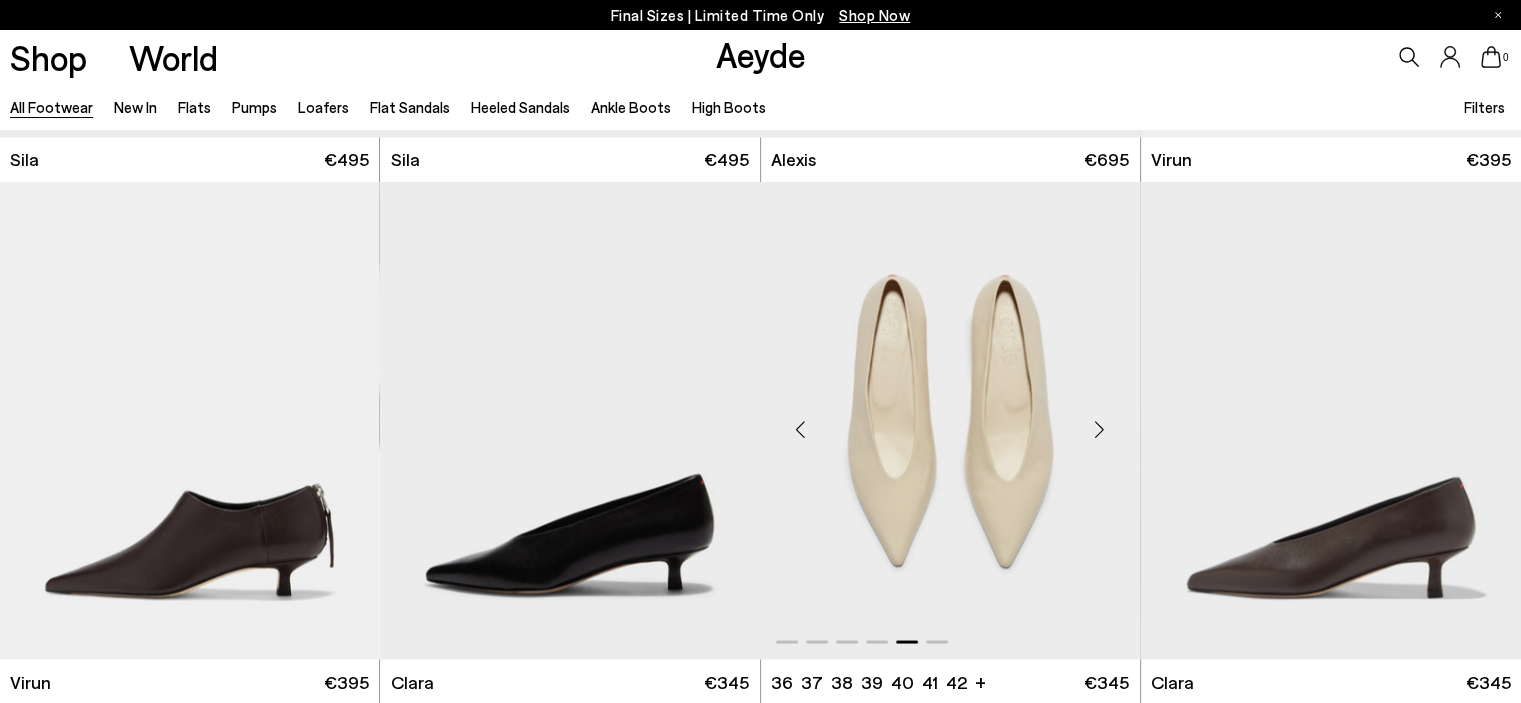 click at bounding box center [801, 428] 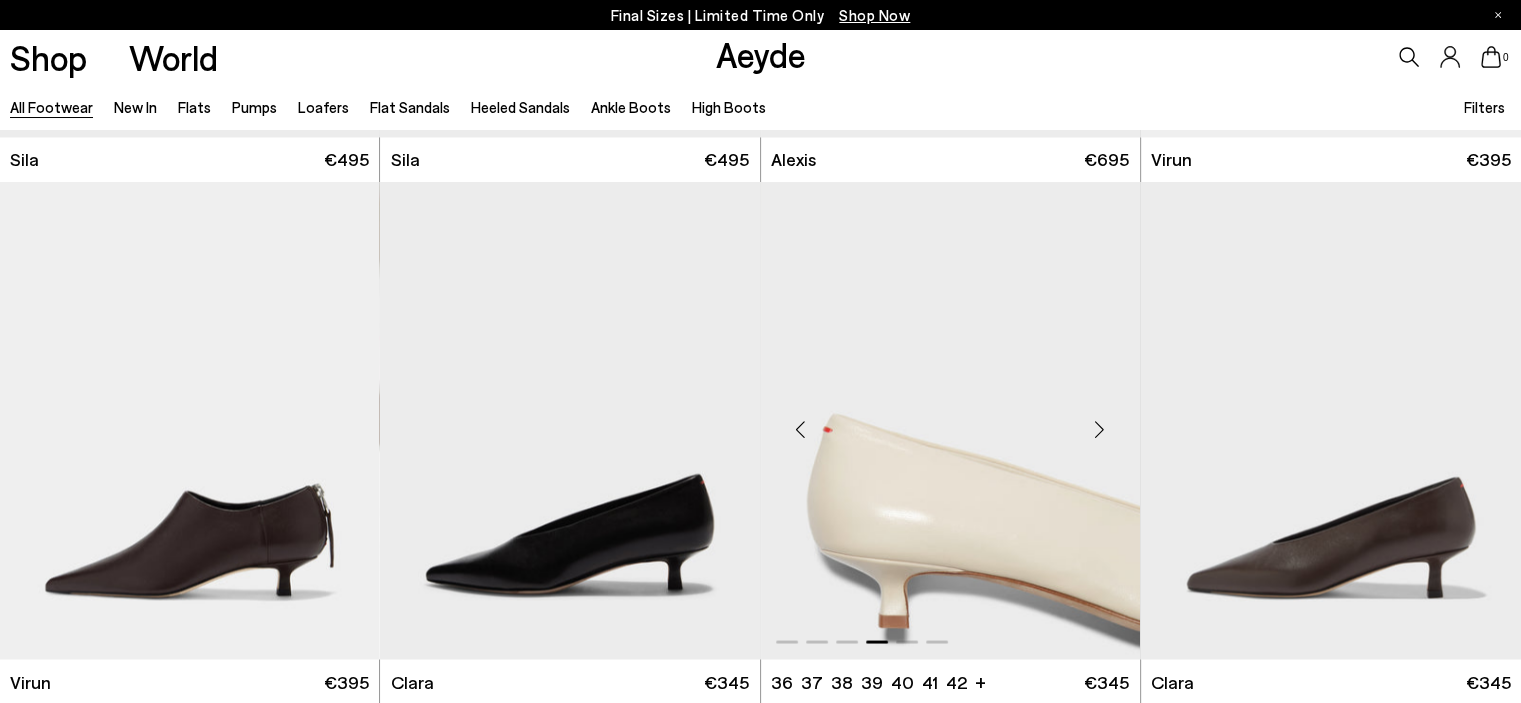 click at bounding box center (801, 428) 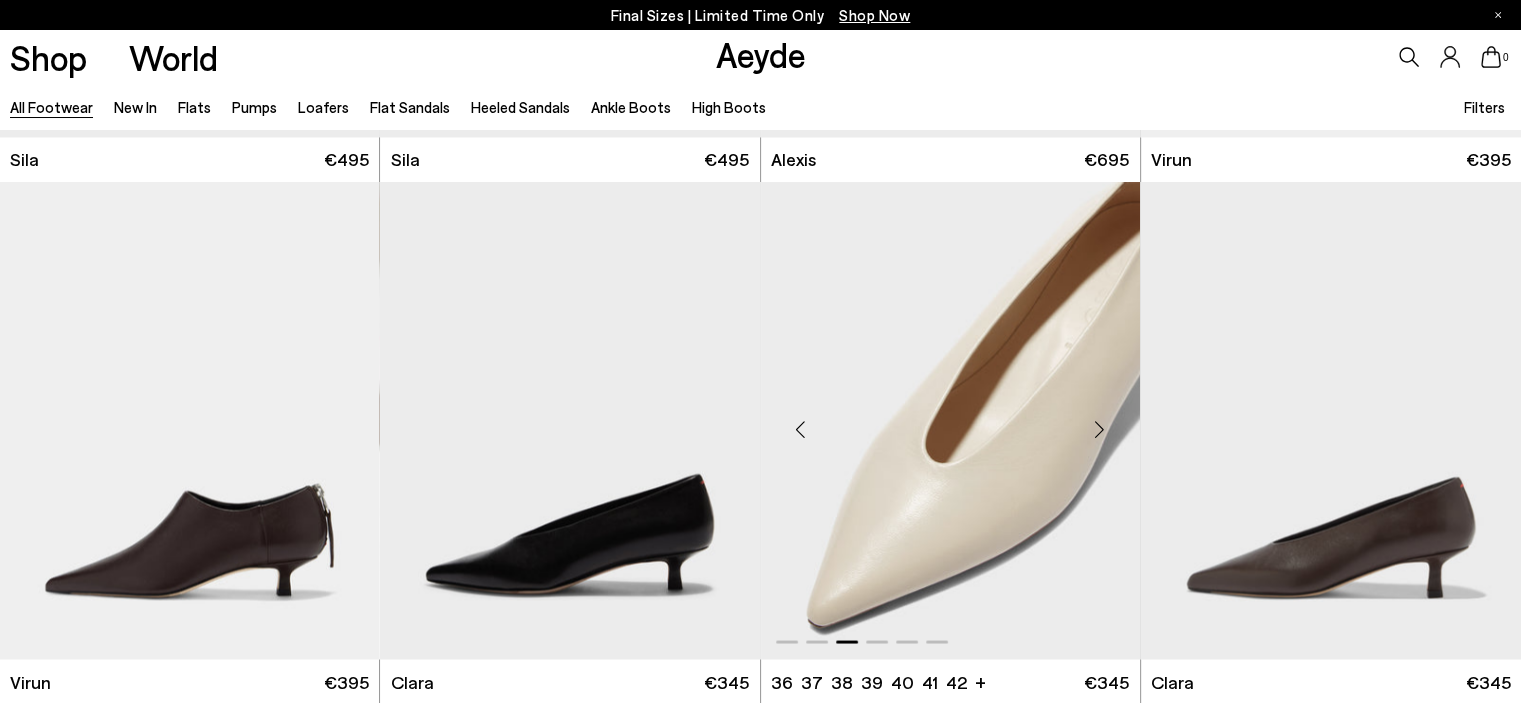 click at bounding box center [801, 428] 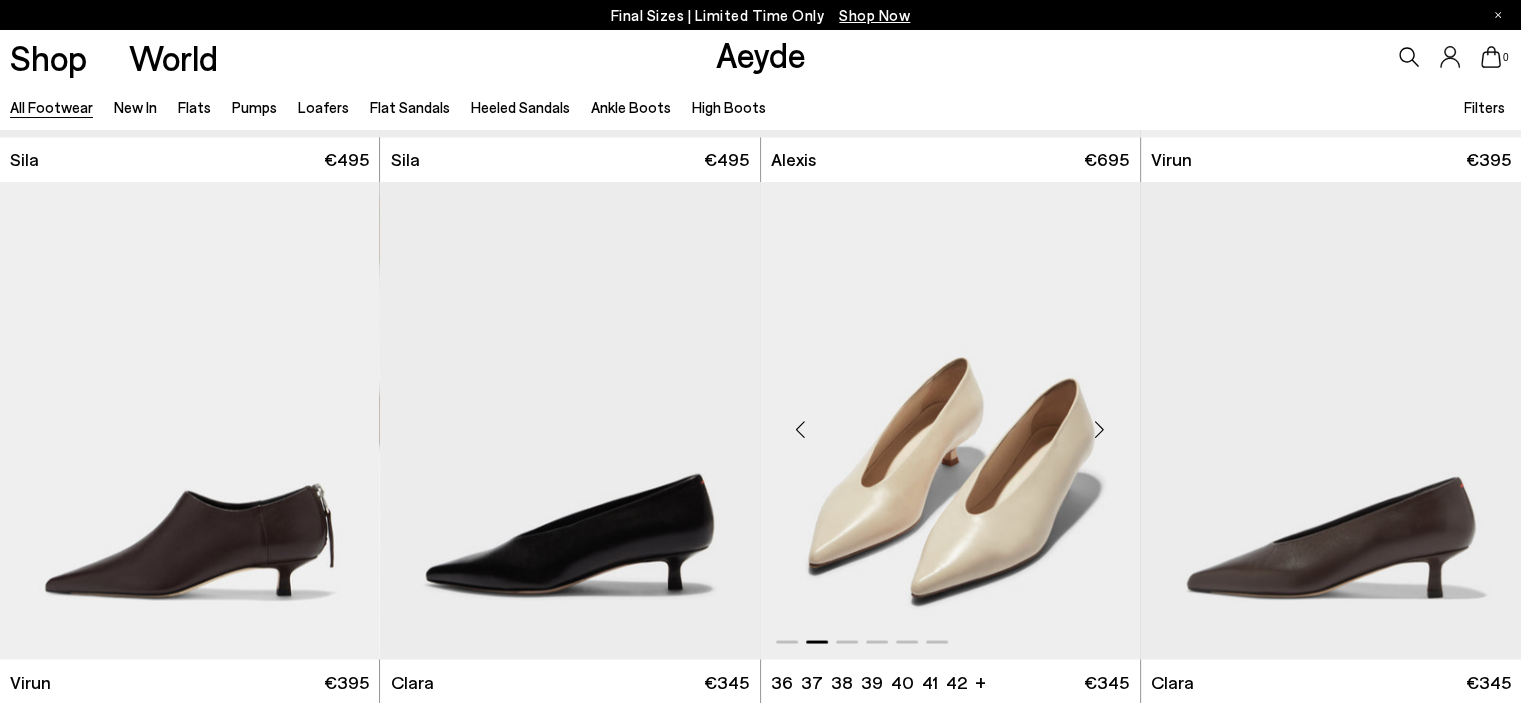 click at bounding box center (801, 428) 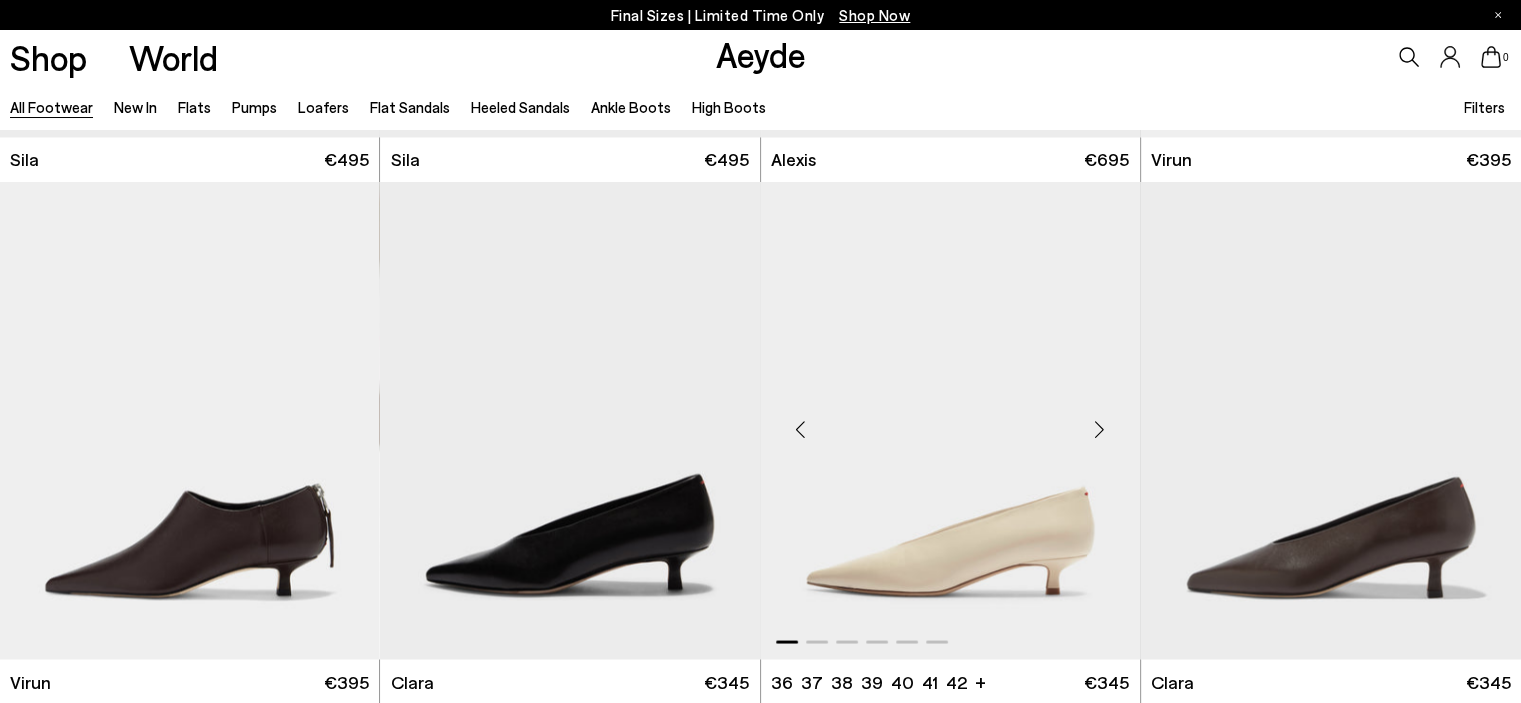 click at bounding box center (801, 428) 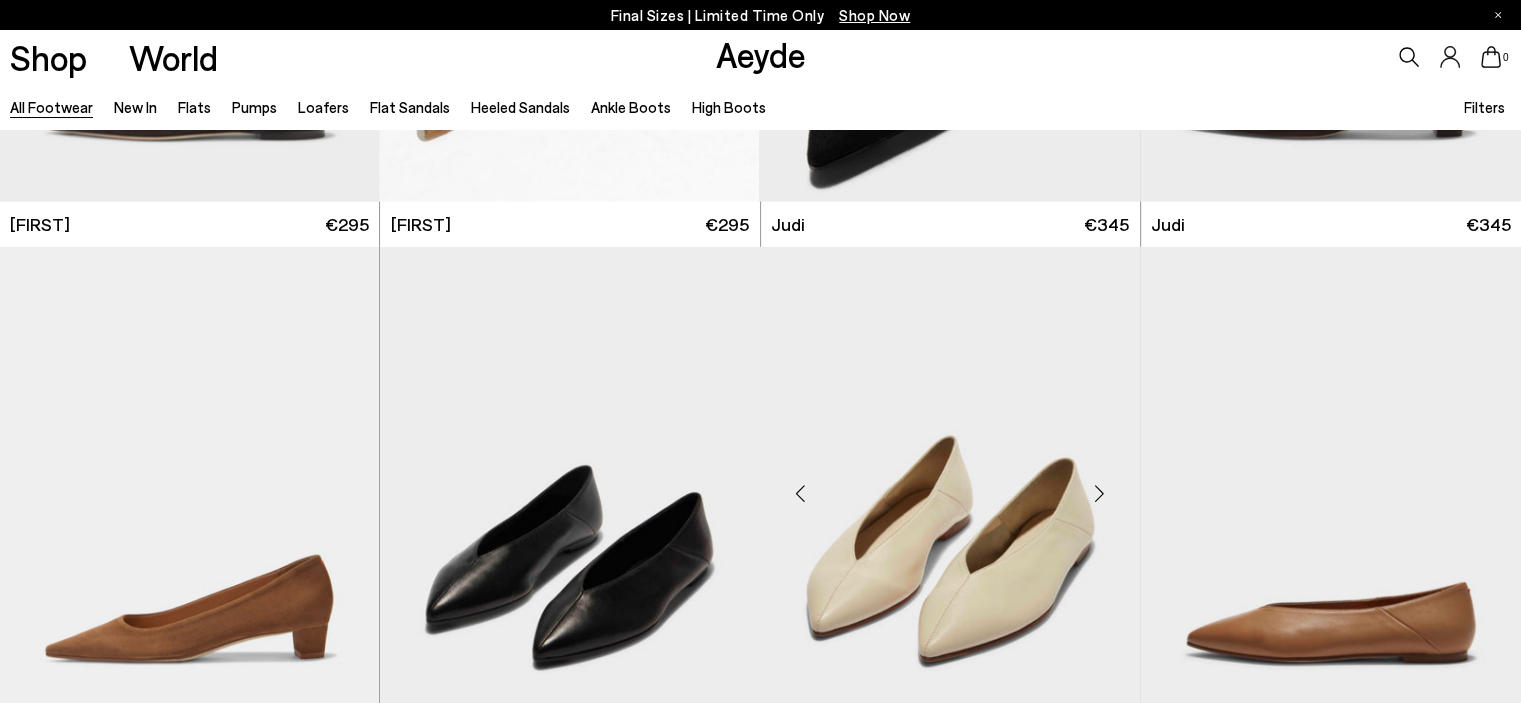 scroll, scrollTop: 5400, scrollLeft: 0, axis: vertical 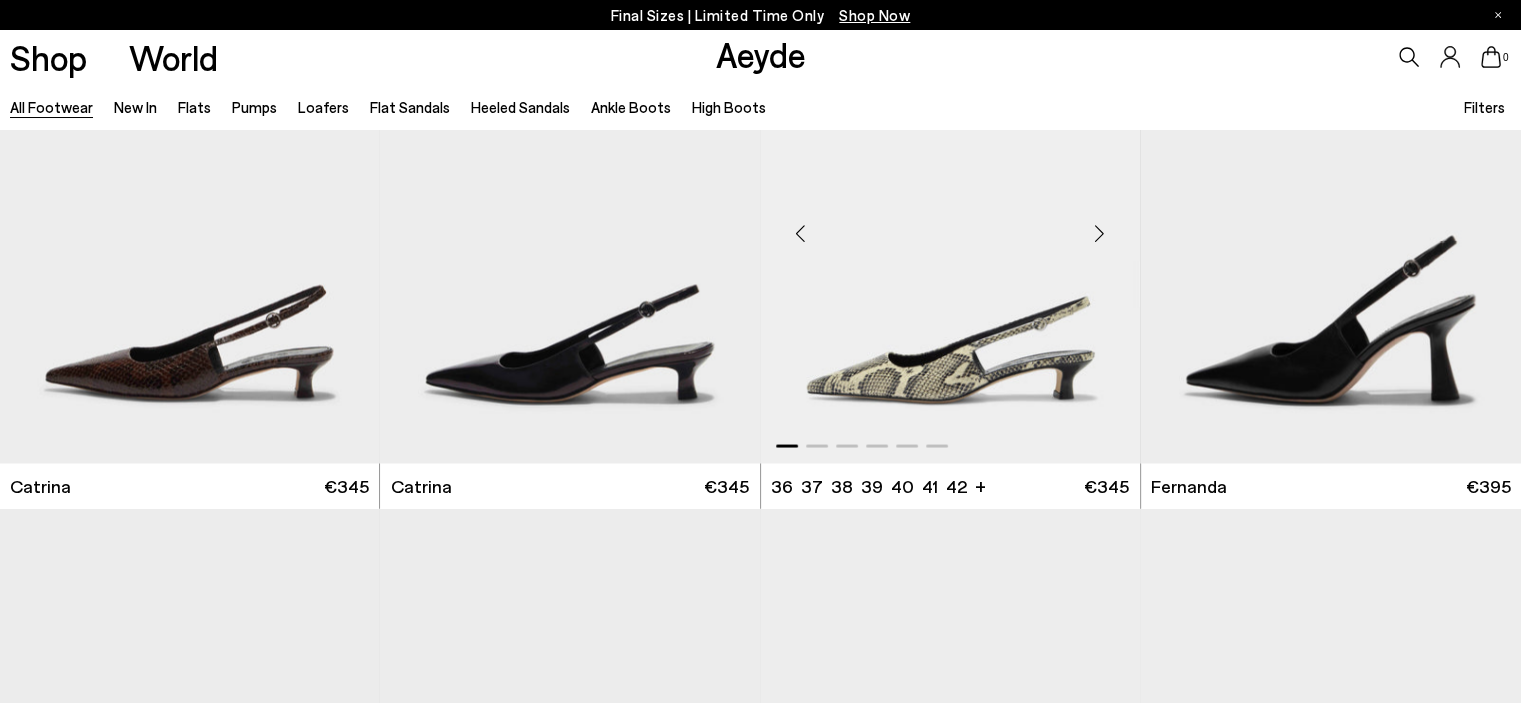 click at bounding box center (1100, 233) 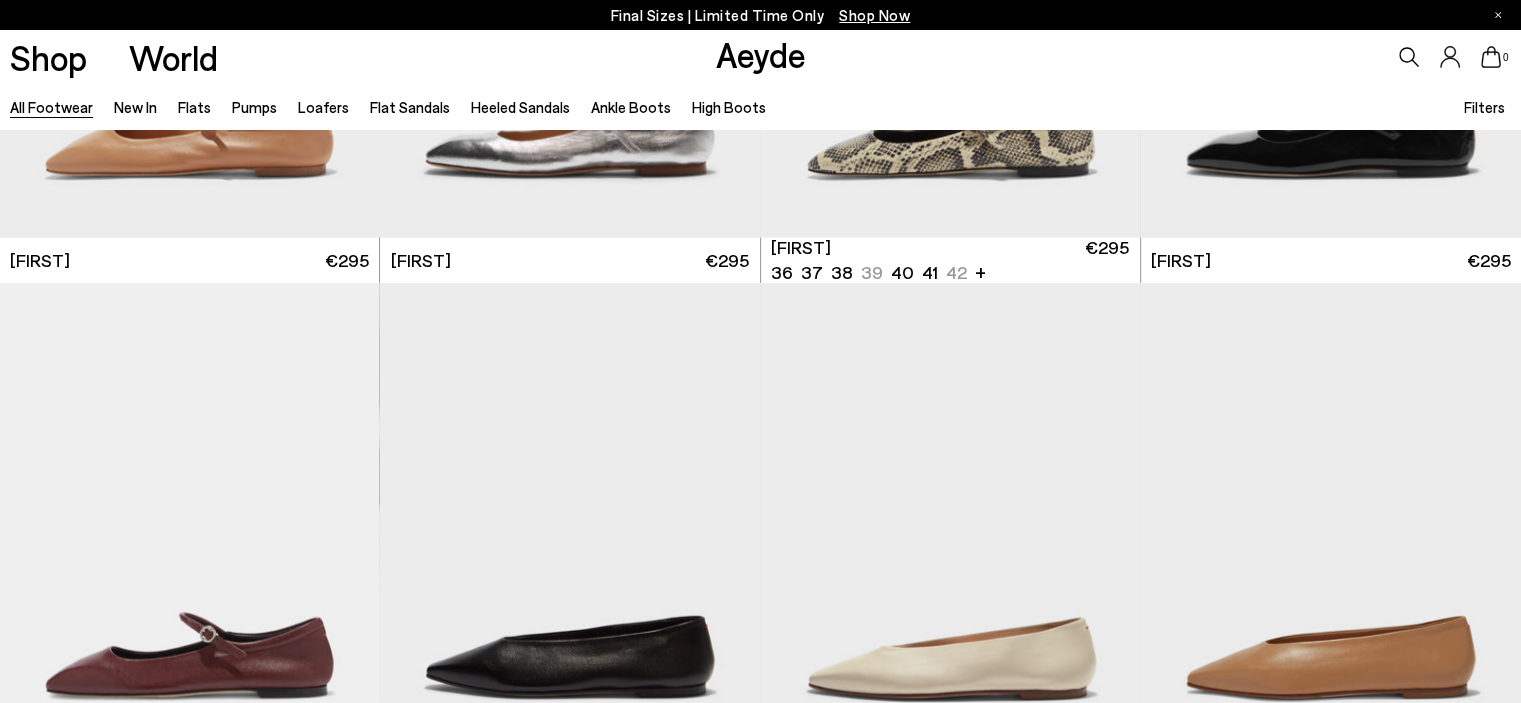 scroll, scrollTop: 13100, scrollLeft: 0, axis: vertical 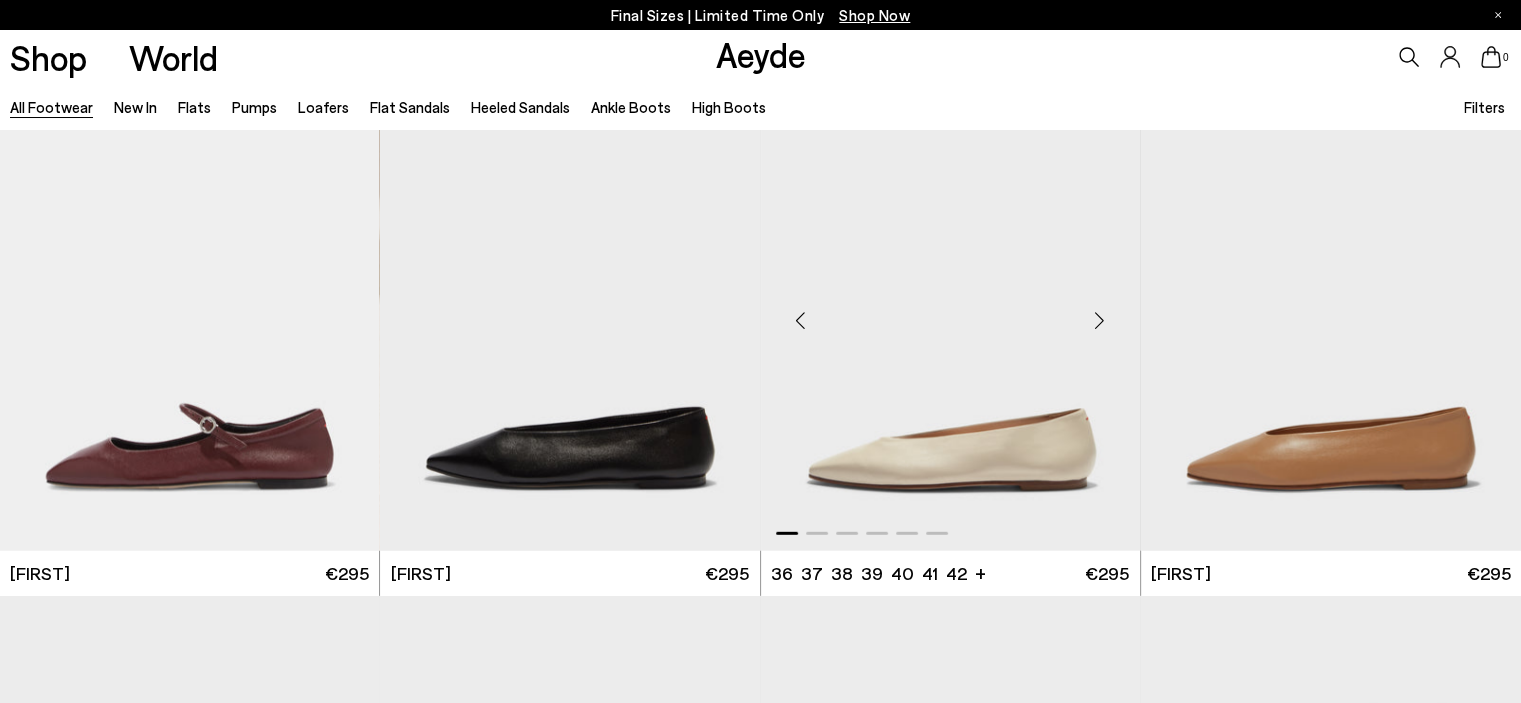 click at bounding box center [1100, 320] 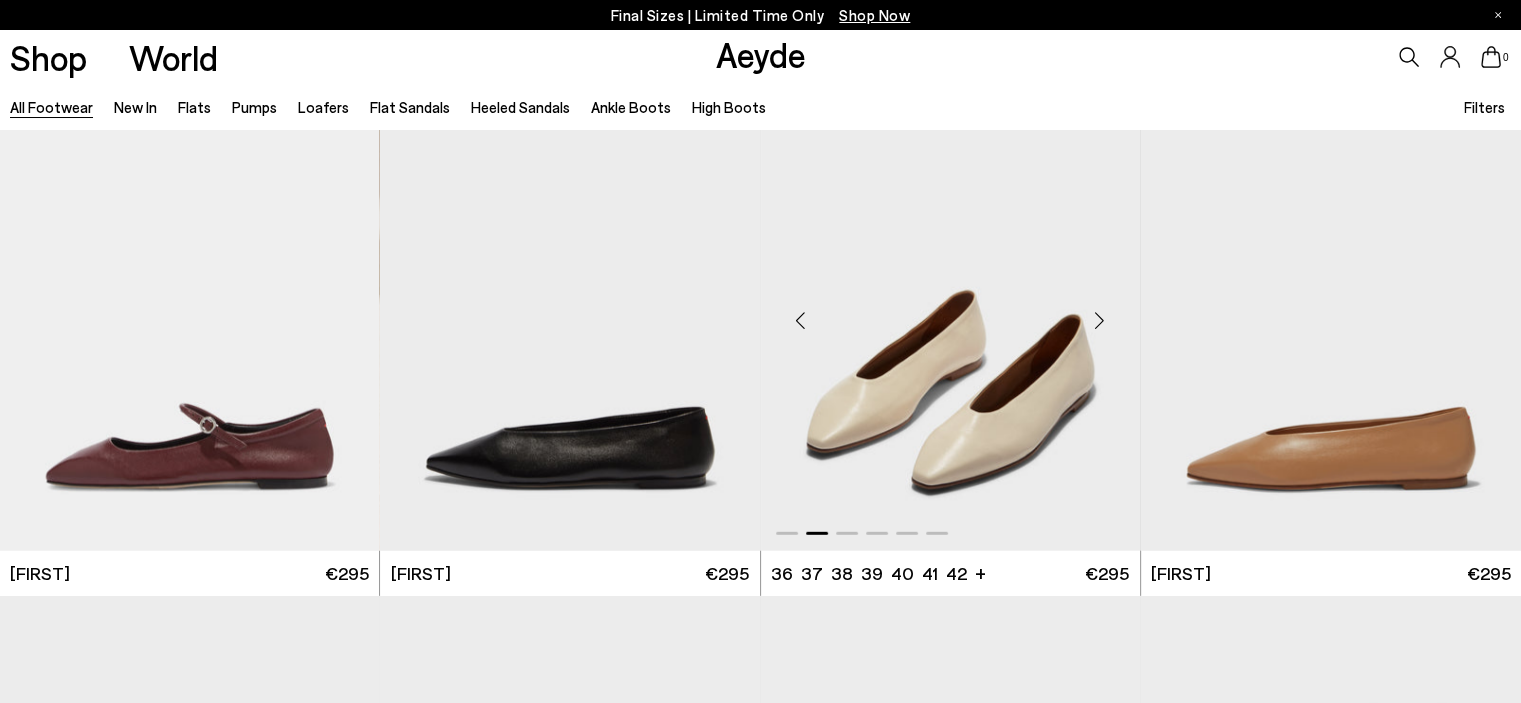 click at bounding box center [1100, 320] 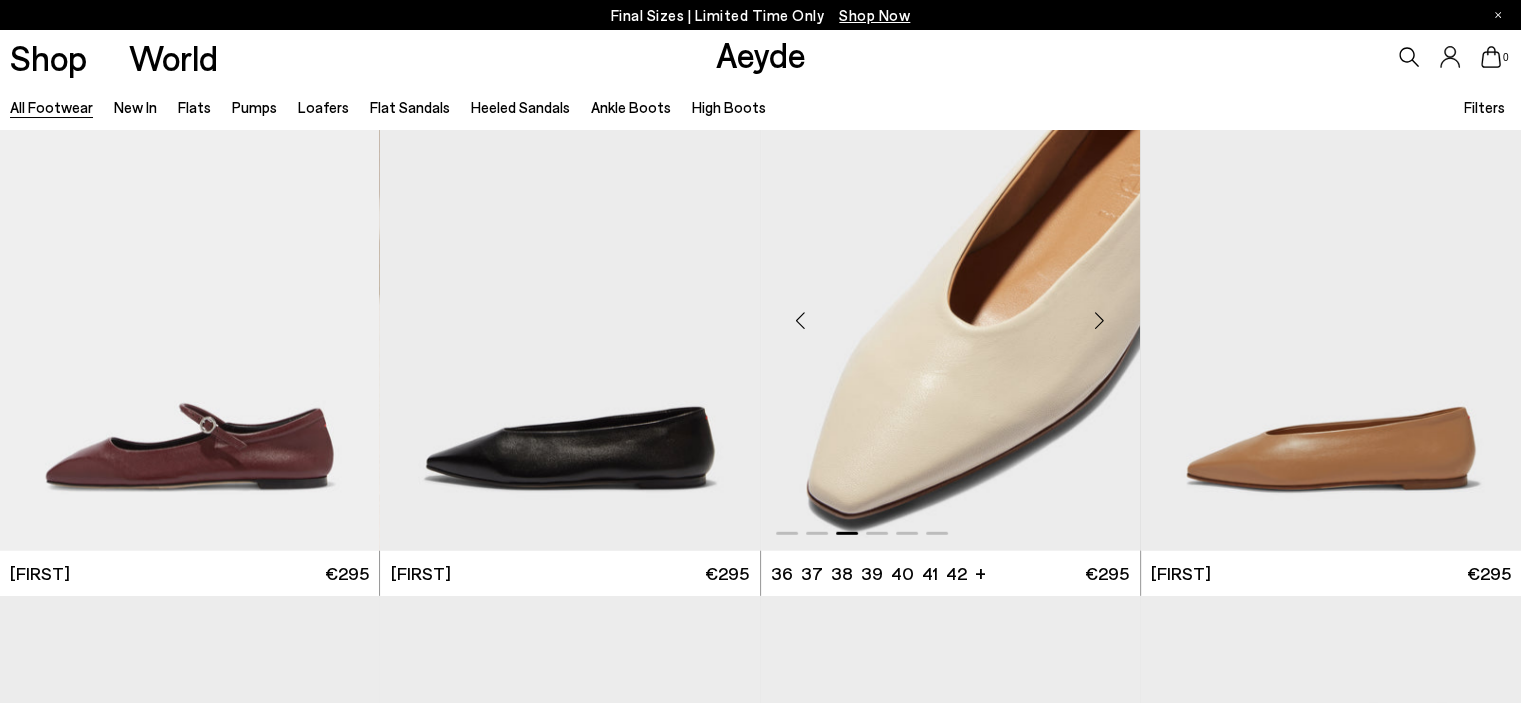 click at bounding box center (1100, 320) 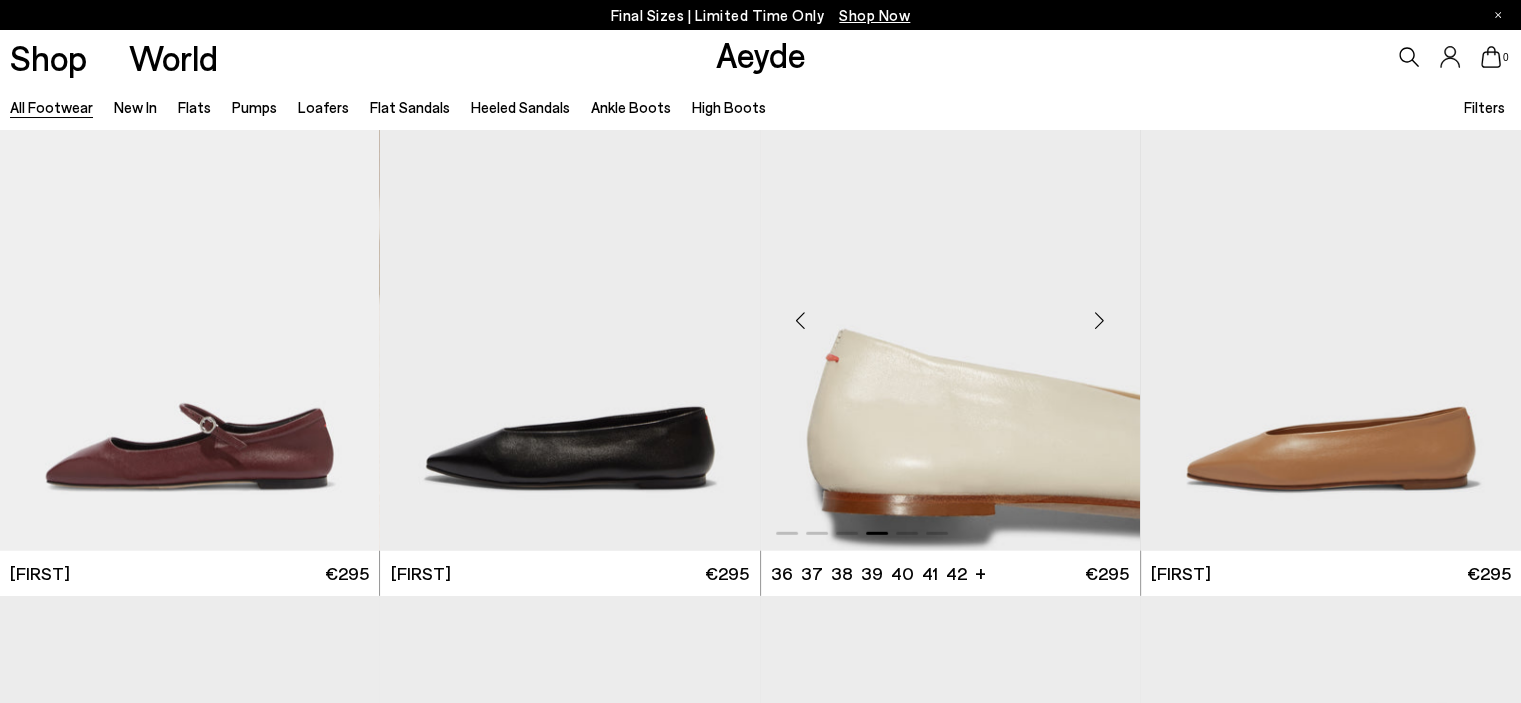 click at bounding box center (1100, 320) 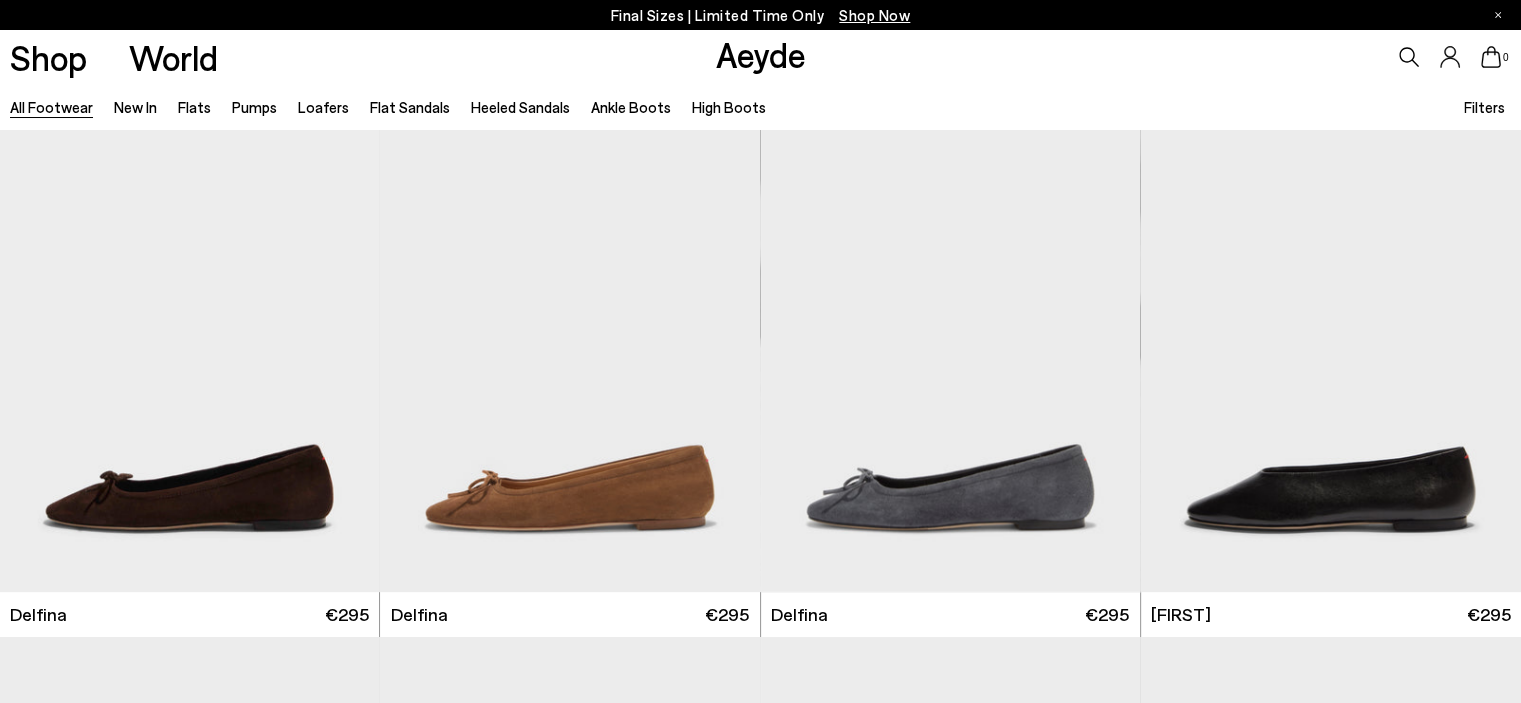 scroll, scrollTop: 15900, scrollLeft: 0, axis: vertical 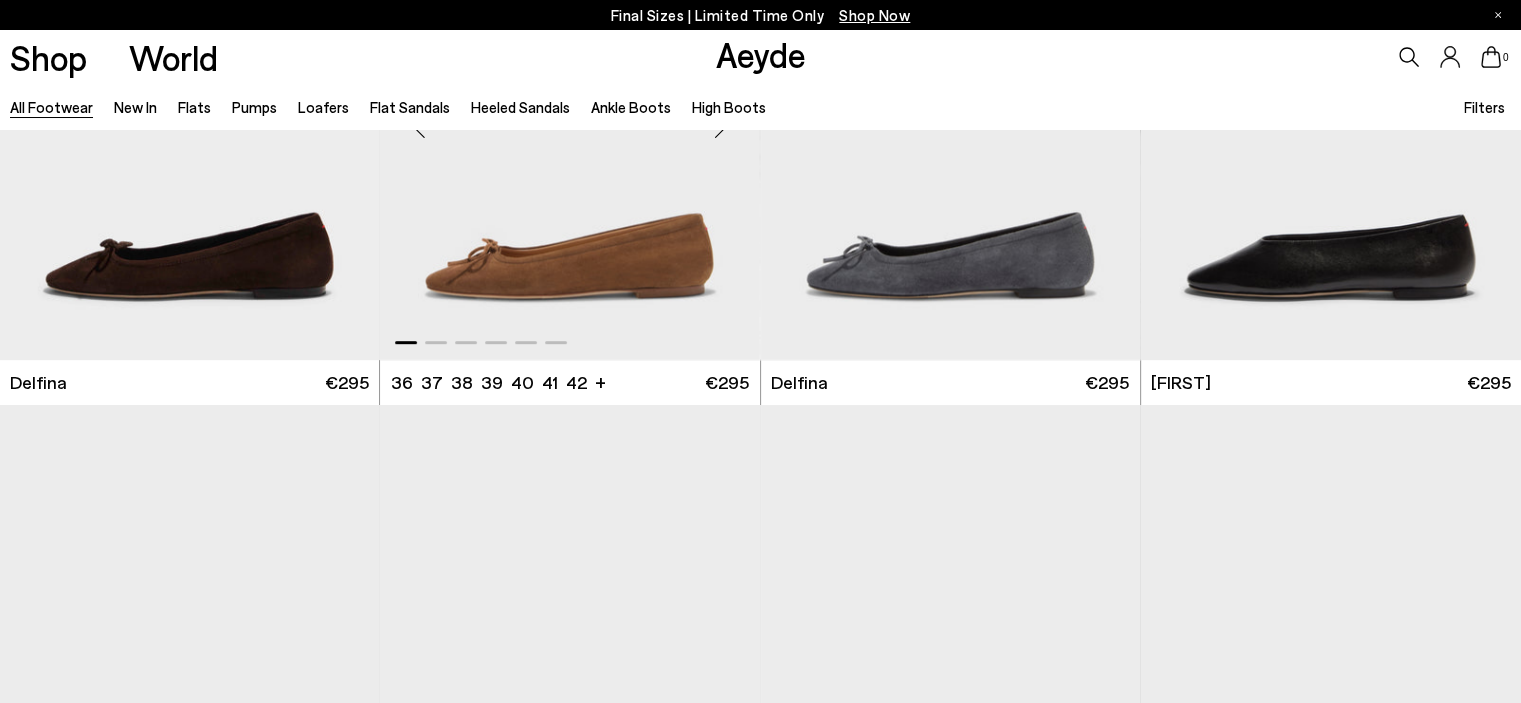 click at bounding box center [720, 129] 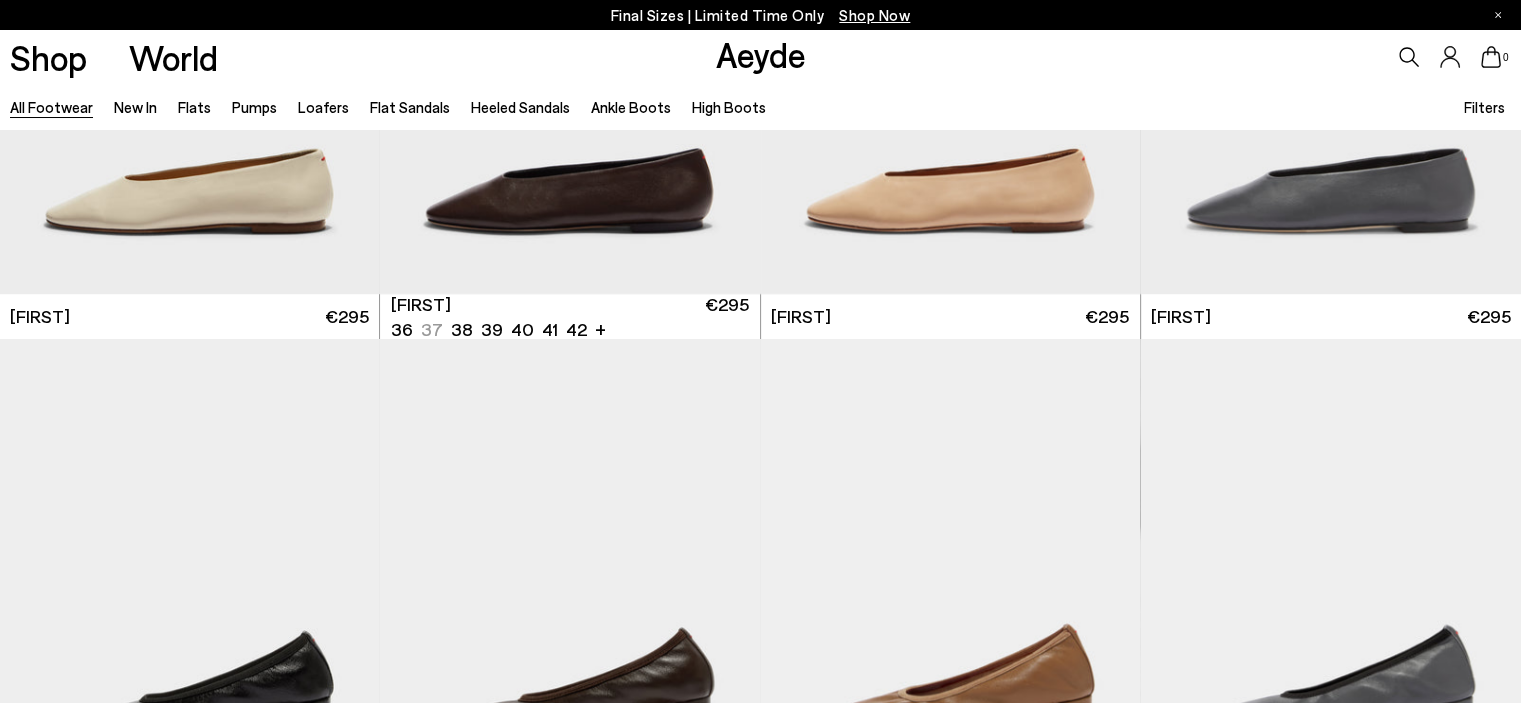 scroll, scrollTop: 16800, scrollLeft: 0, axis: vertical 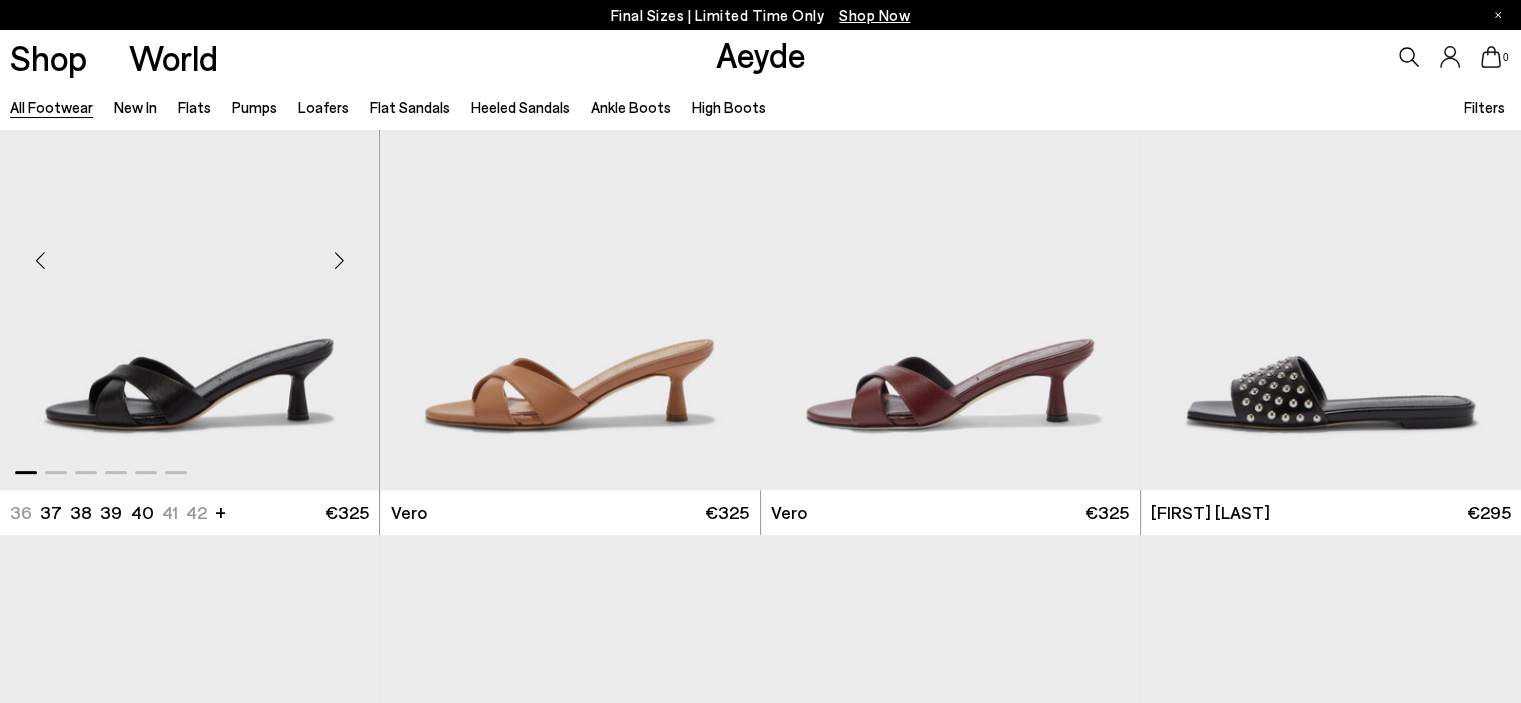 click at bounding box center (339, 260) 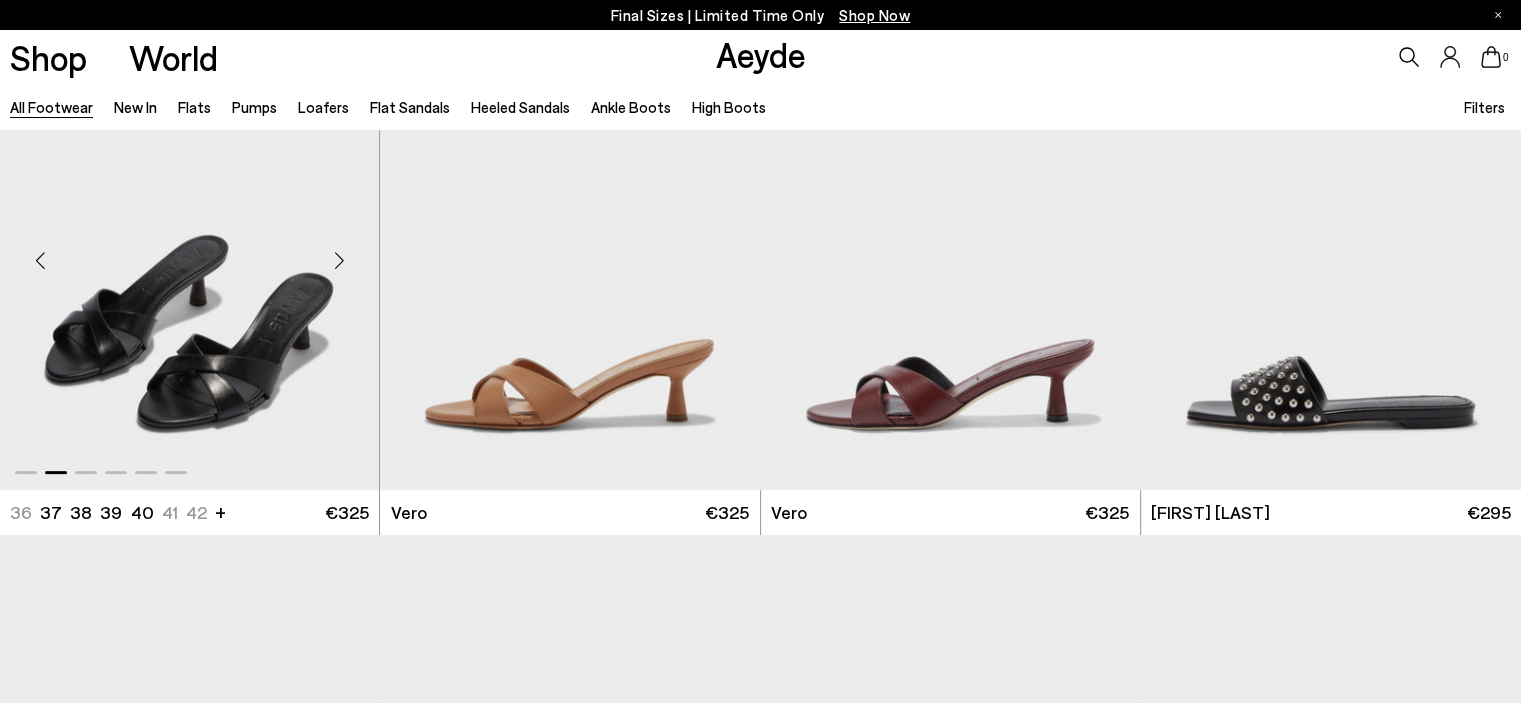 click at bounding box center [339, 260] 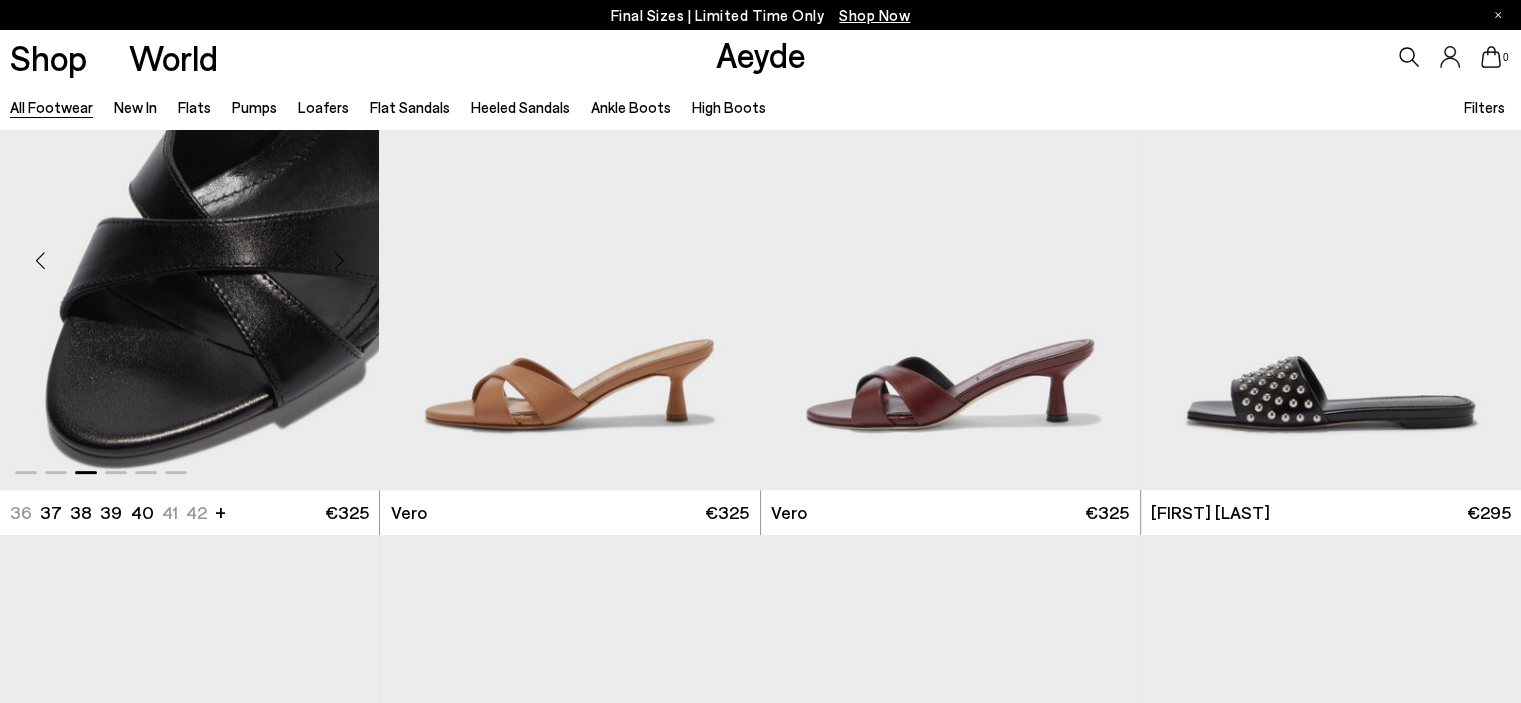 click at bounding box center (339, 260) 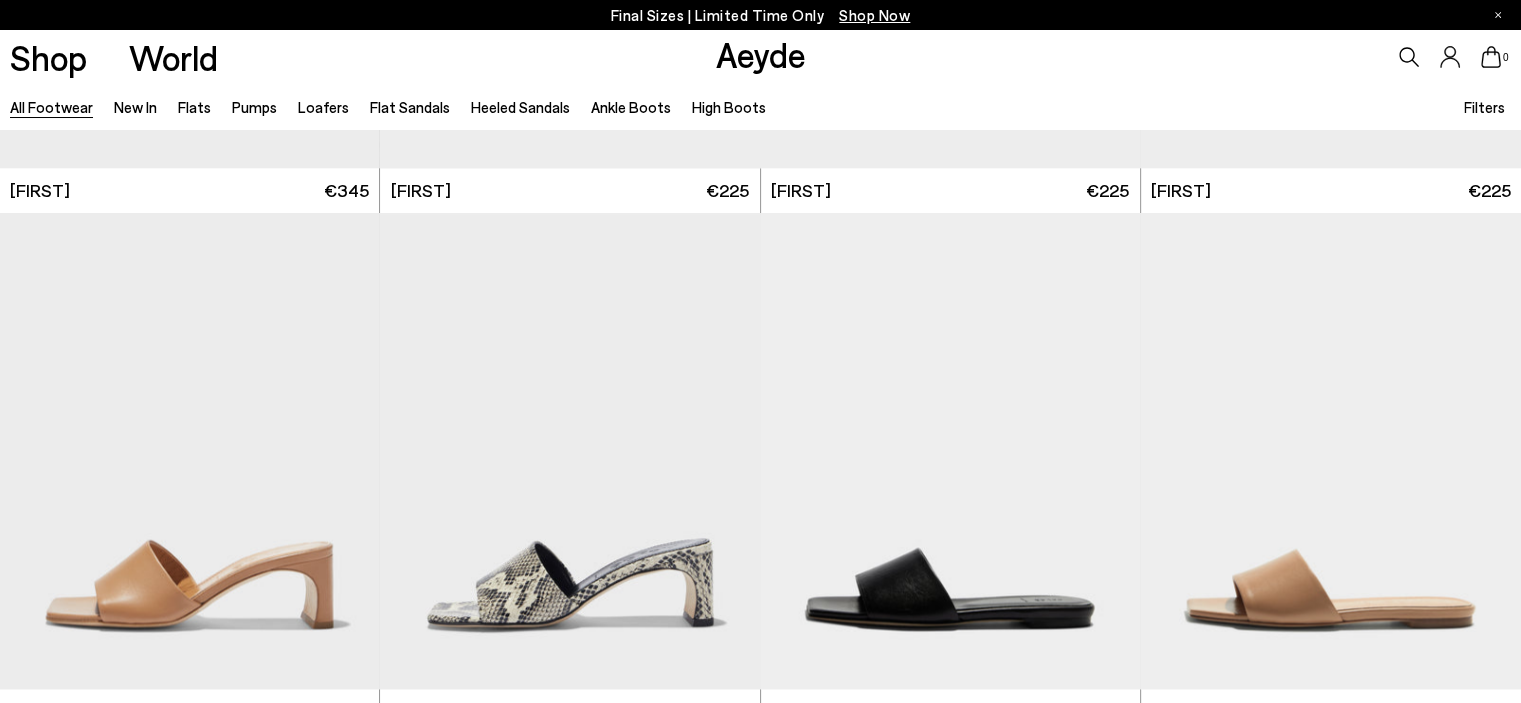 scroll, scrollTop: 26074, scrollLeft: 0, axis: vertical 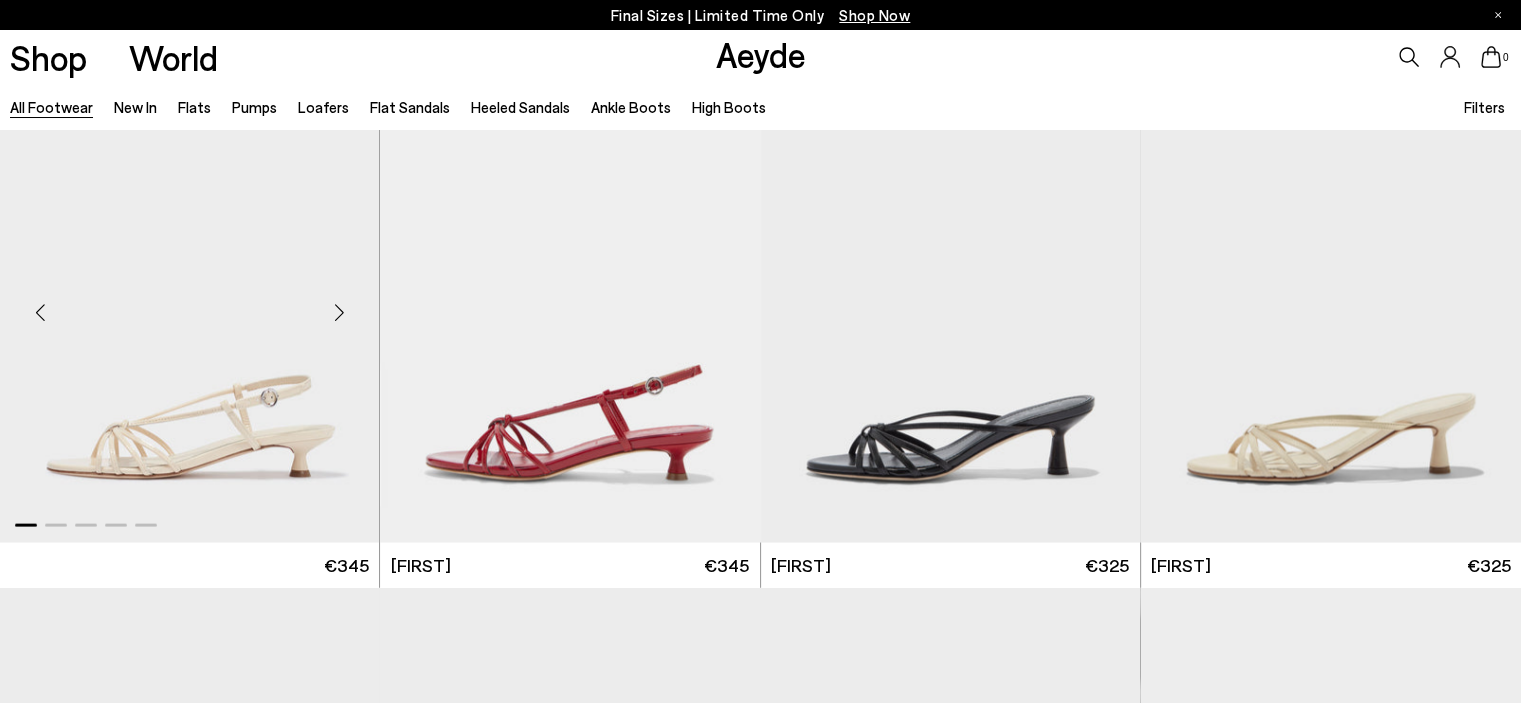 click at bounding box center [339, 313] 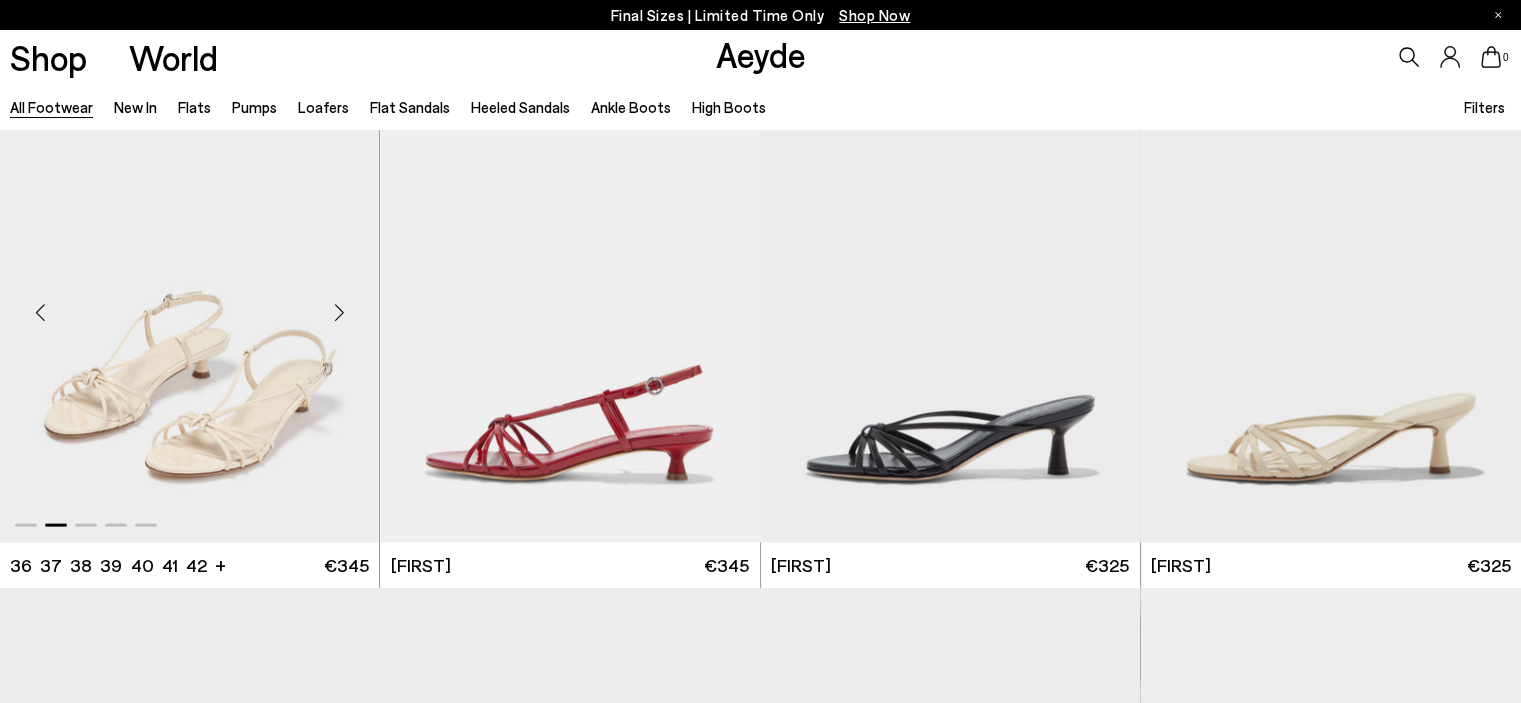 click at bounding box center [339, 313] 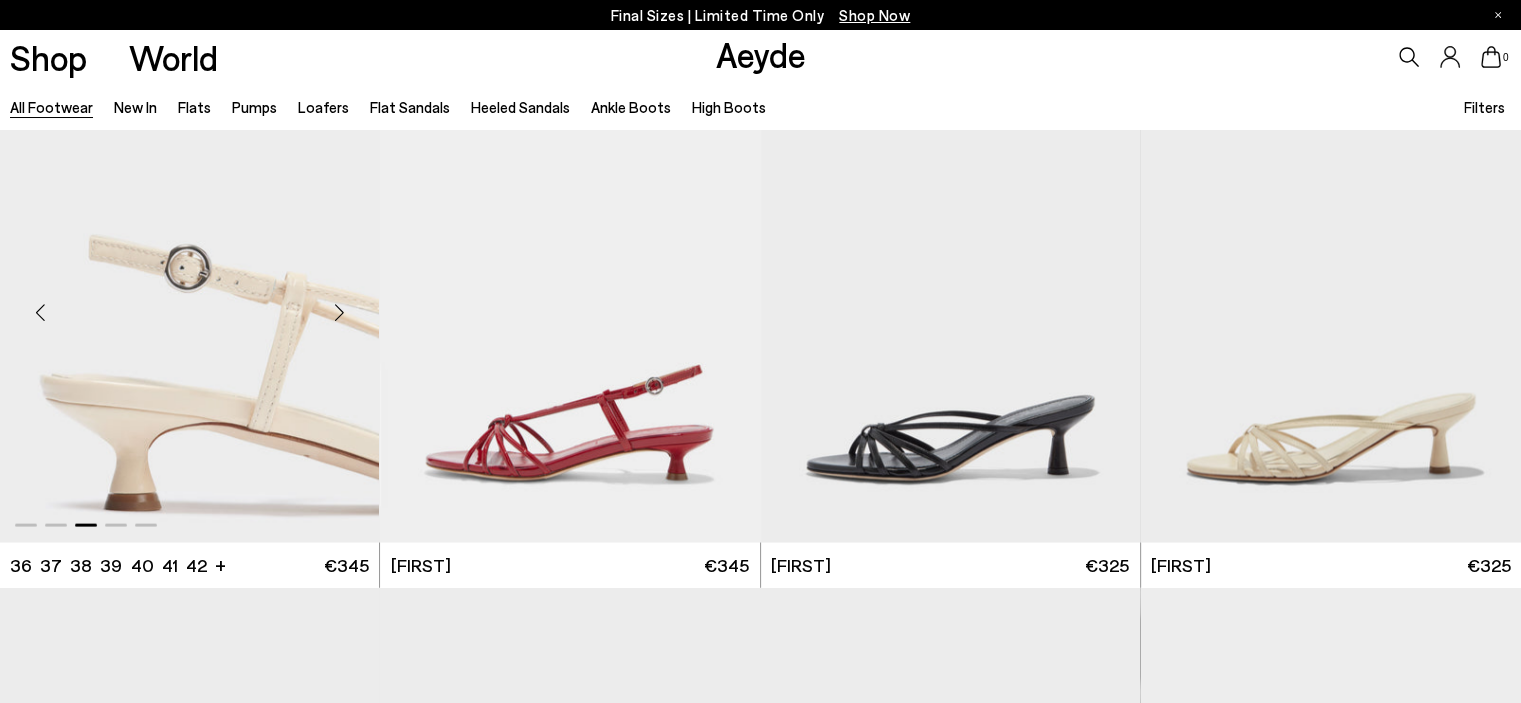 click at bounding box center (339, 313) 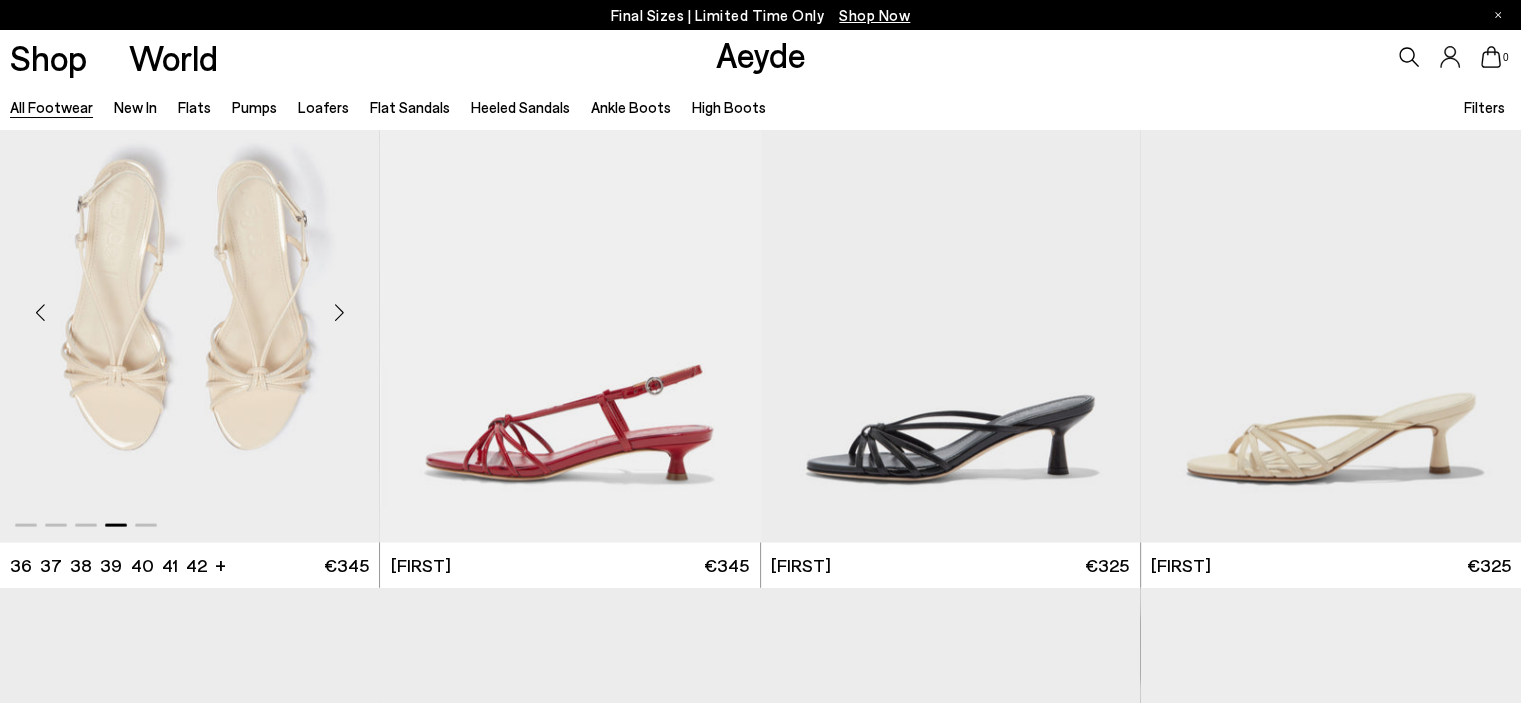 click at bounding box center (339, 313) 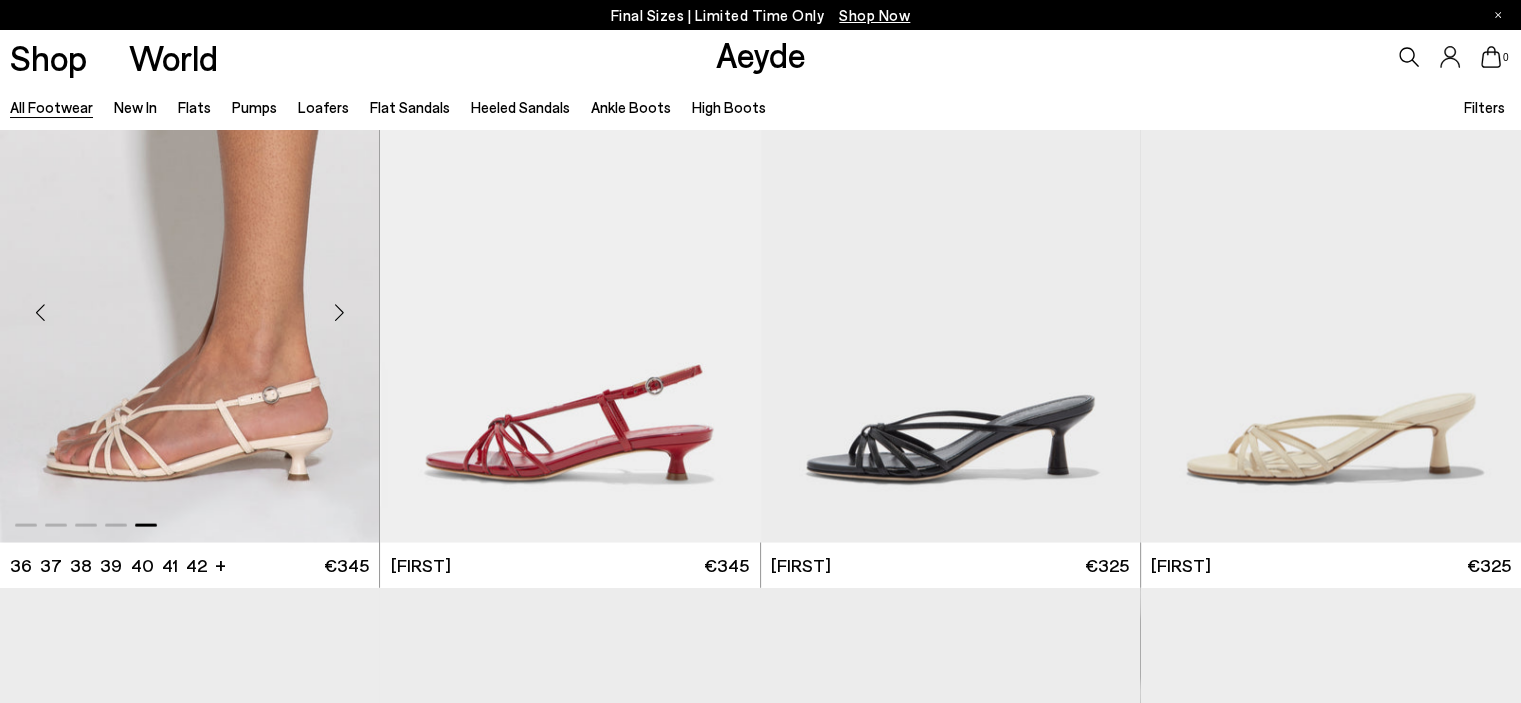 click at bounding box center [339, 313] 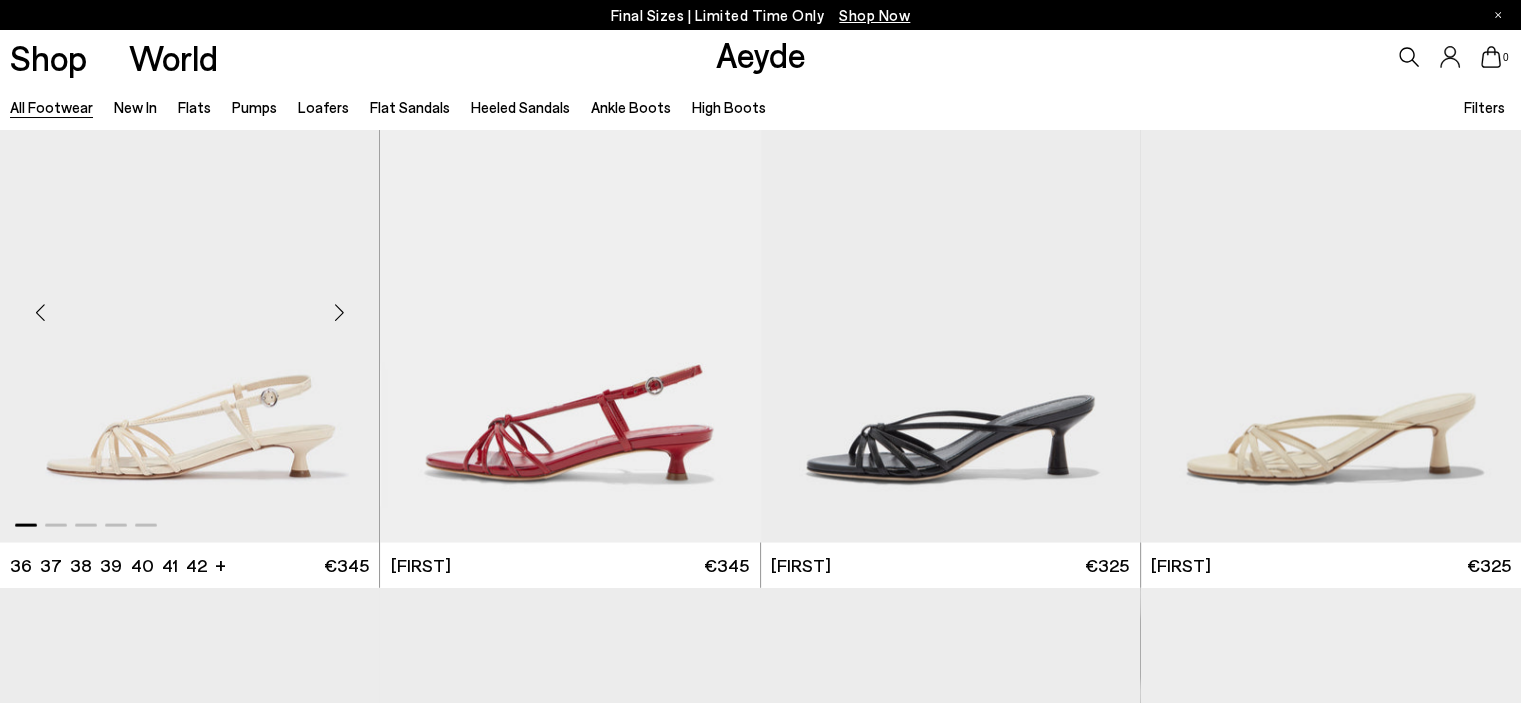 click at bounding box center (339, 313) 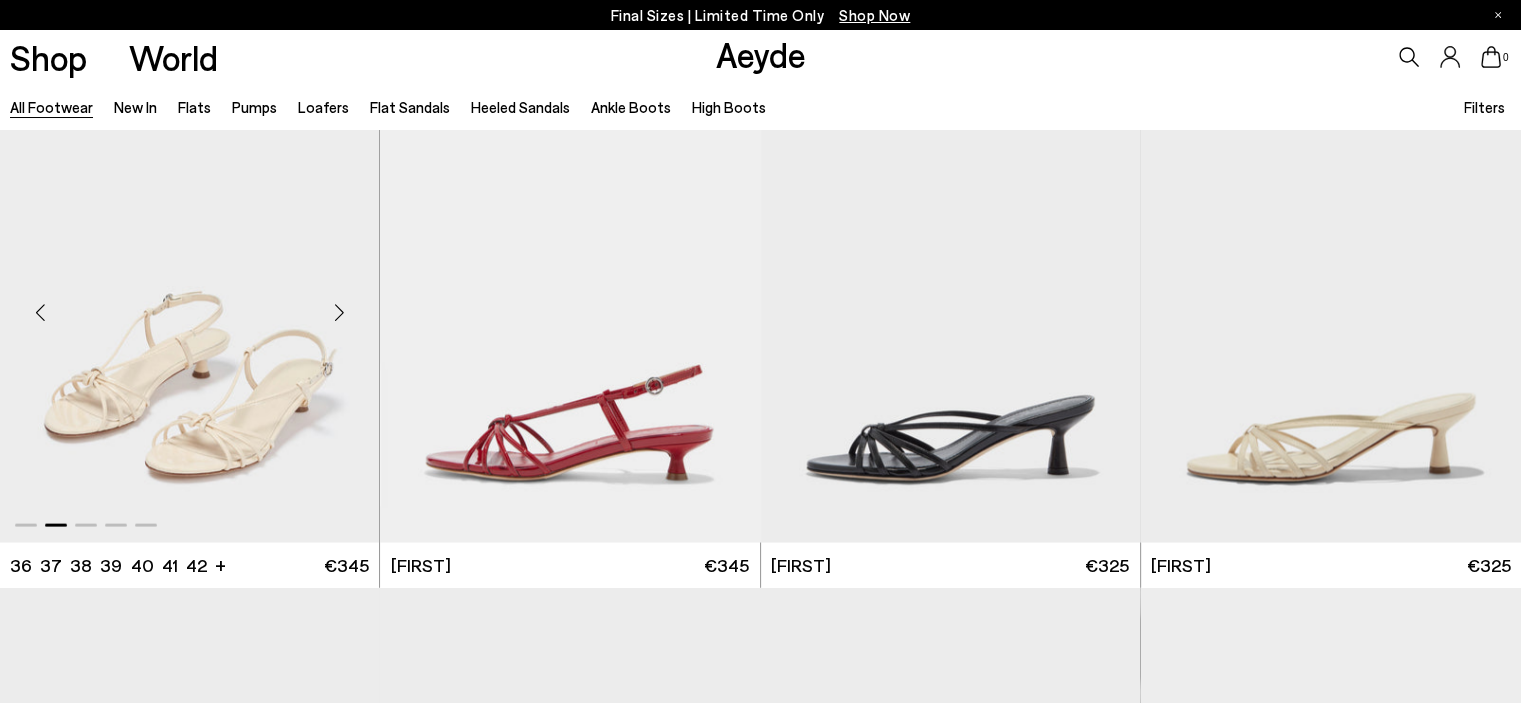 click at bounding box center (339, 313) 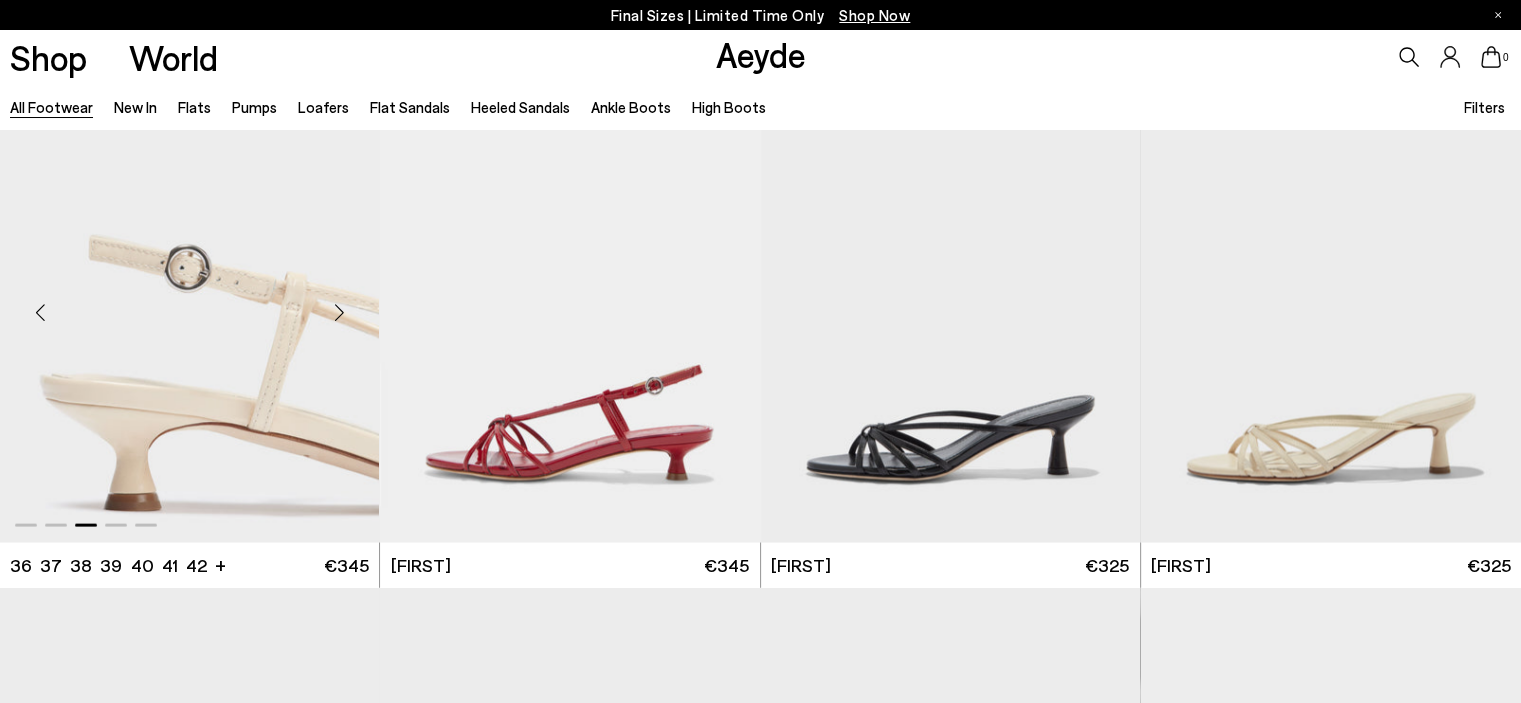 click at bounding box center (339, 313) 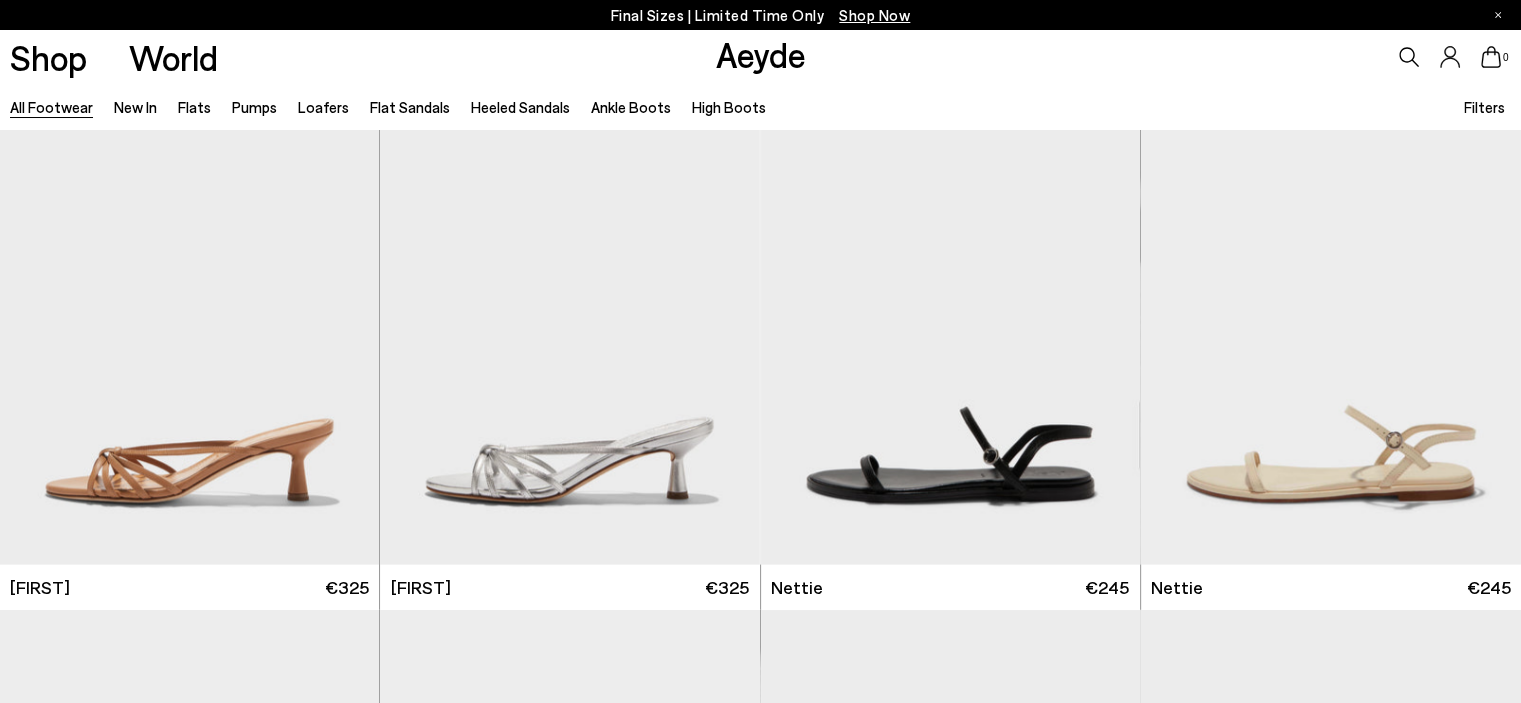 scroll, scrollTop: 27774, scrollLeft: 0, axis: vertical 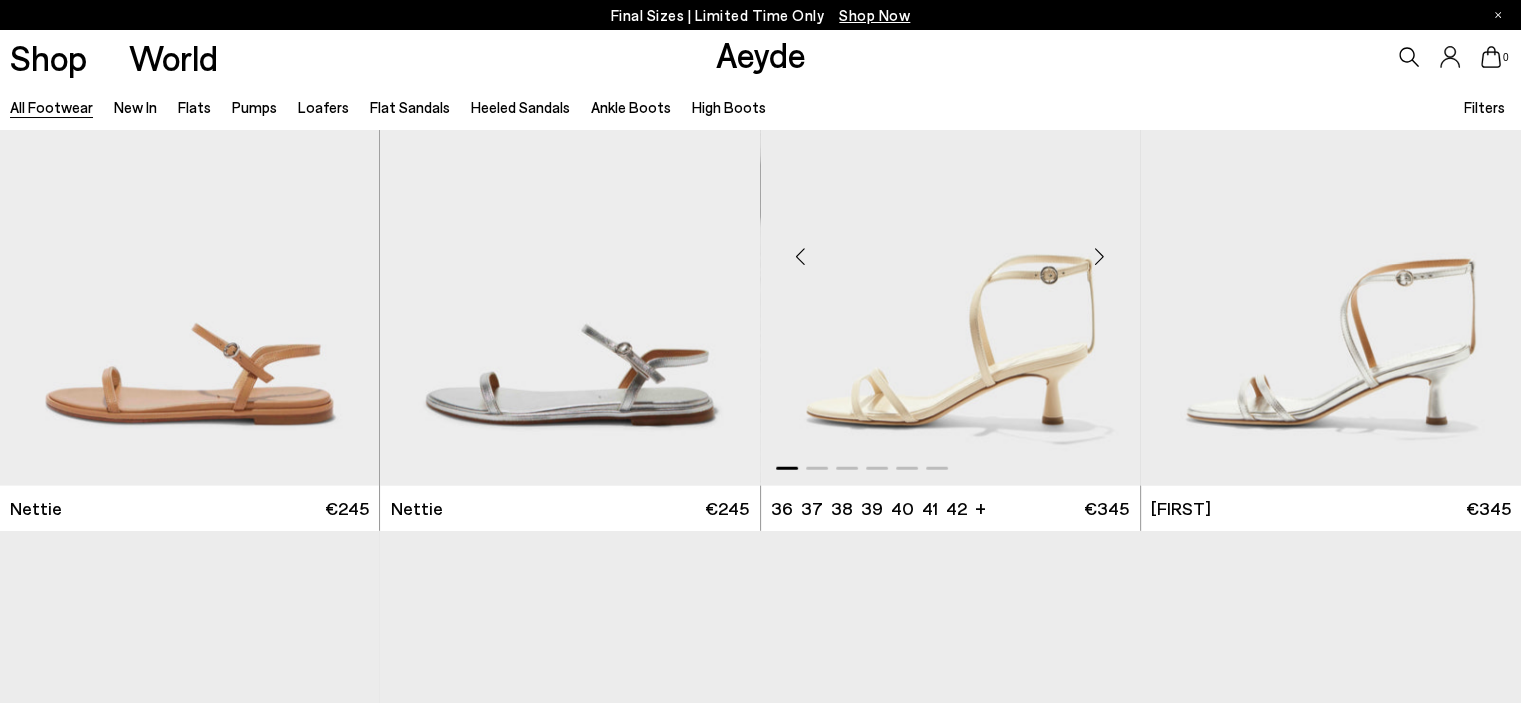 click at bounding box center [1100, 256] 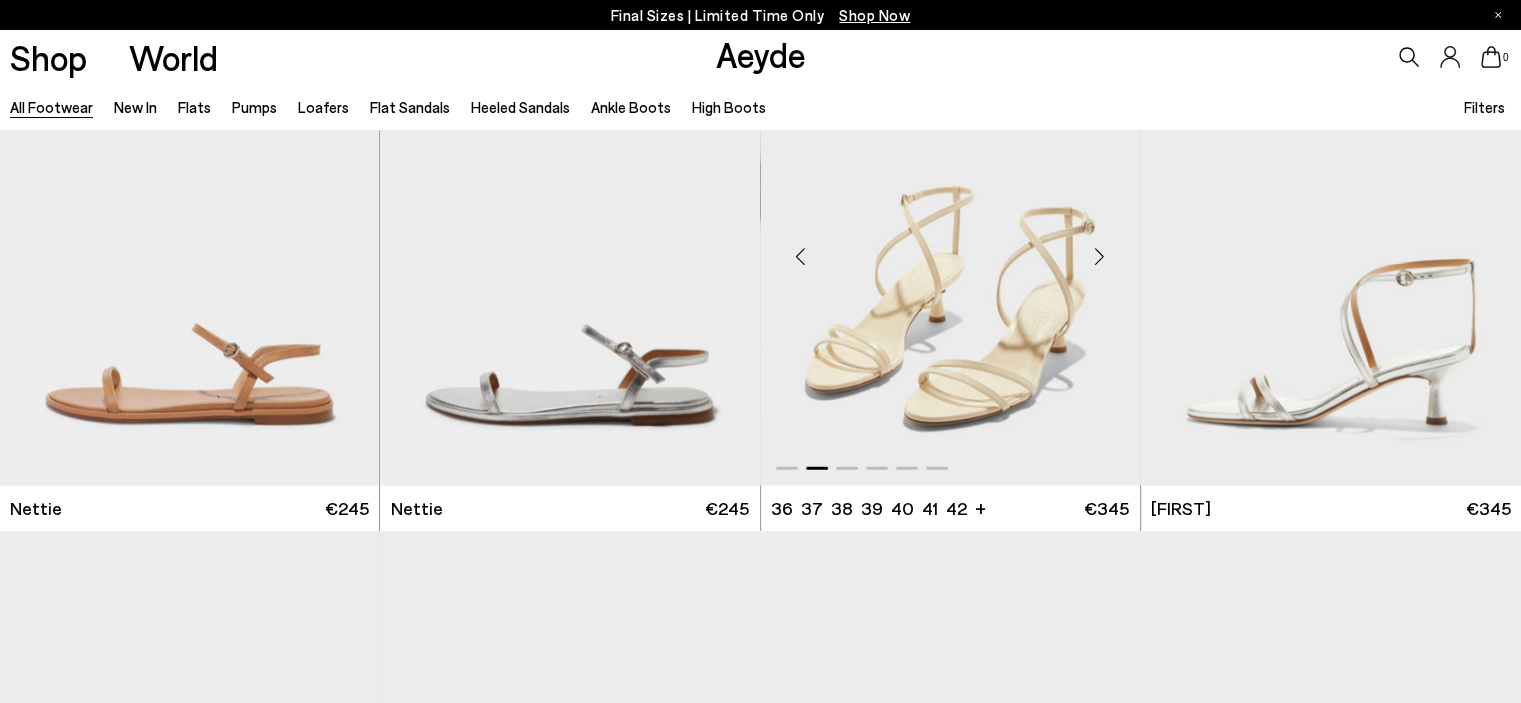 click at bounding box center [1100, 256] 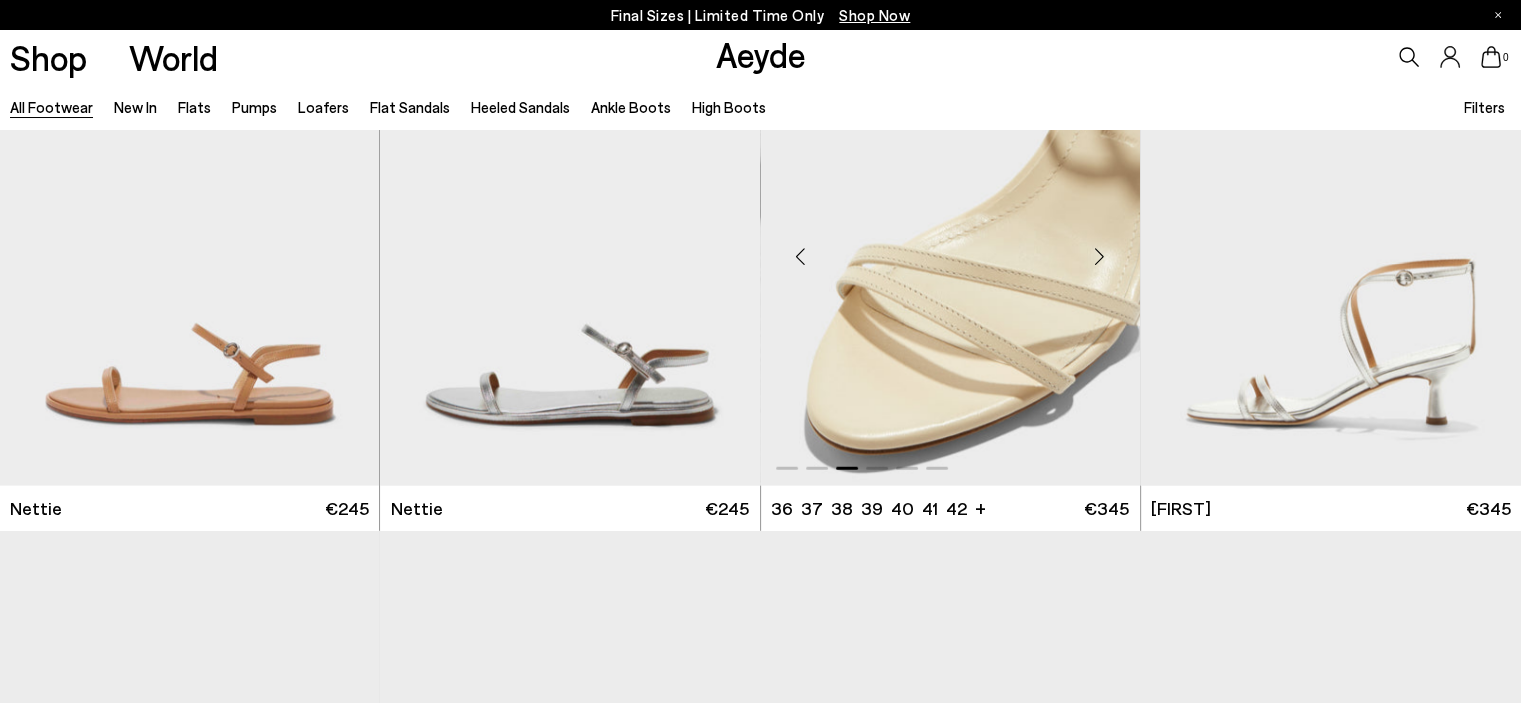 click at bounding box center (1100, 256) 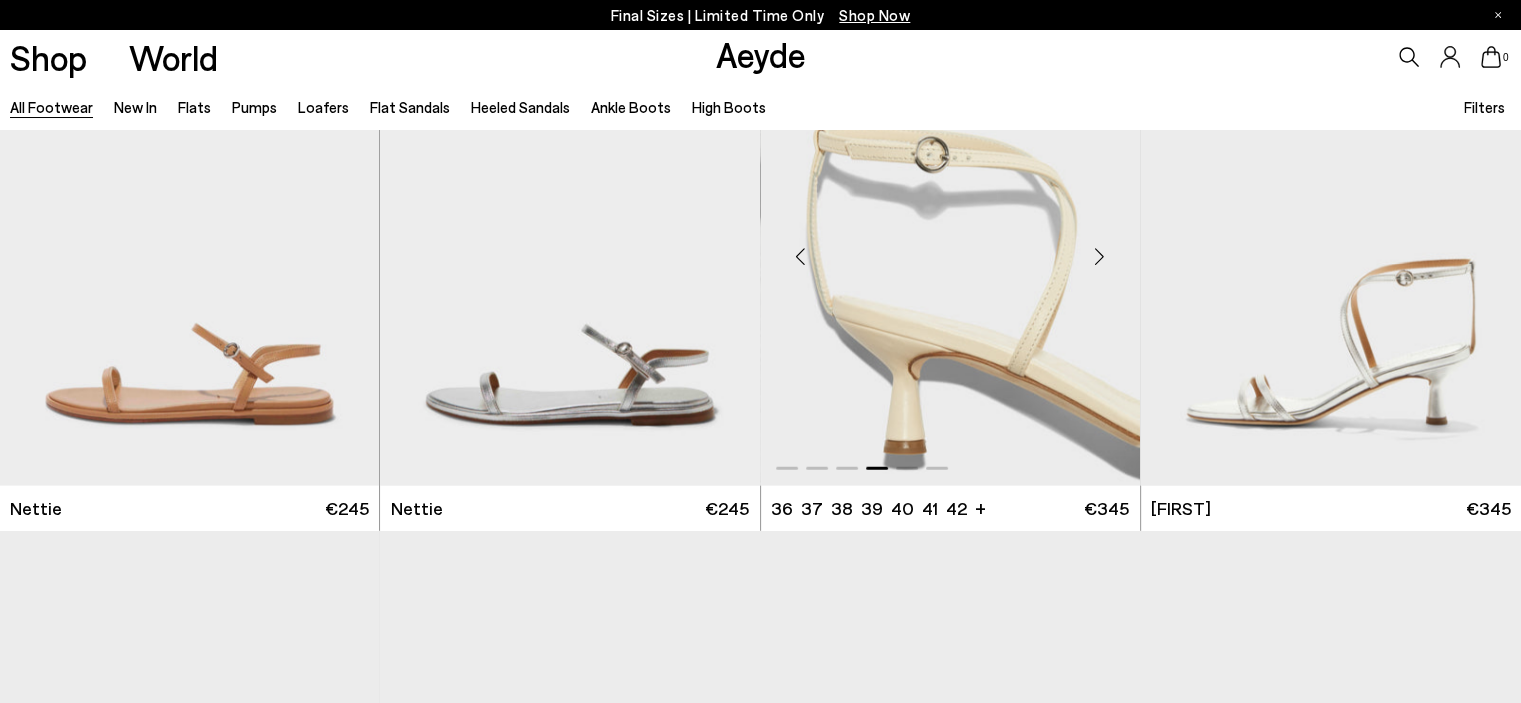 click at bounding box center [1100, 256] 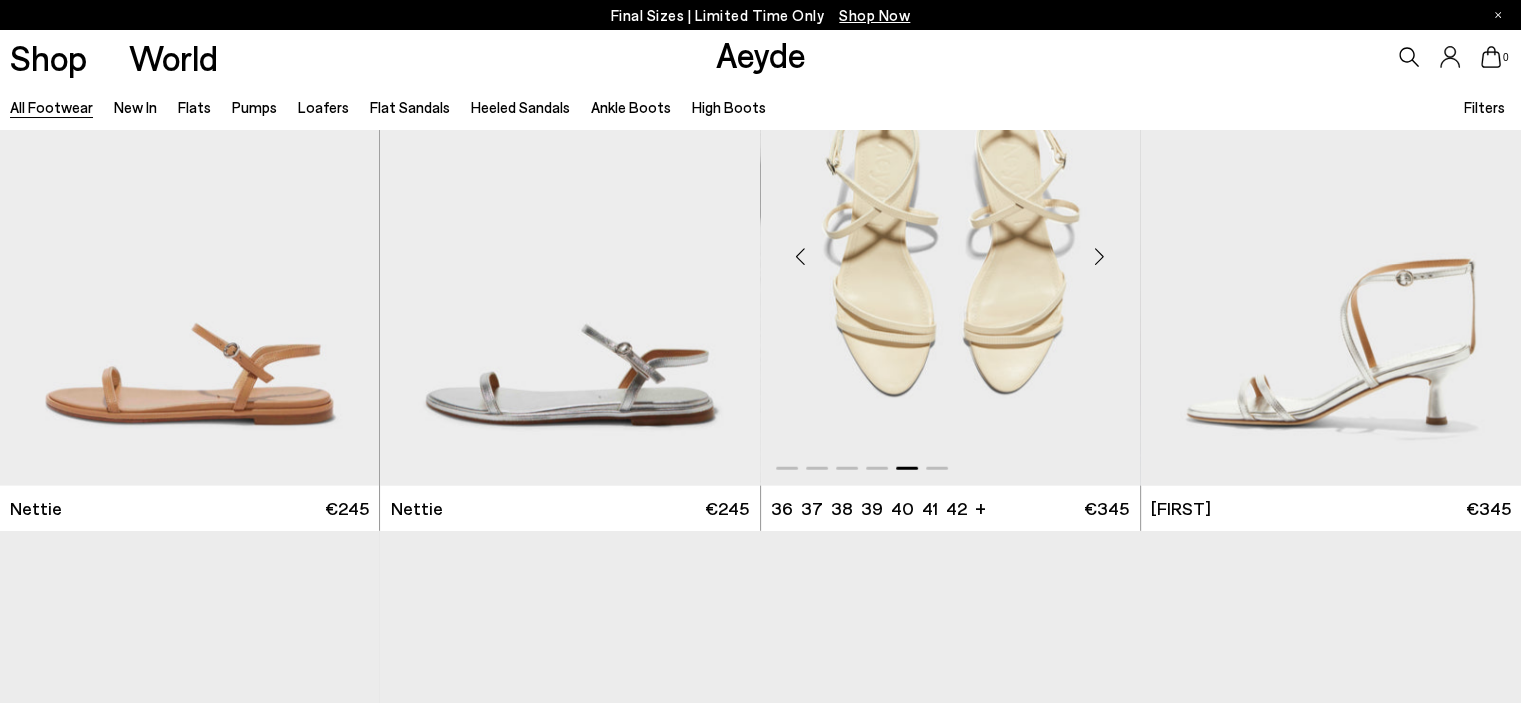 click at bounding box center [1100, 256] 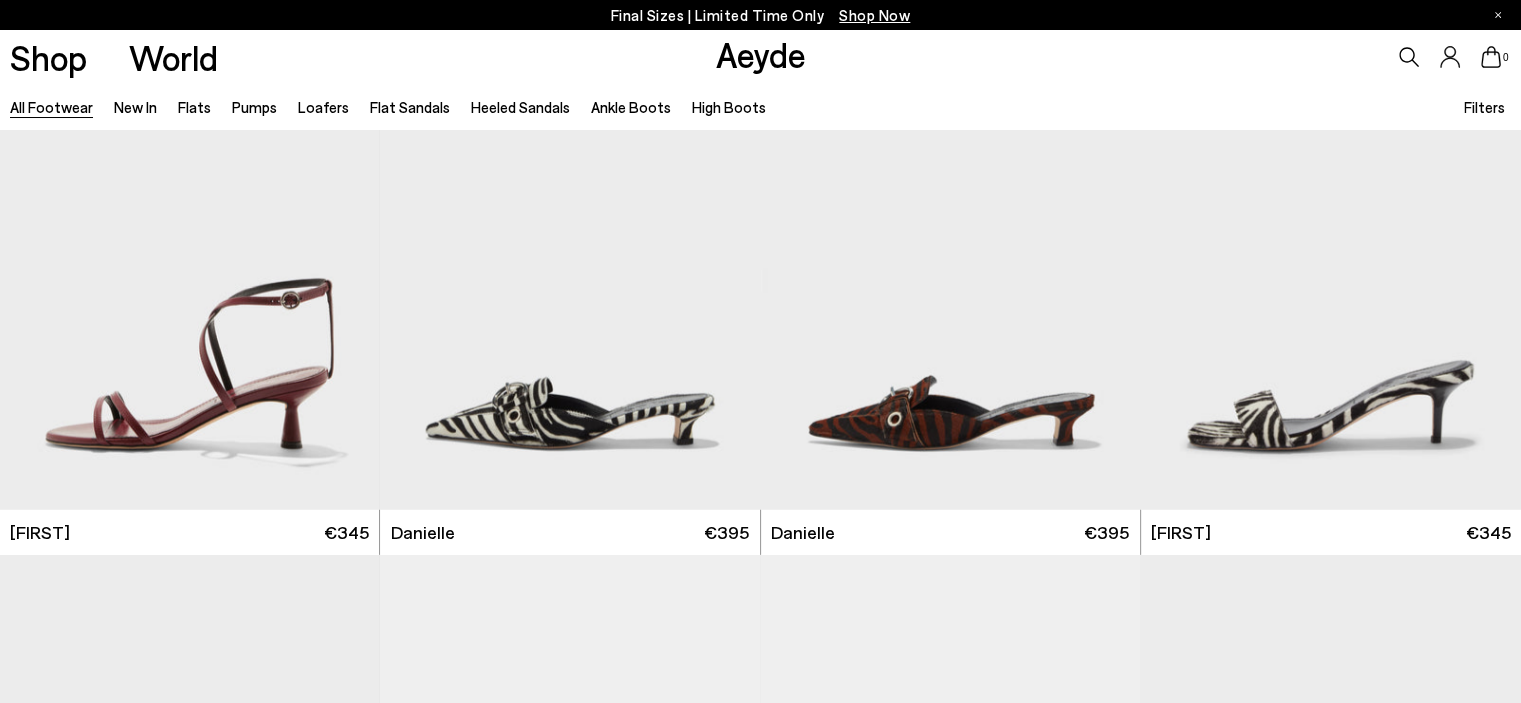 scroll, scrollTop: 28274, scrollLeft: 0, axis: vertical 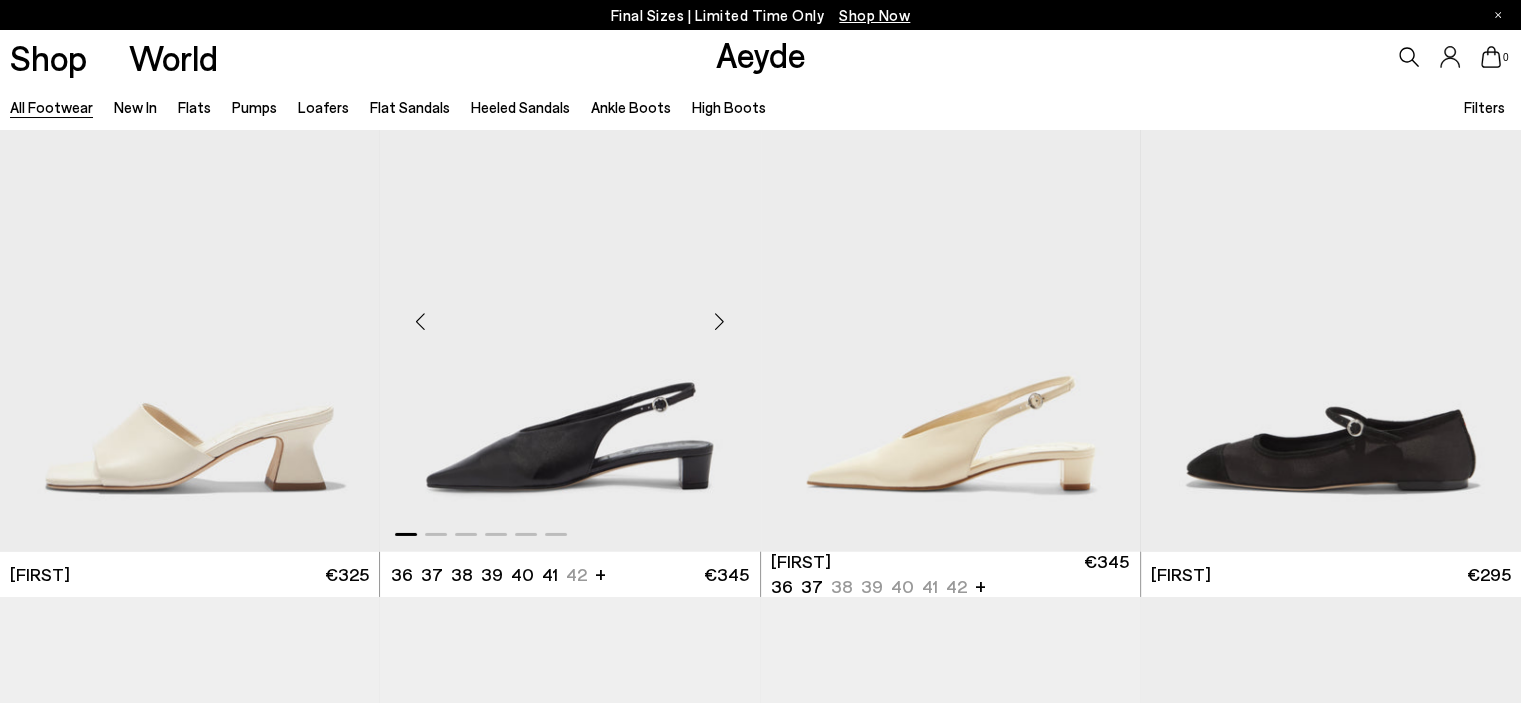 click at bounding box center [720, 321] 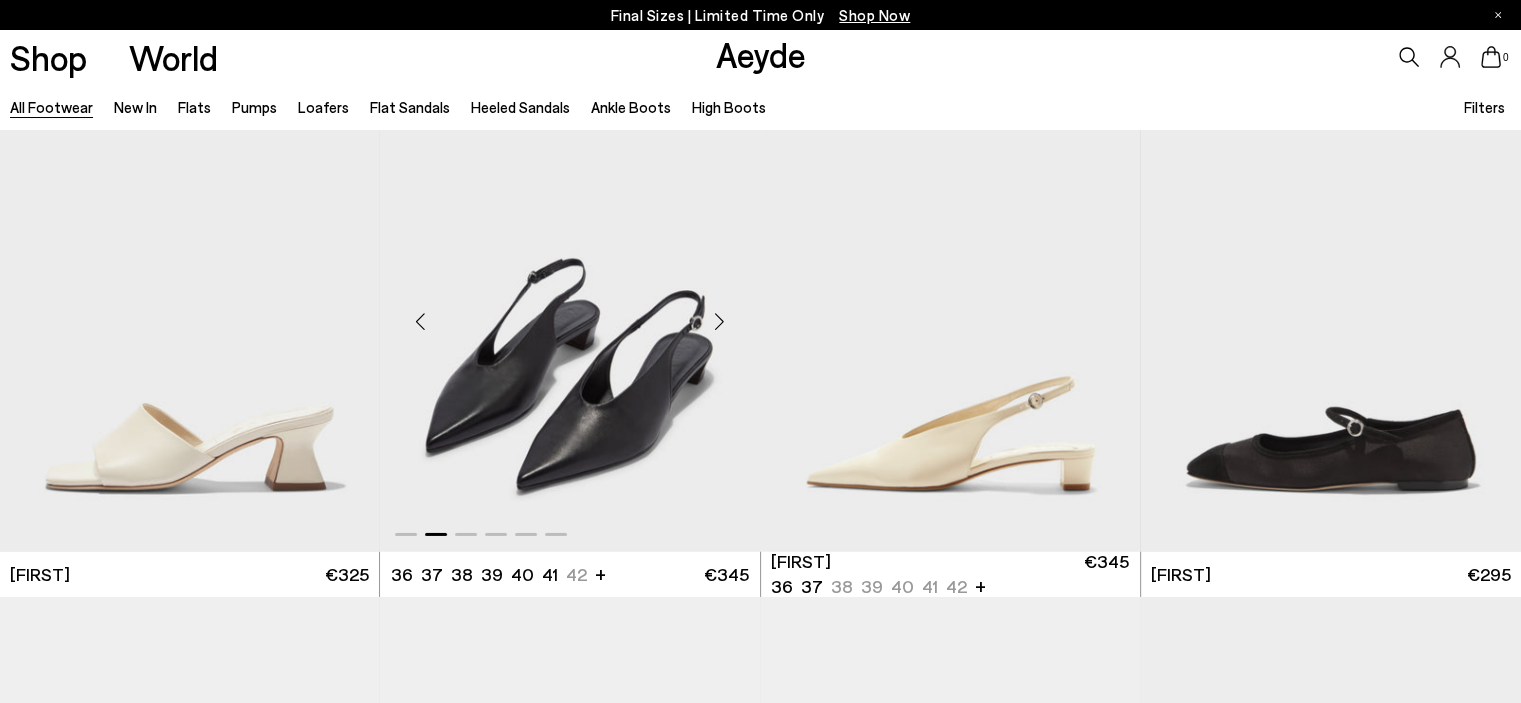 click at bounding box center (720, 321) 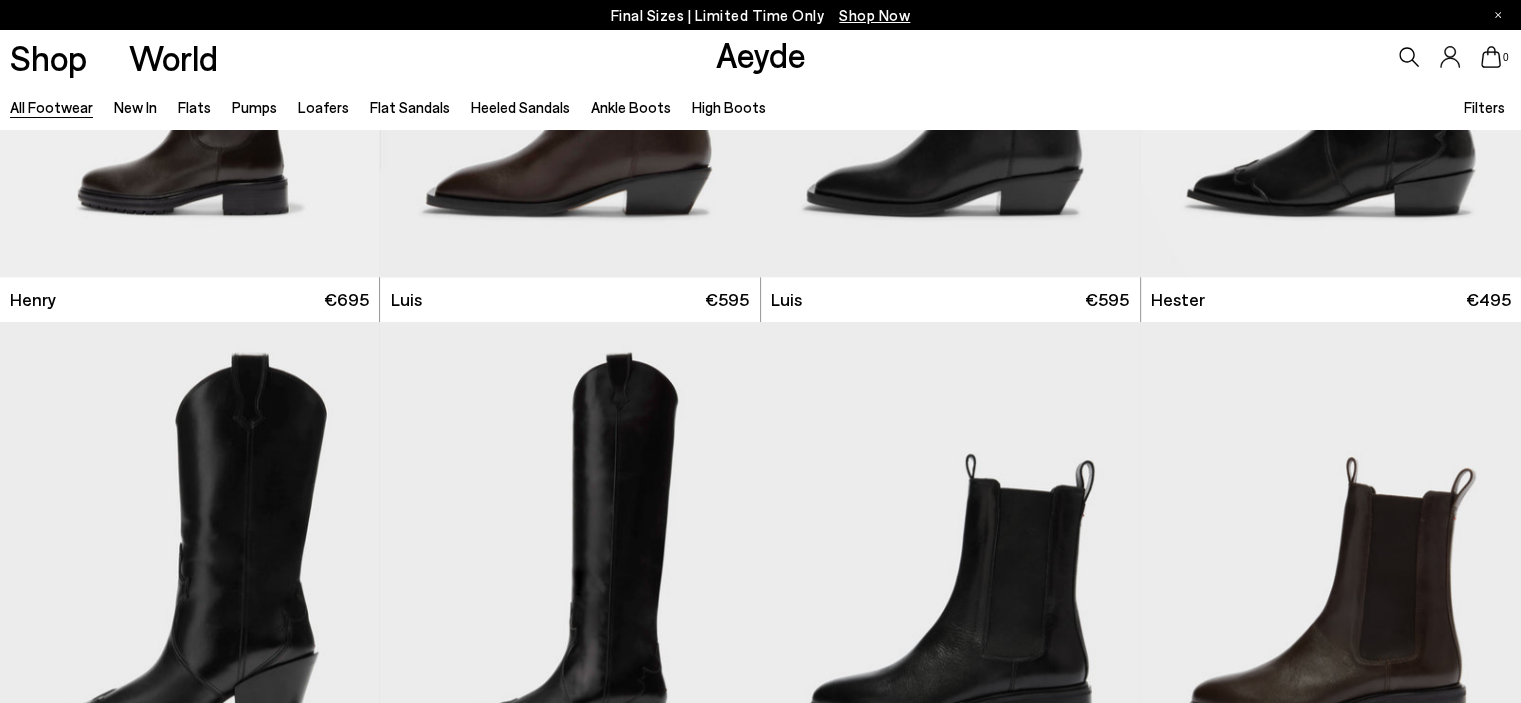 scroll, scrollTop: 33497, scrollLeft: 0, axis: vertical 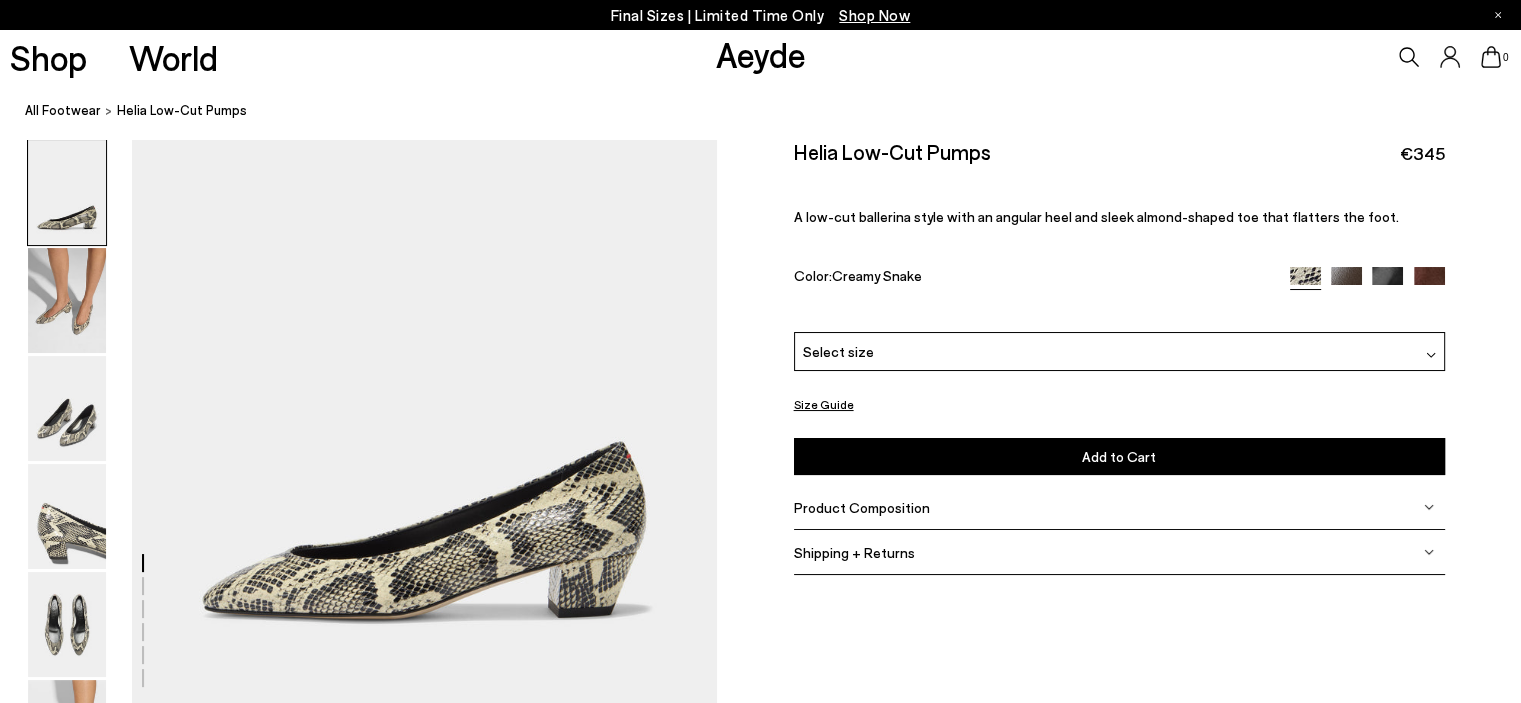 click at bounding box center (1387, 282) 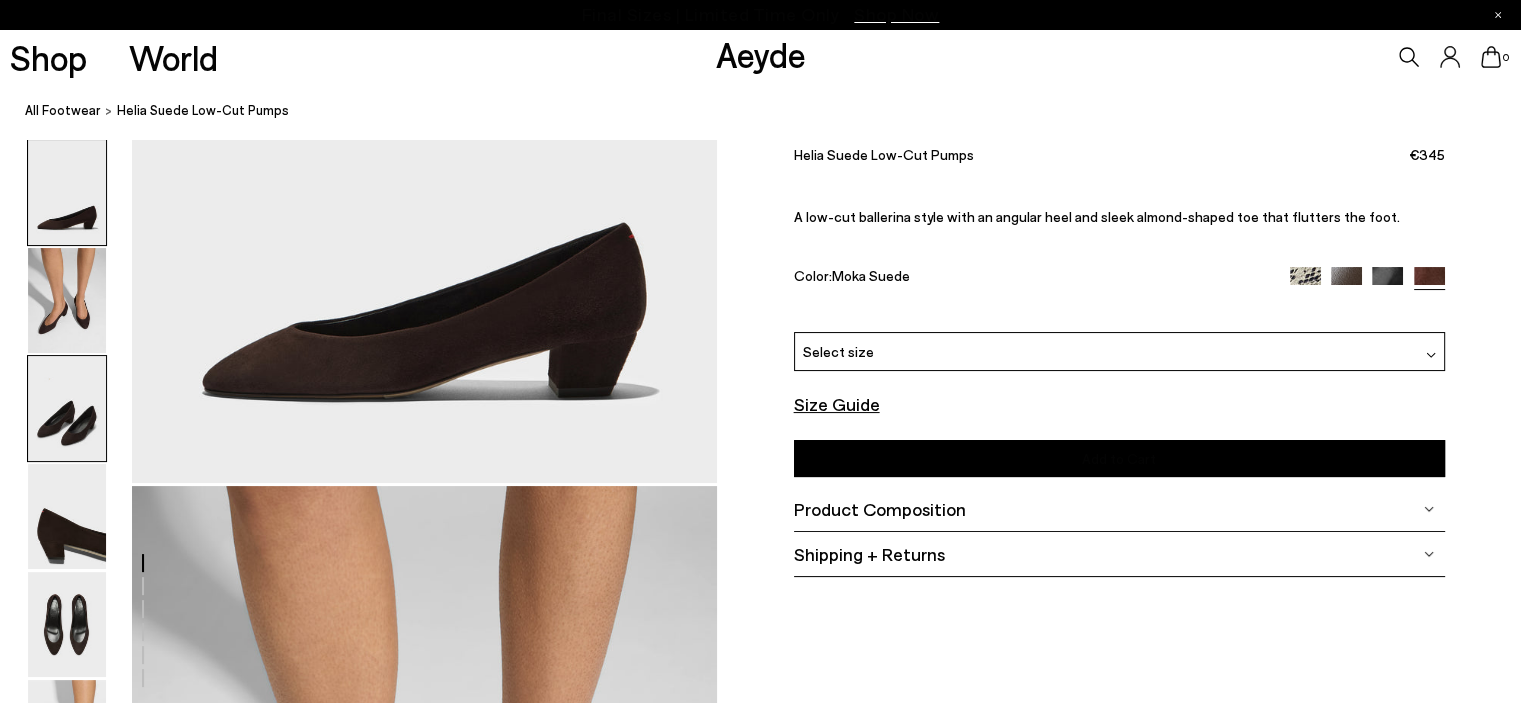 scroll, scrollTop: 300, scrollLeft: 0, axis: vertical 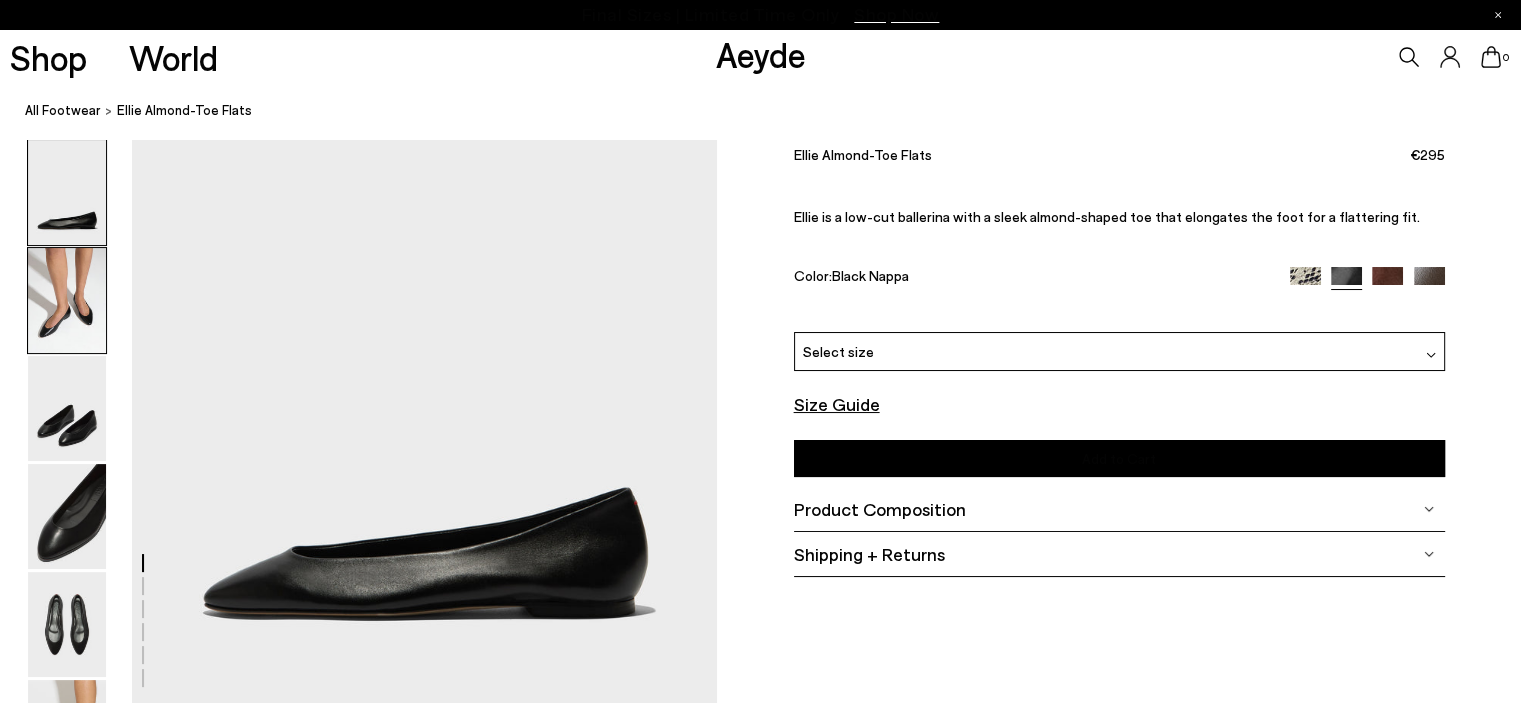 click at bounding box center (67, 300) 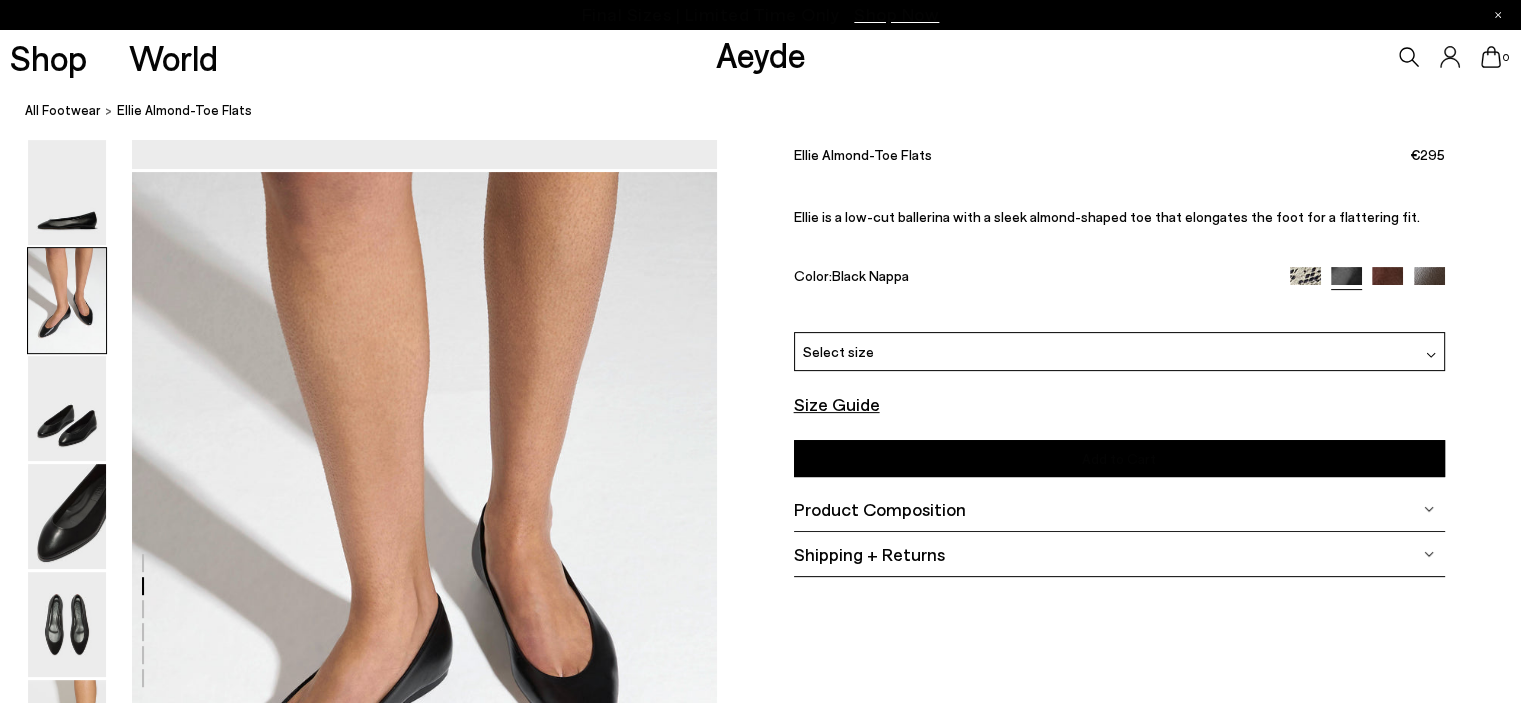 scroll, scrollTop: 569, scrollLeft: 0, axis: vertical 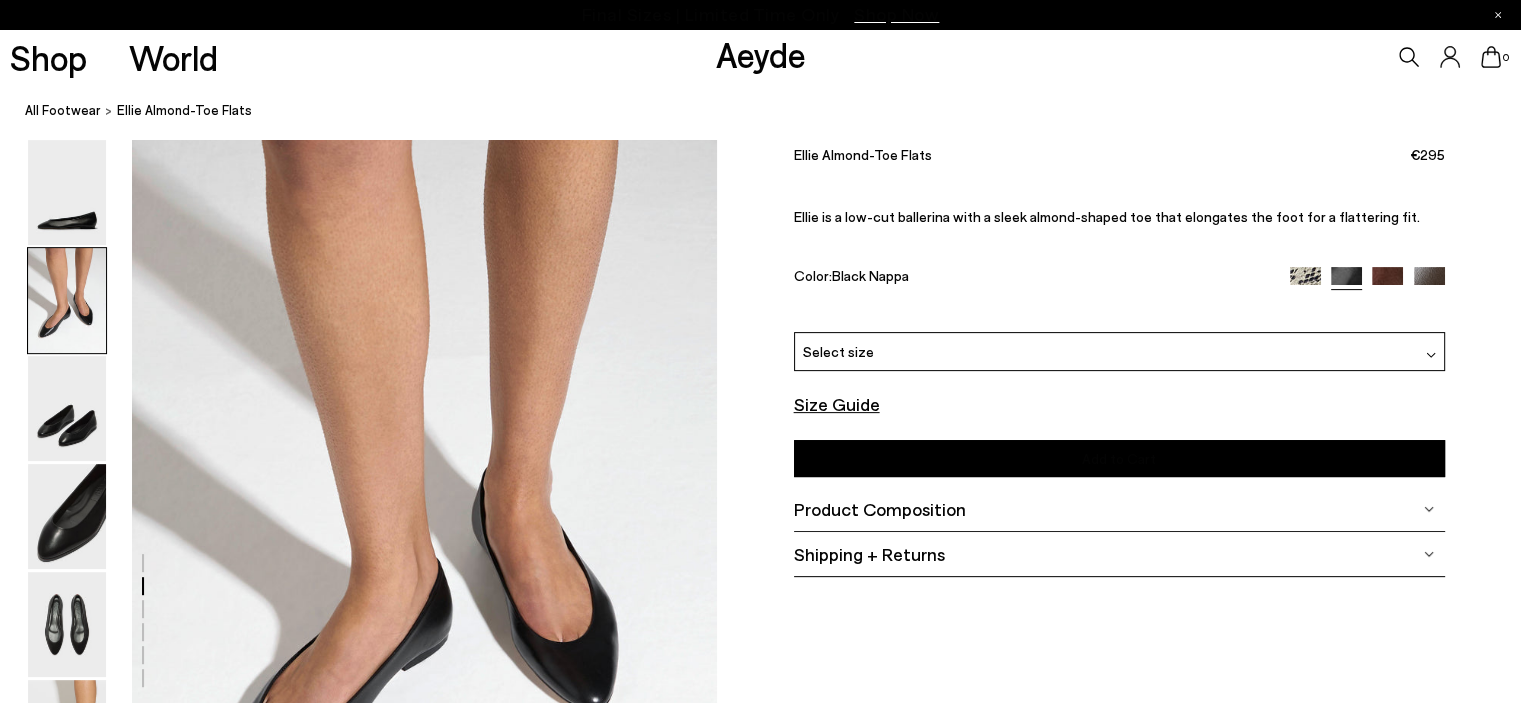 click on "Product Composition" at bounding box center (880, 509) 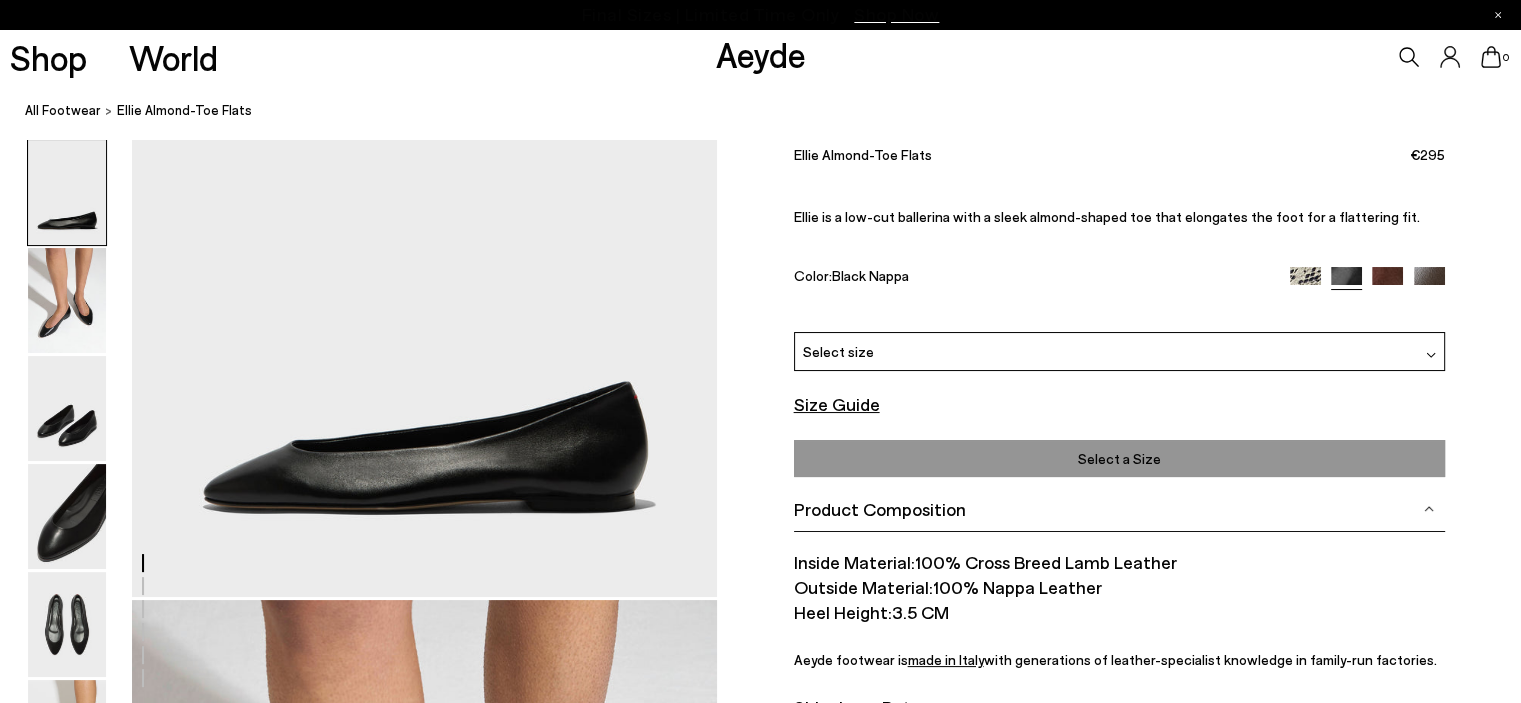scroll, scrollTop: 69, scrollLeft: 0, axis: vertical 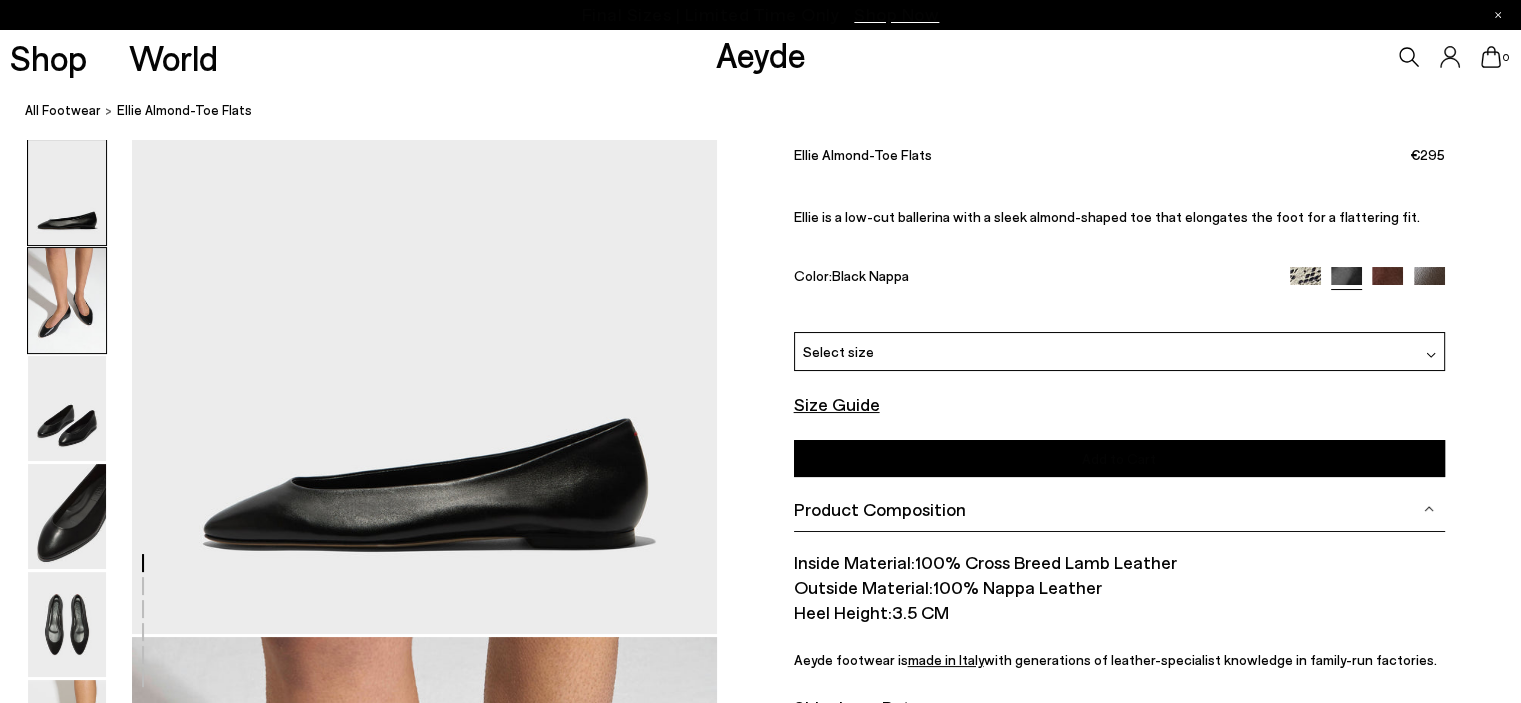 click at bounding box center [67, 300] 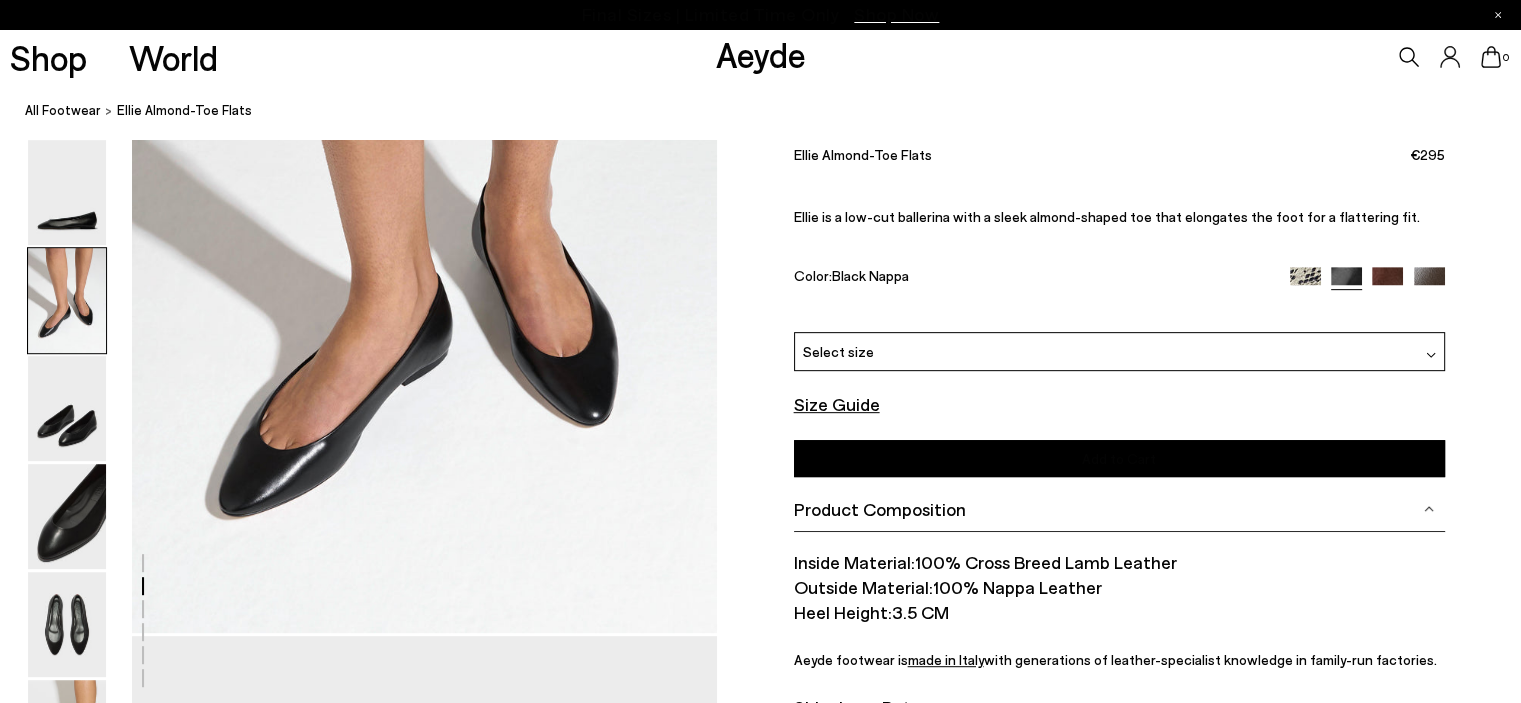 scroll, scrollTop: 869, scrollLeft: 0, axis: vertical 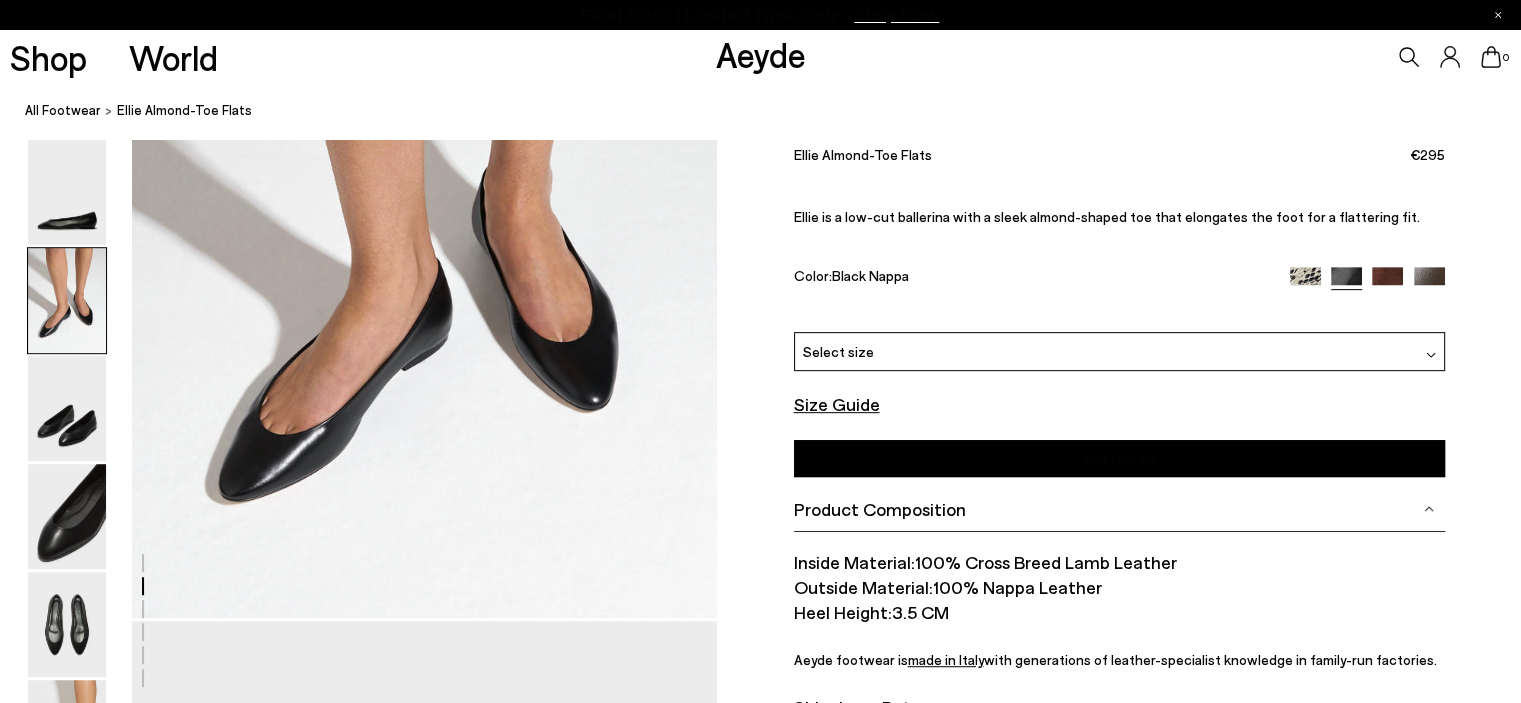 click on "Select size" at bounding box center [1119, 351] 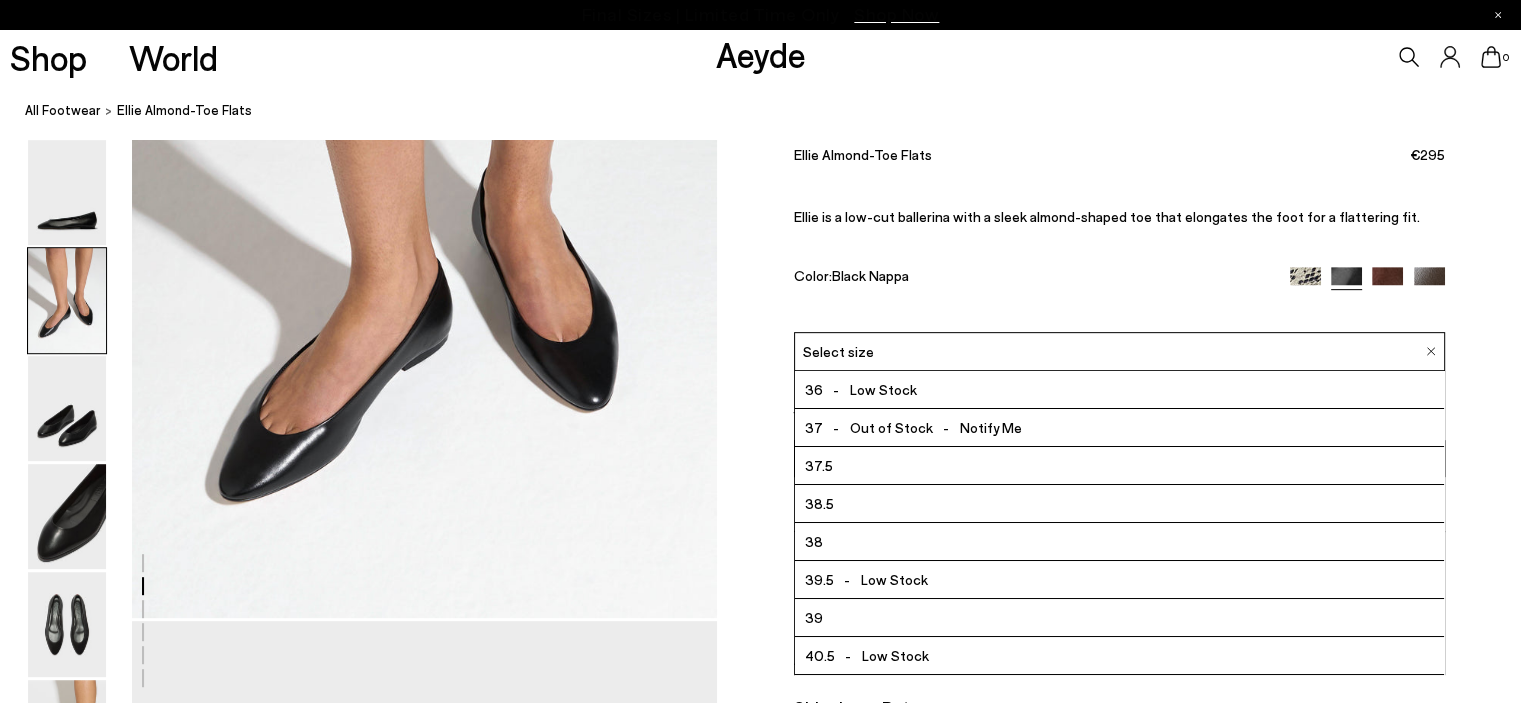 click at bounding box center (1387, 282) 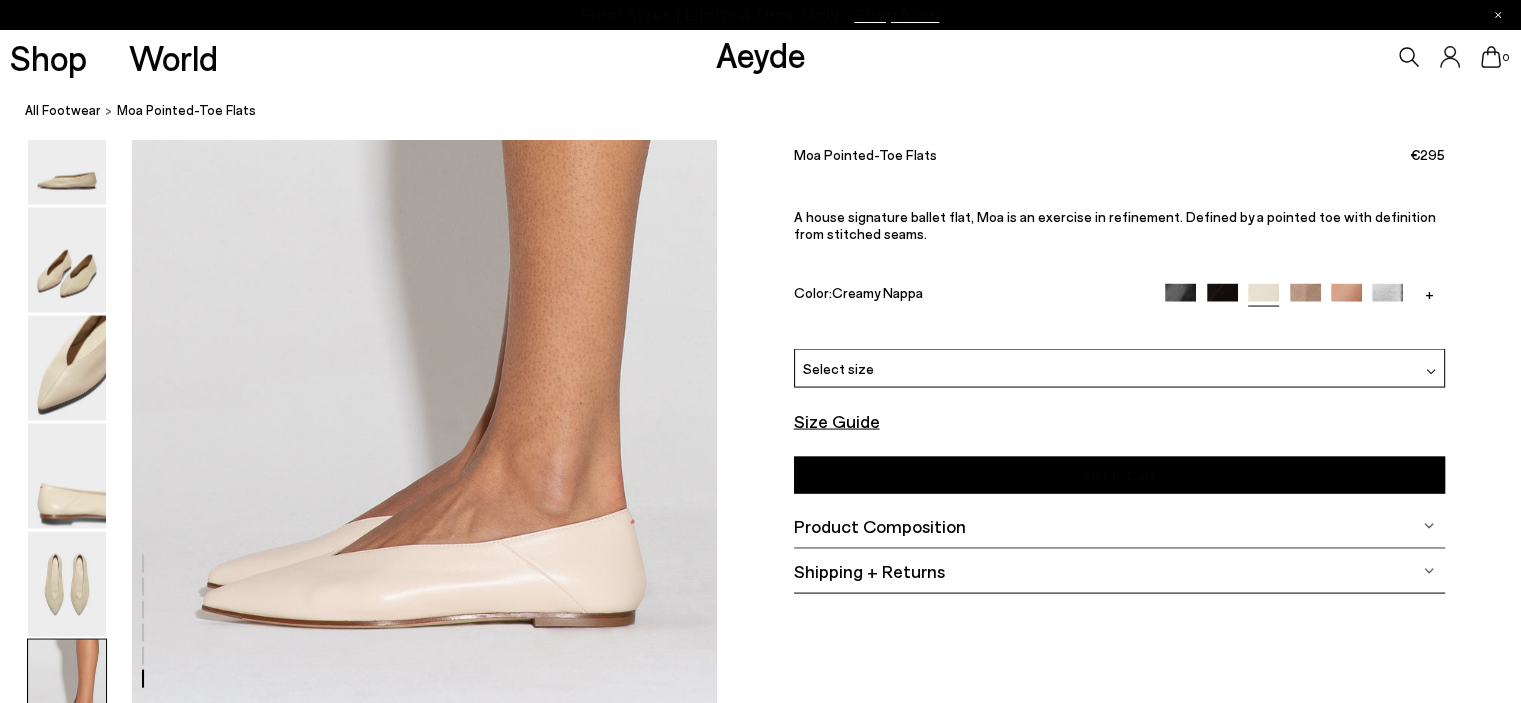 scroll, scrollTop: 3600, scrollLeft: 0, axis: vertical 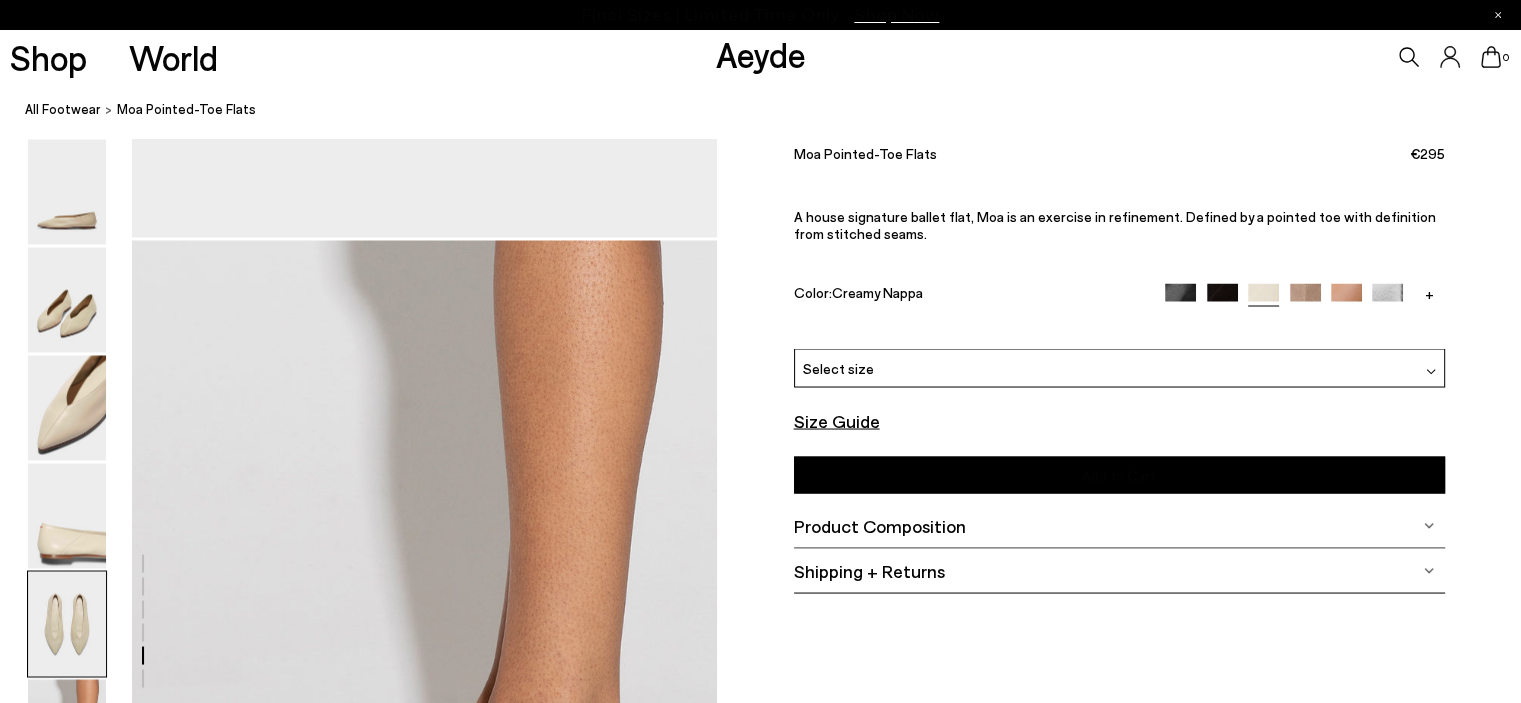 click at bounding box center (1180, 299) 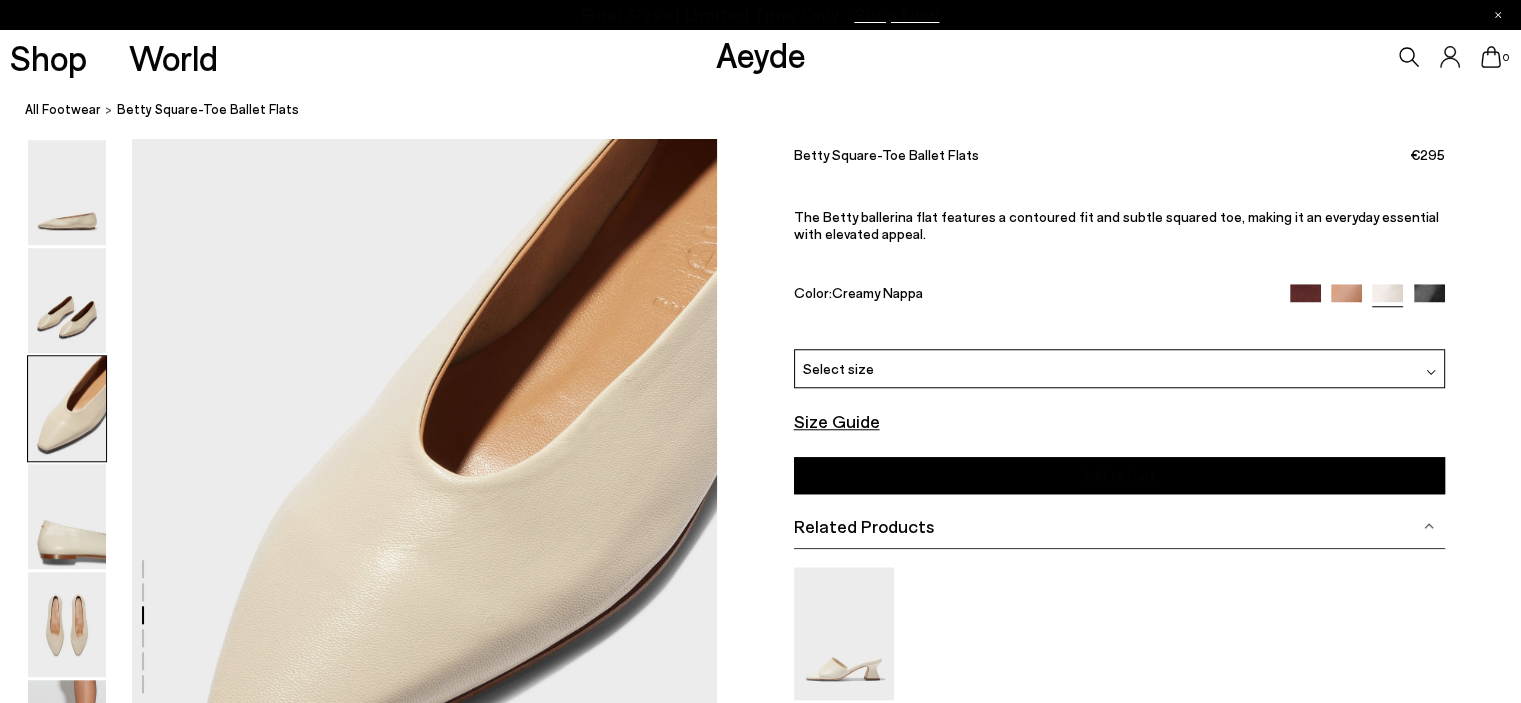 scroll, scrollTop: 1900, scrollLeft: 0, axis: vertical 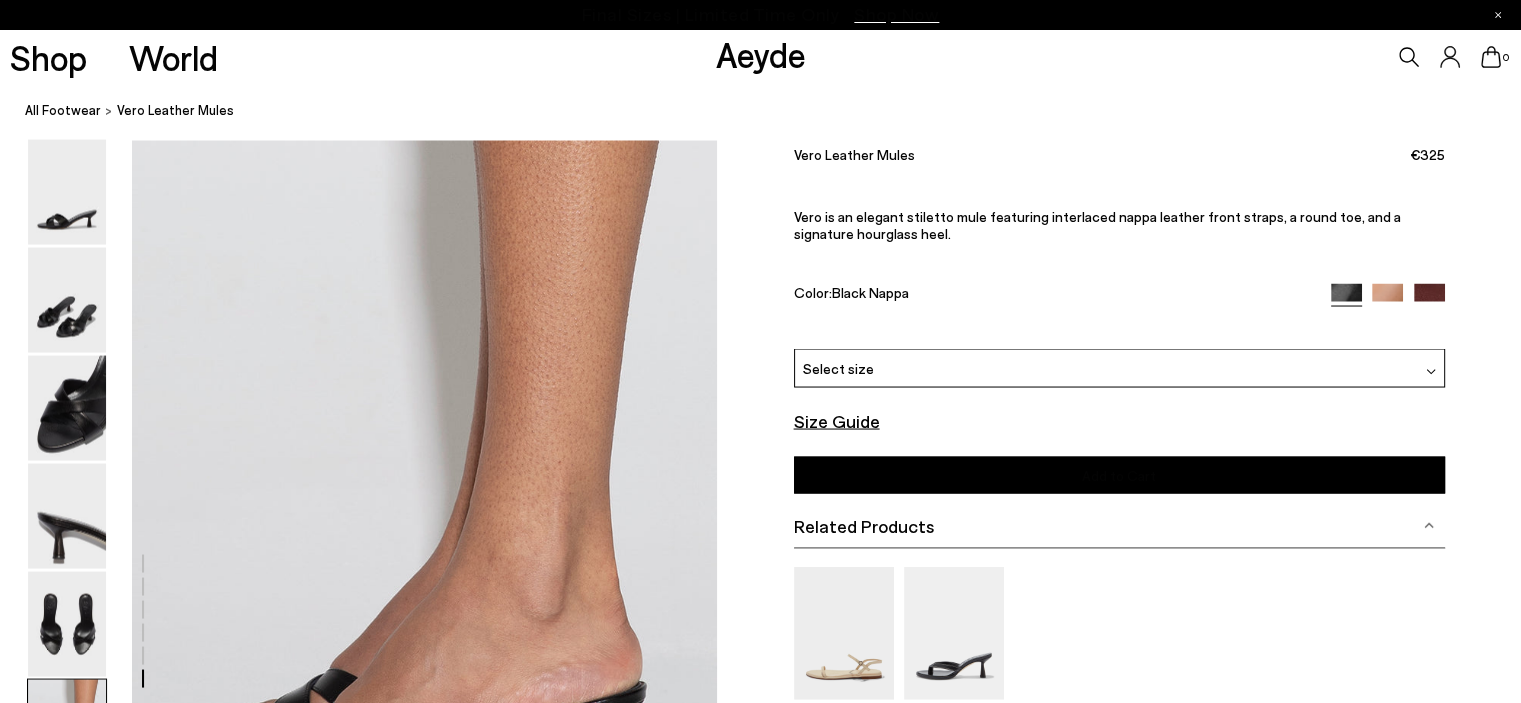 click on "Select size" at bounding box center [1119, 368] 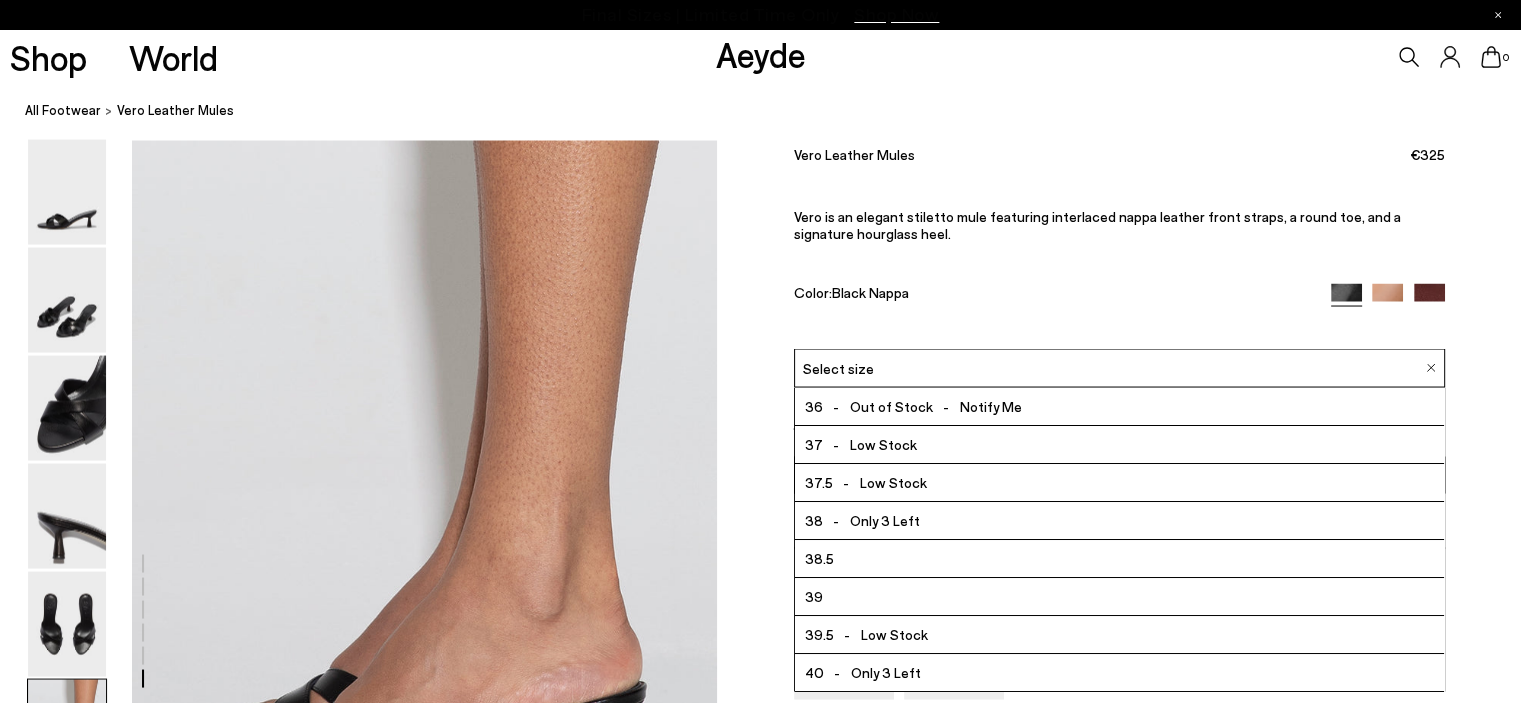 click on "39" at bounding box center (1119, 597) 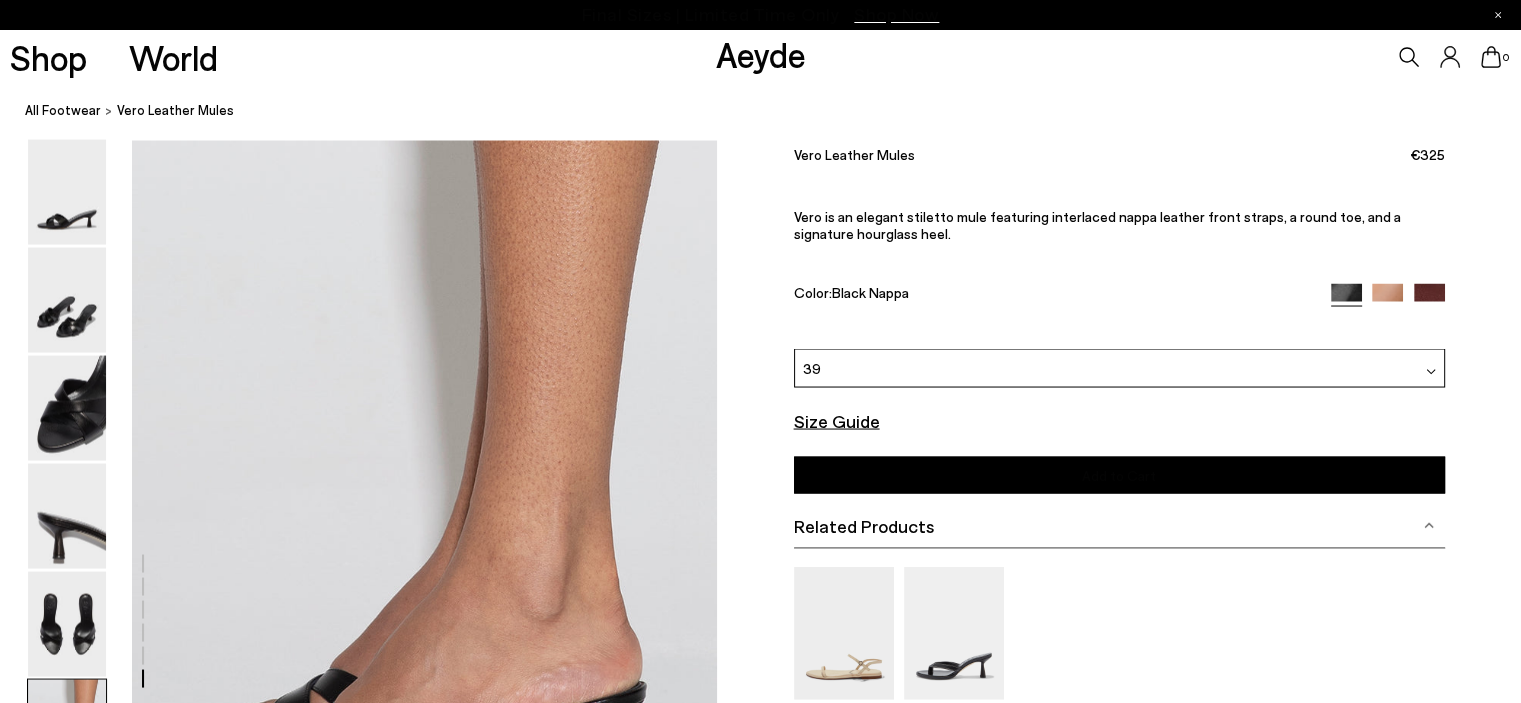 click on "Add to Cart" at bounding box center (1119, 475) 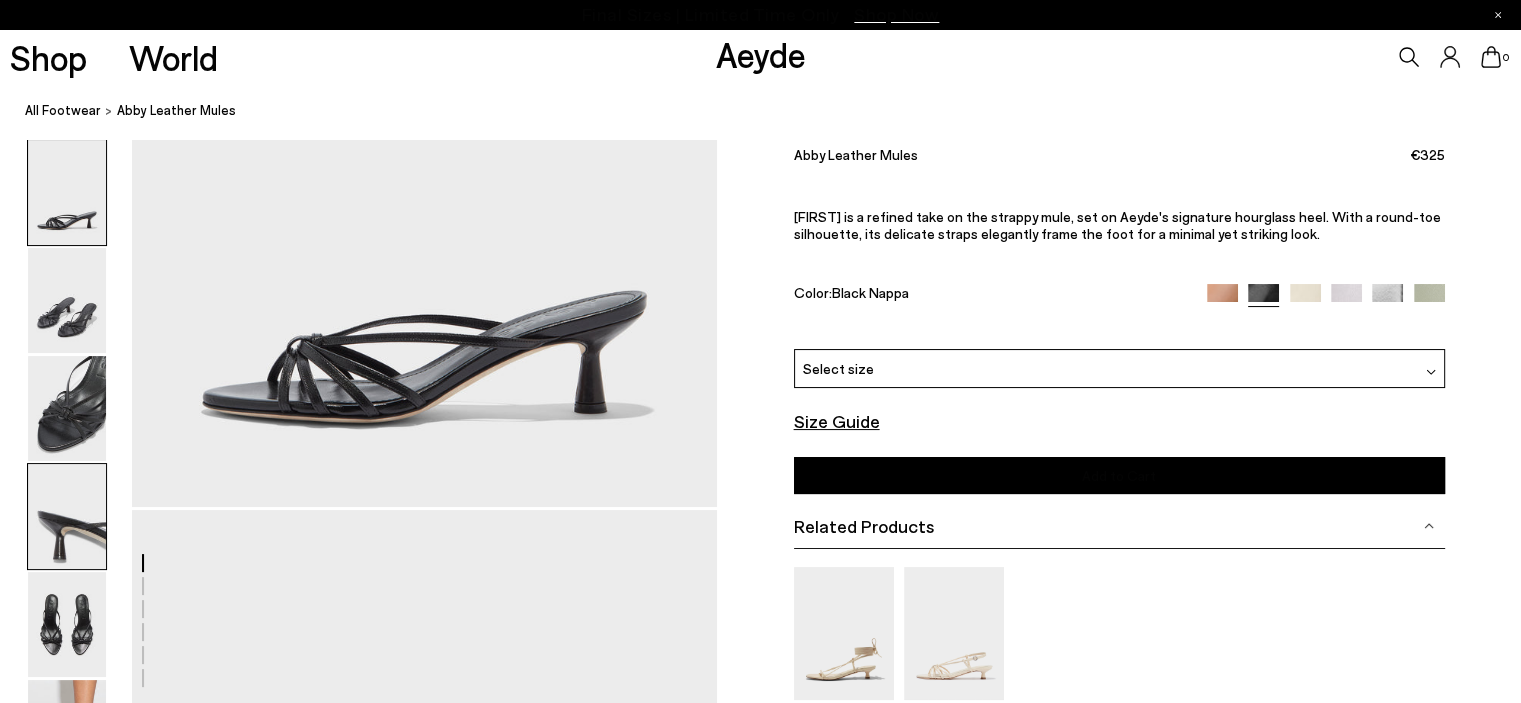 scroll, scrollTop: 200, scrollLeft: 0, axis: vertical 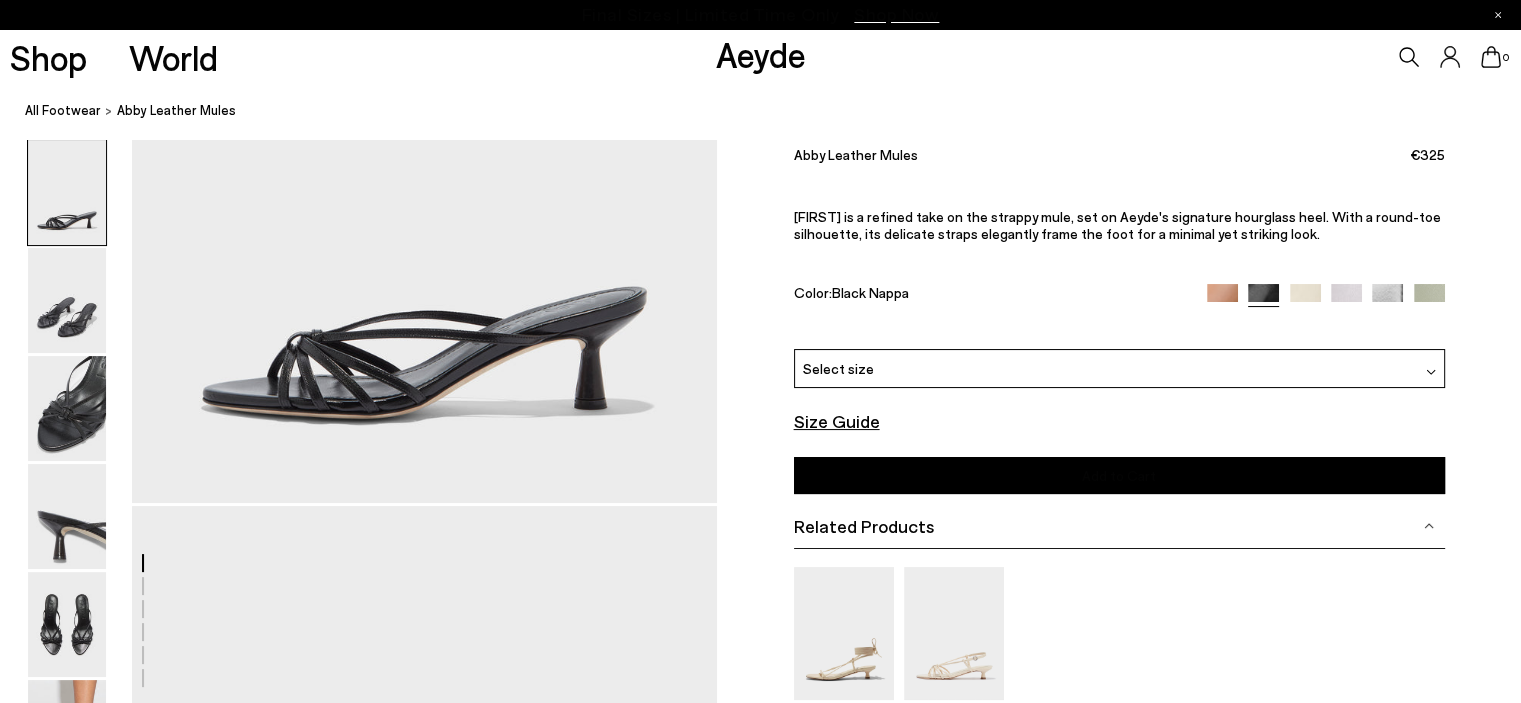click on "Select size" at bounding box center [1119, 368] 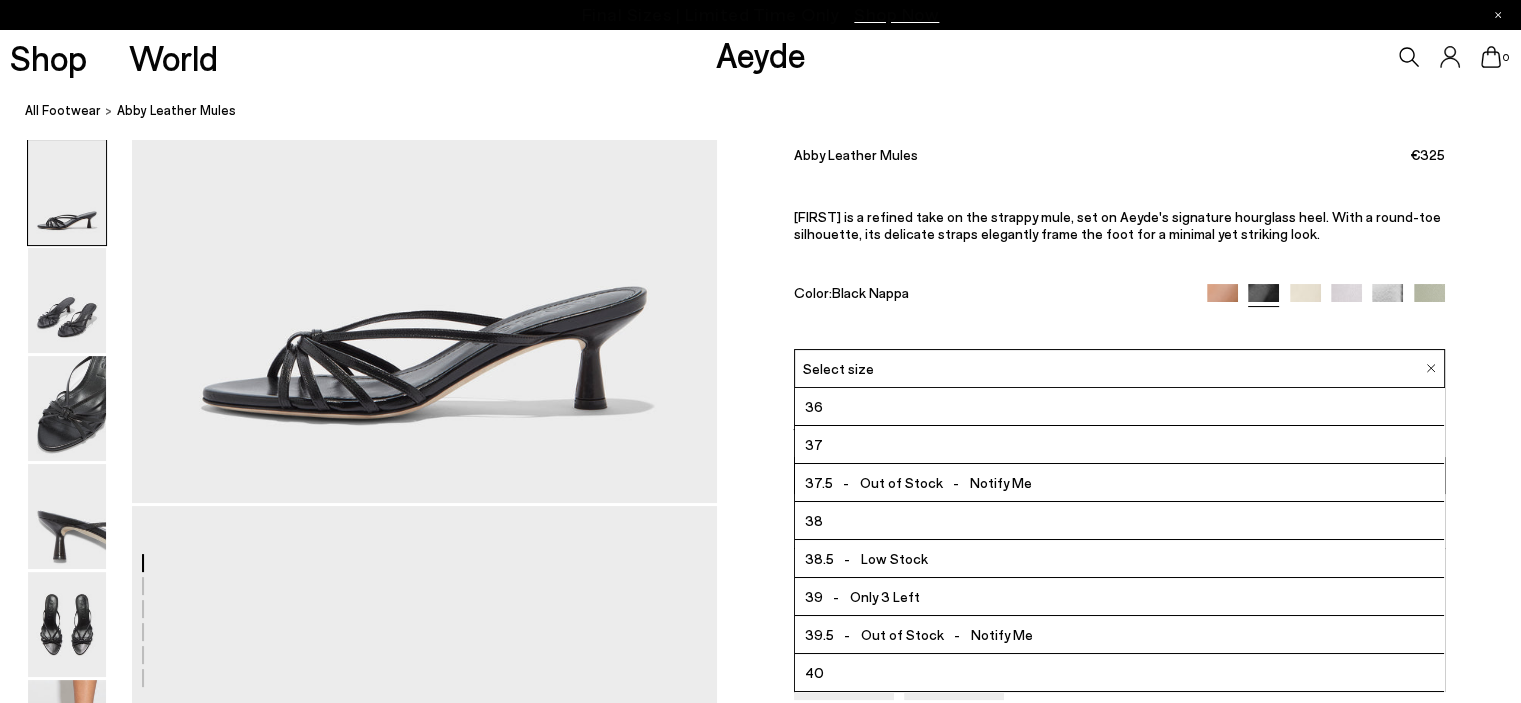 click on "Only 3 Left" at bounding box center [885, 596] 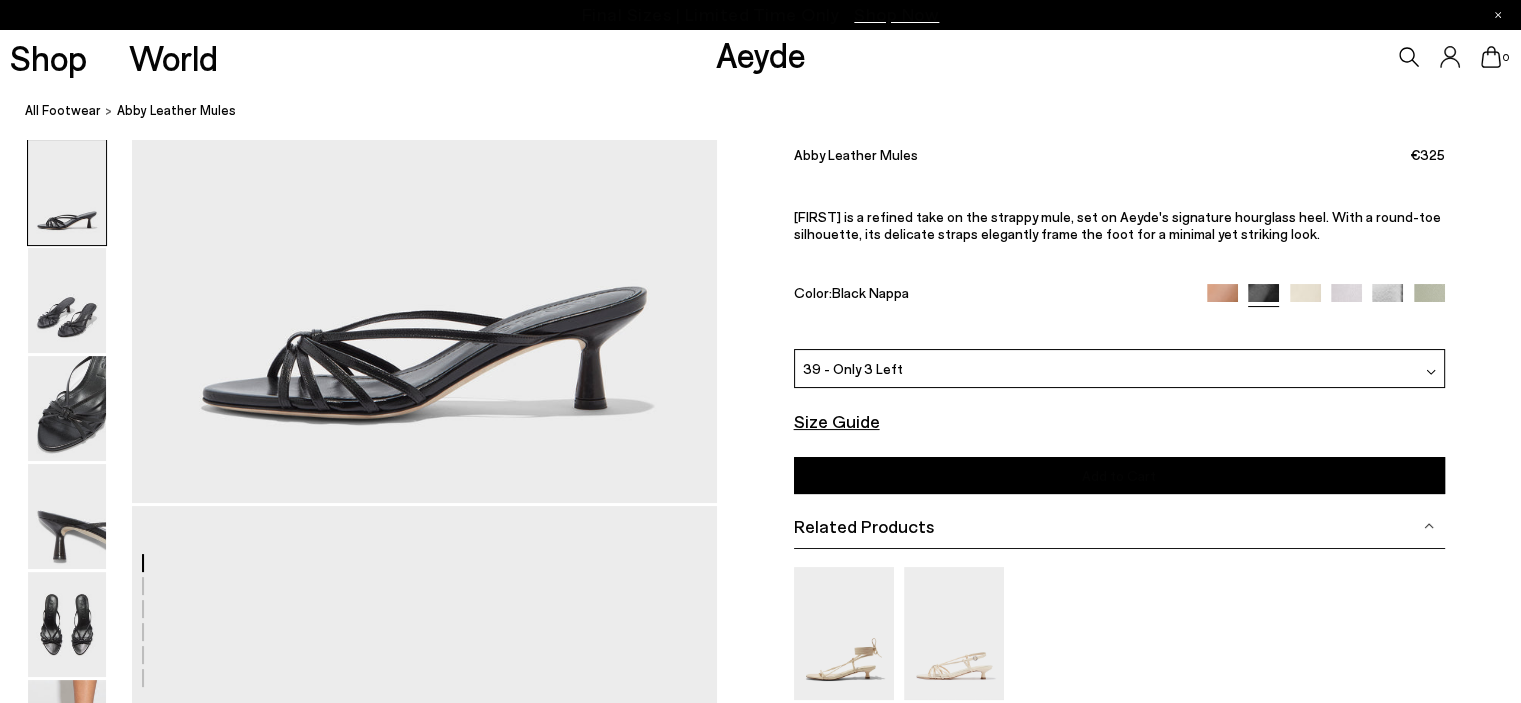 click on "Add to Cart" at bounding box center (1119, 475) 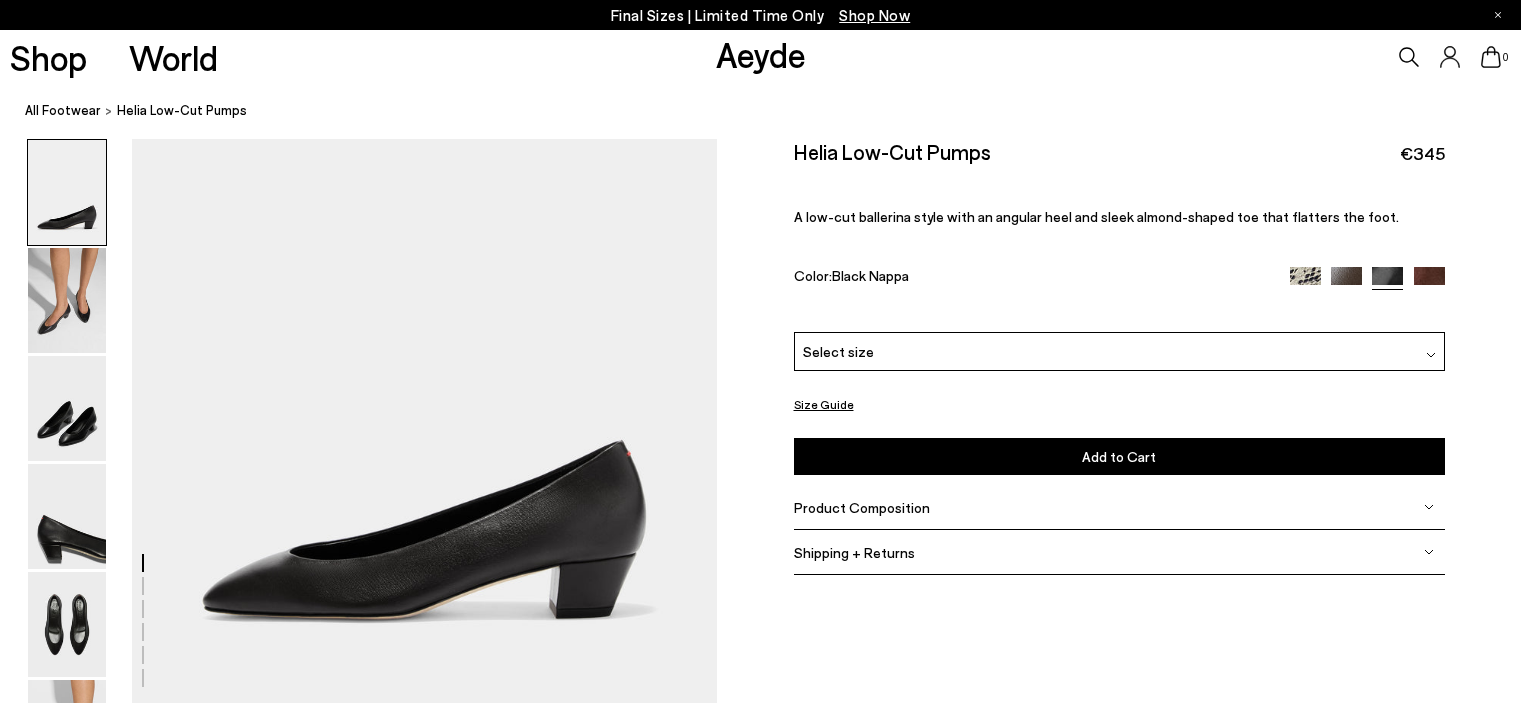 scroll, scrollTop: 0, scrollLeft: 0, axis: both 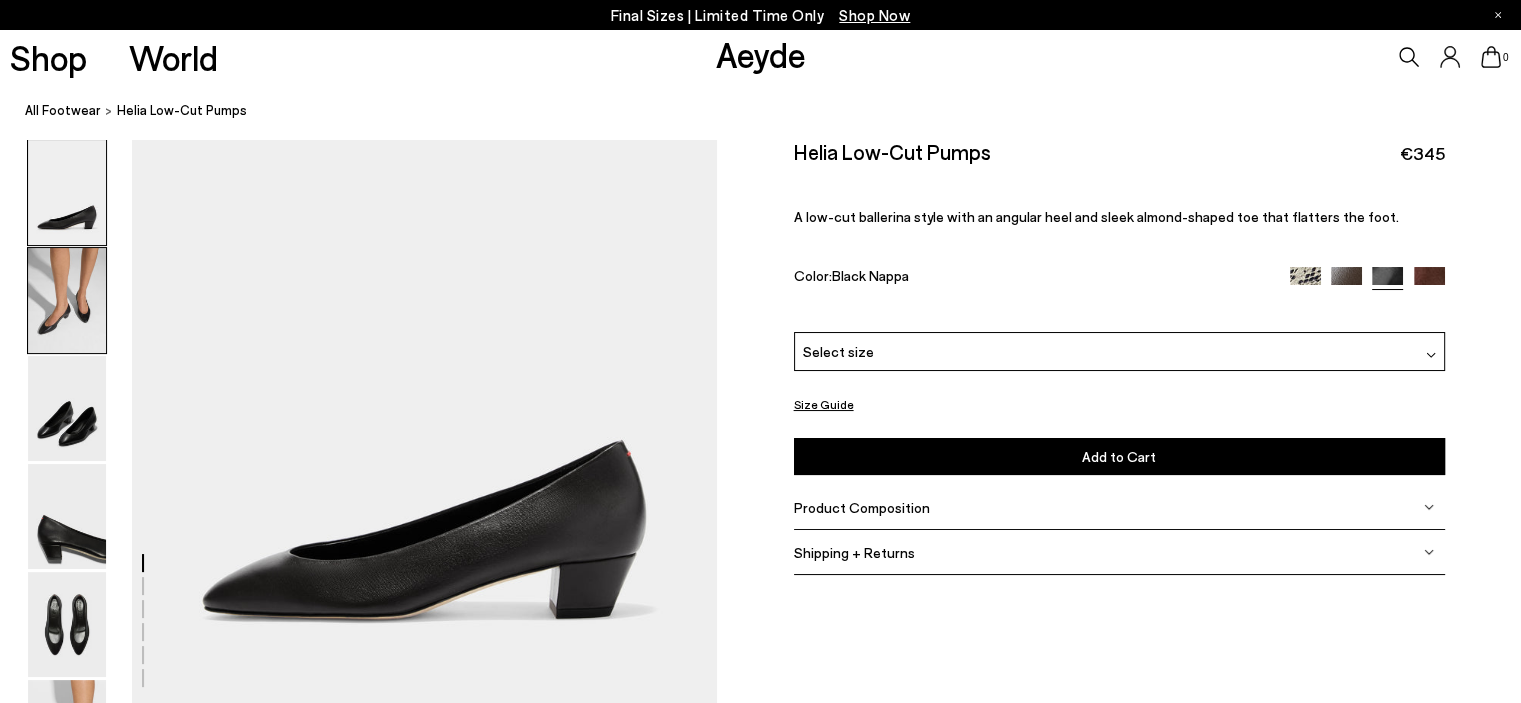 click at bounding box center [67, 300] 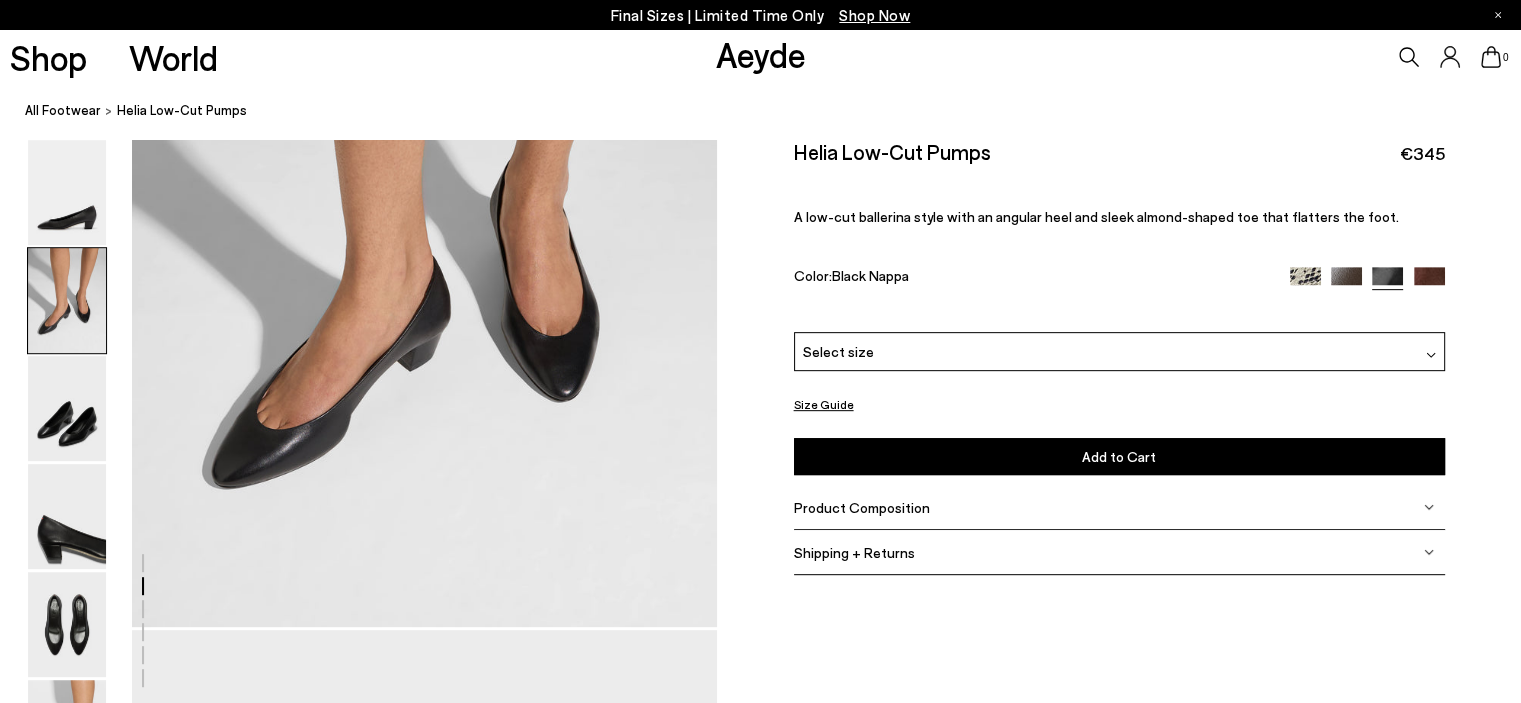 scroll, scrollTop: 869, scrollLeft: 0, axis: vertical 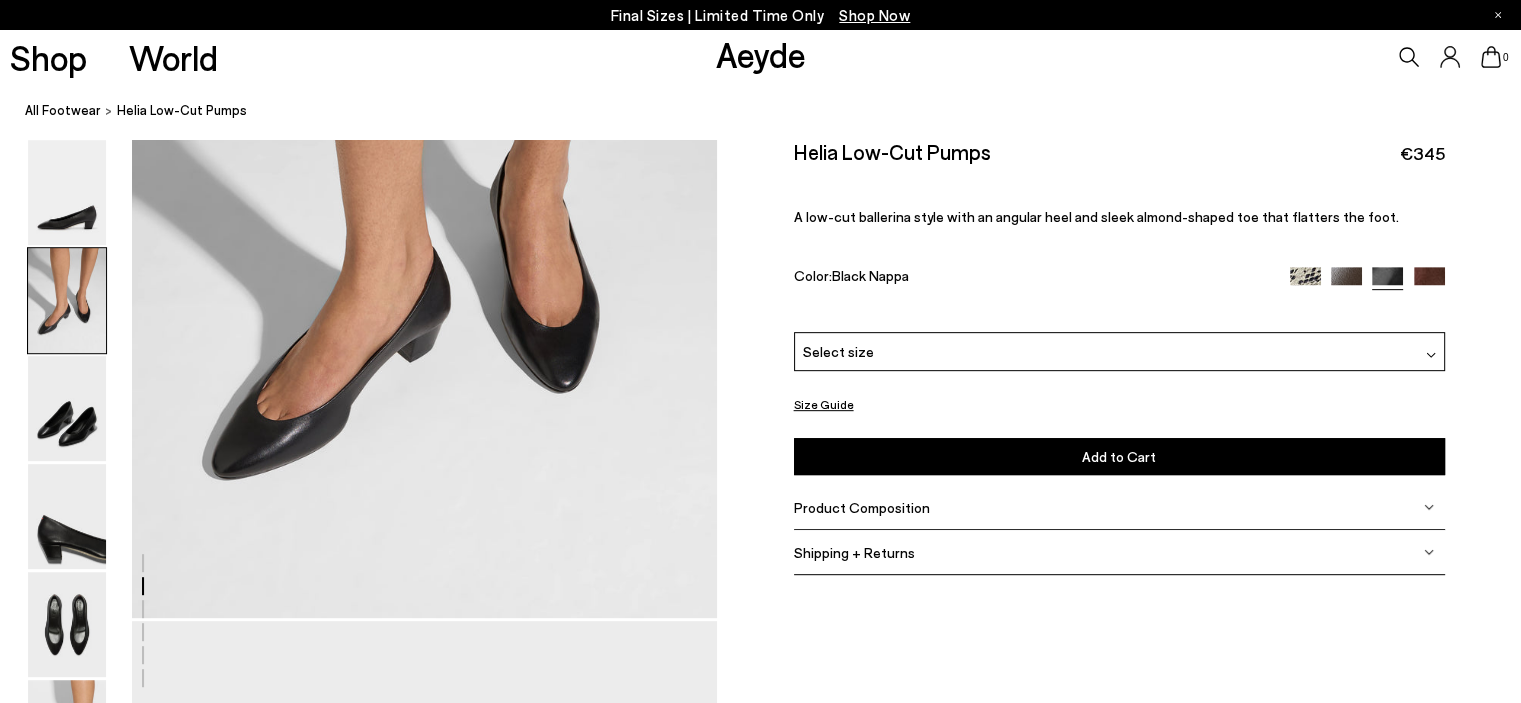 click at bounding box center (1305, 282) 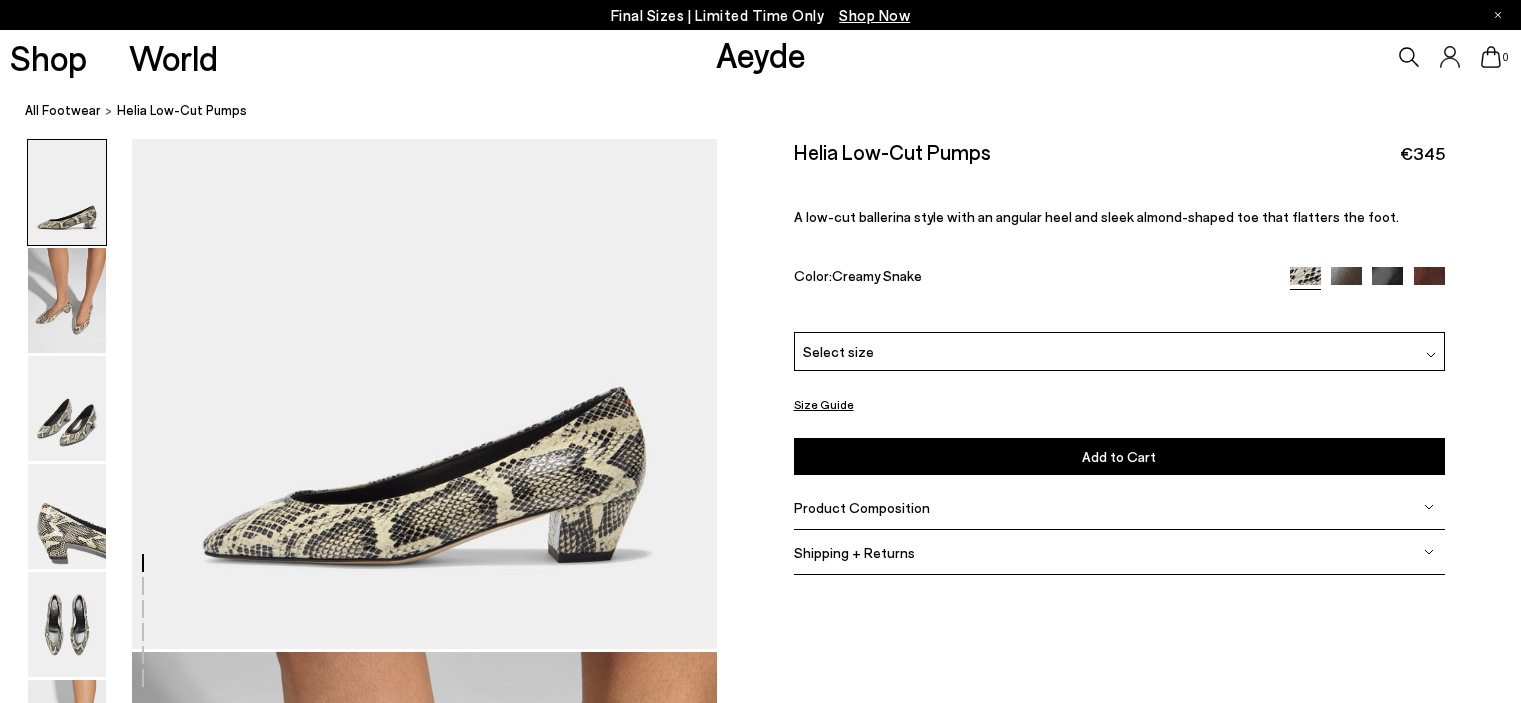 scroll, scrollTop: 0, scrollLeft: 0, axis: both 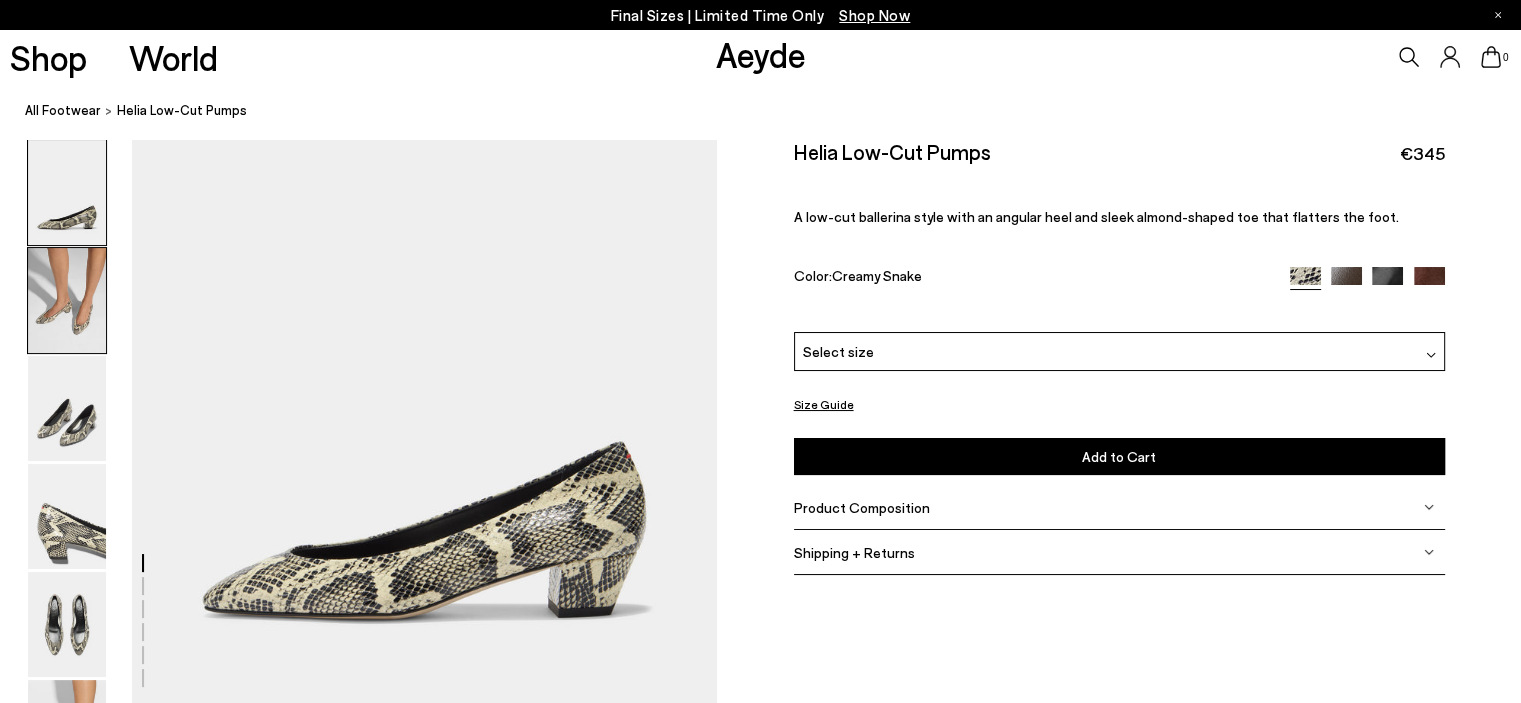click at bounding box center (67, 300) 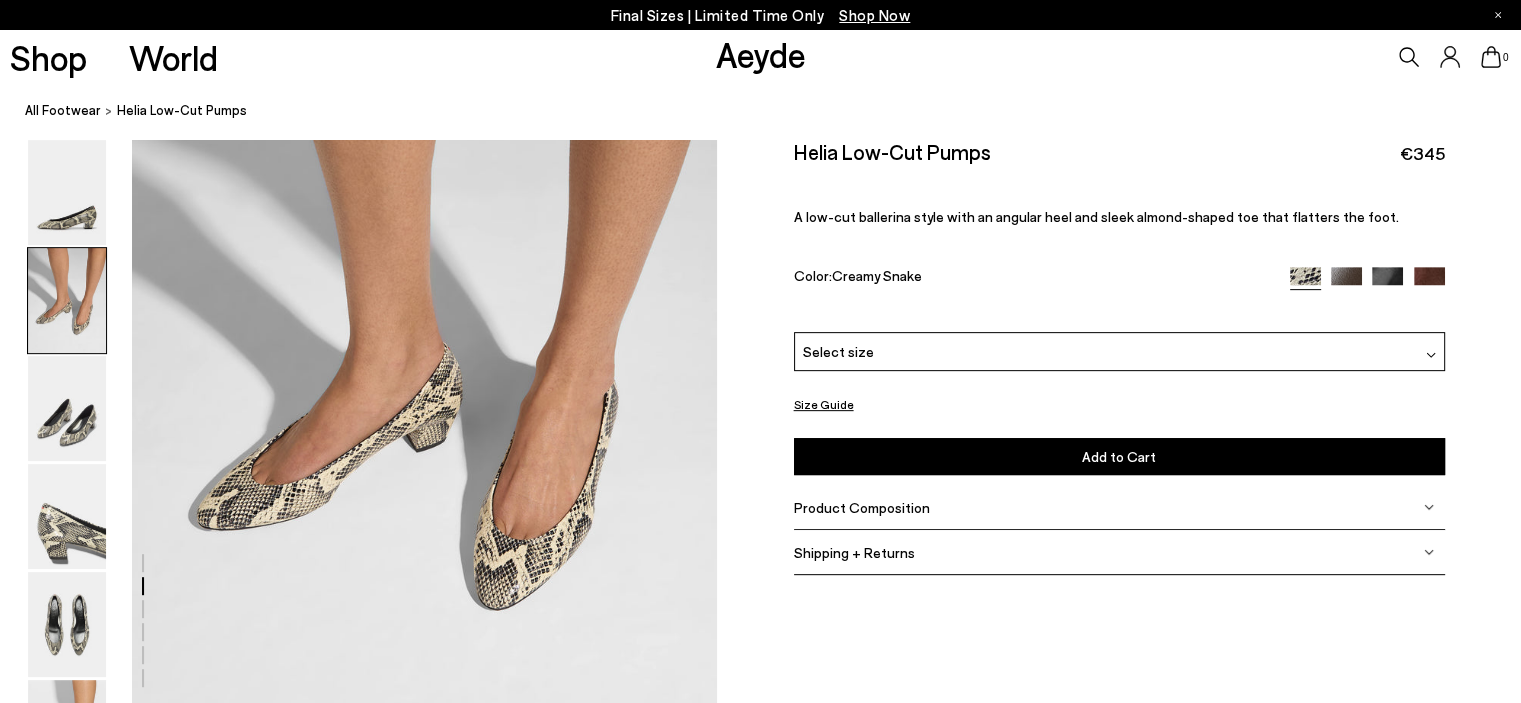 scroll, scrollTop: 769, scrollLeft: 0, axis: vertical 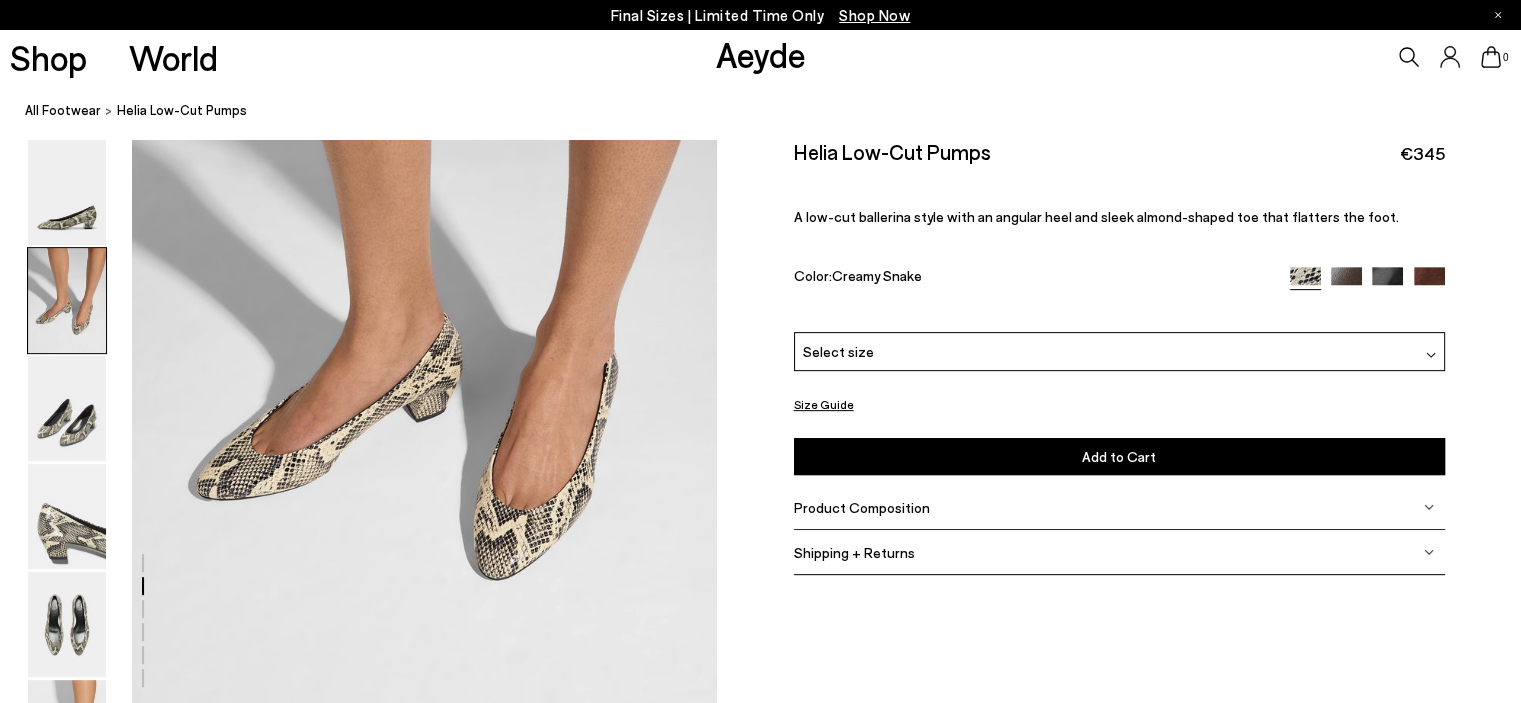 click on "Select size" at bounding box center [1119, 351] 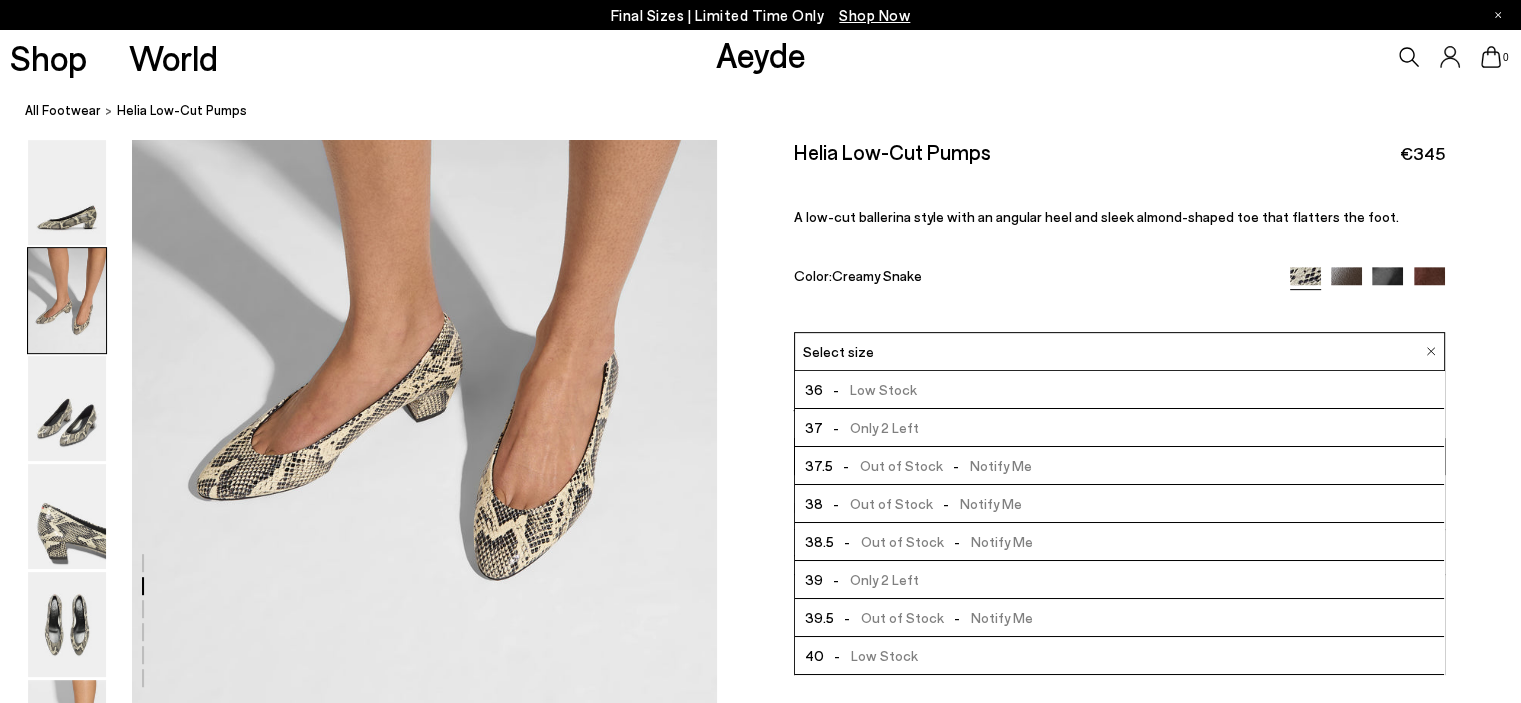 click on "- Only 2 Left" at bounding box center [871, 579] 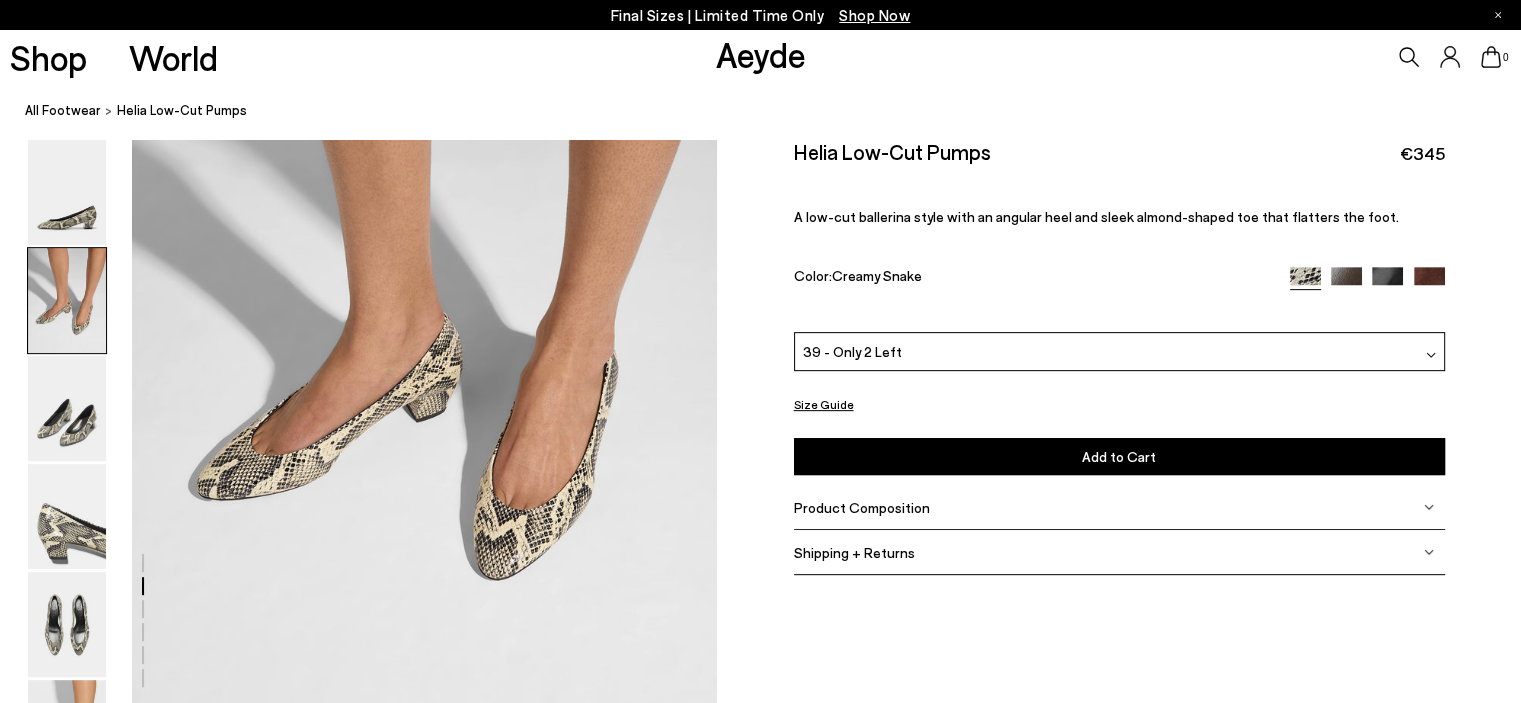 click on "Add to Cart Select a Size First" at bounding box center (1119, 456) 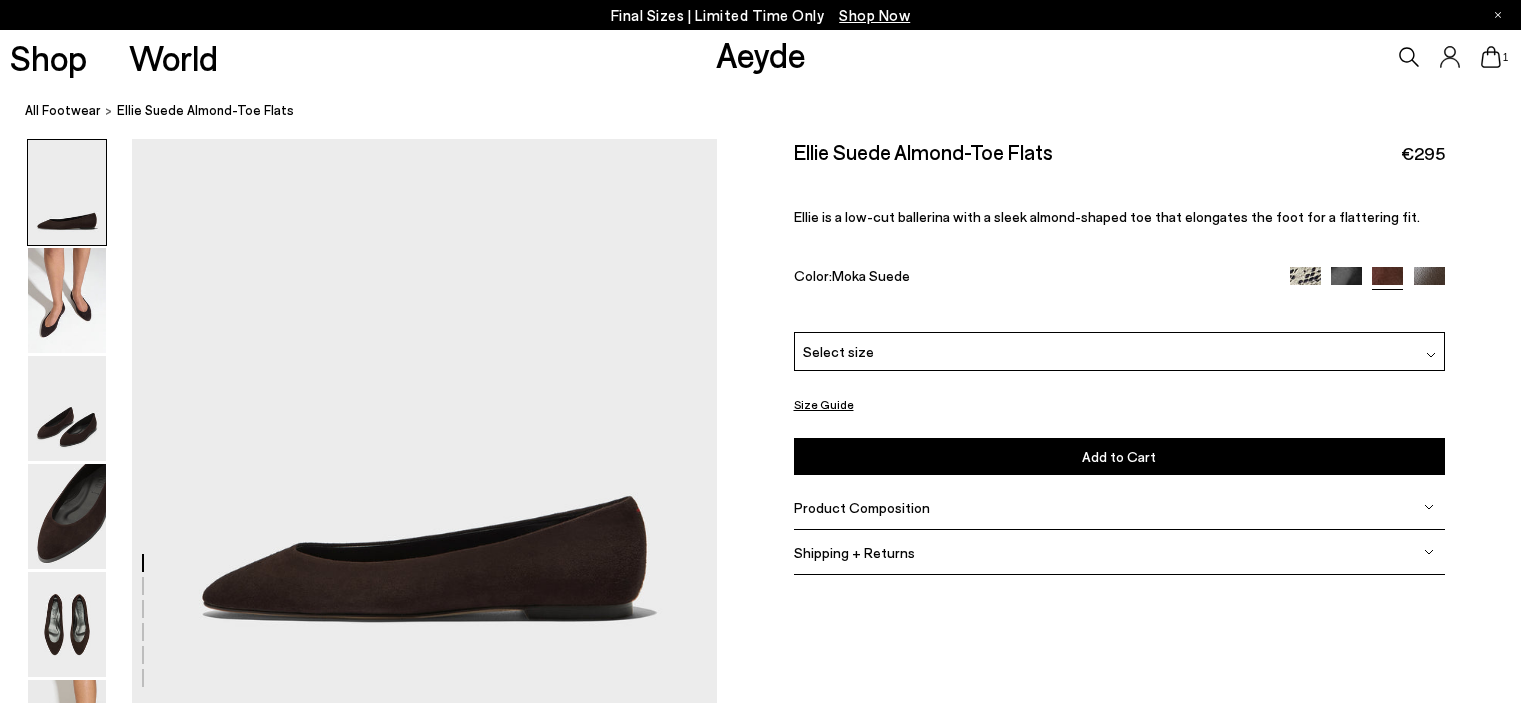 scroll, scrollTop: 0, scrollLeft: 0, axis: both 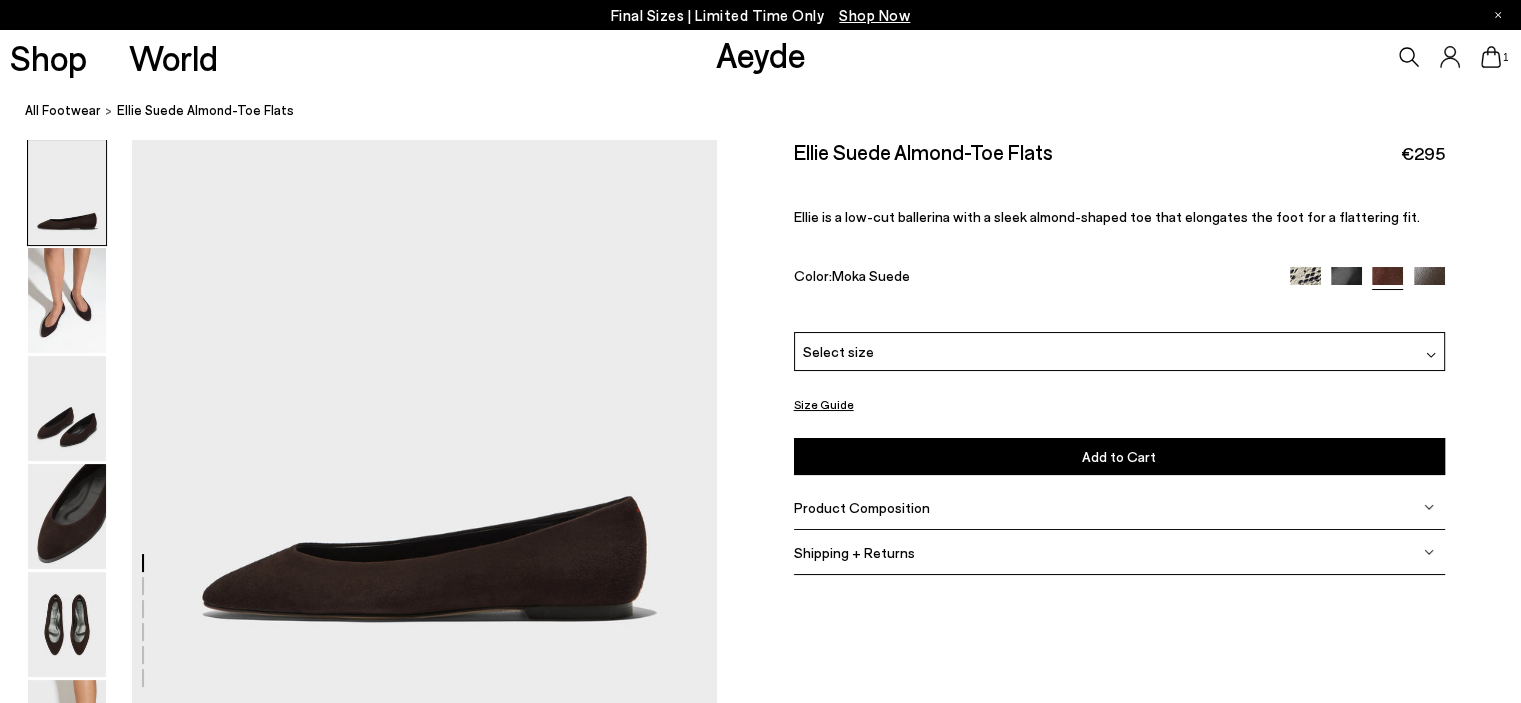 click at bounding box center [1429, 282] 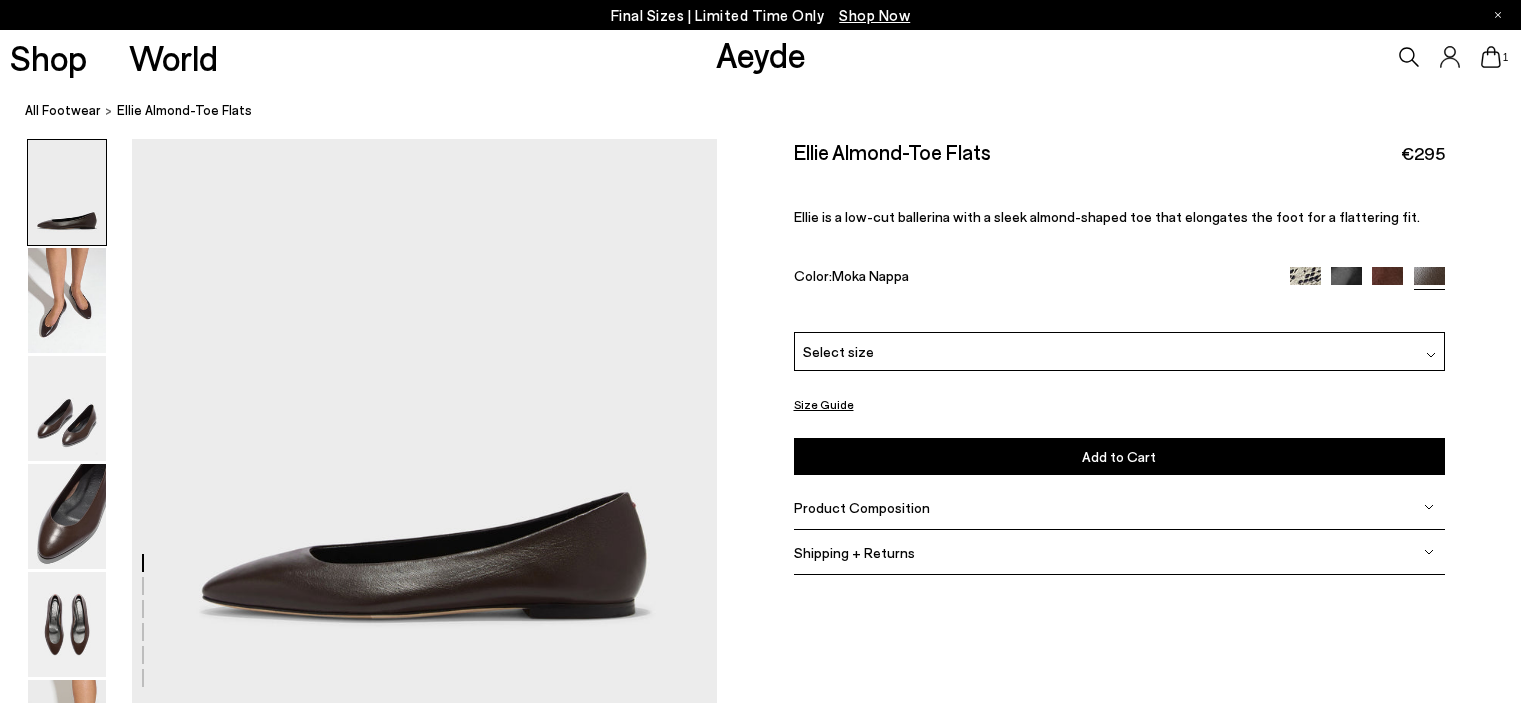 scroll, scrollTop: 0, scrollLeft: 0, axis: both 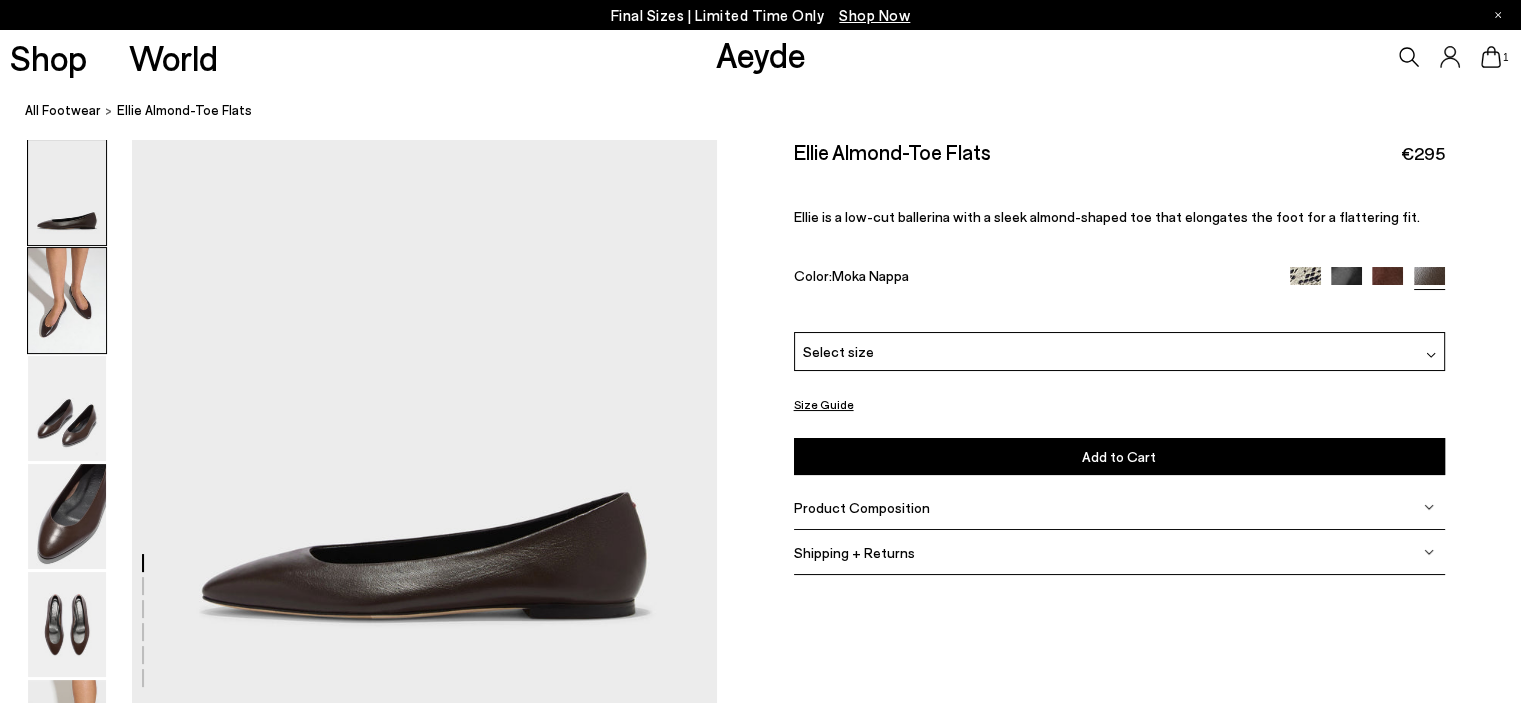 click at bounding box center (67, 300) 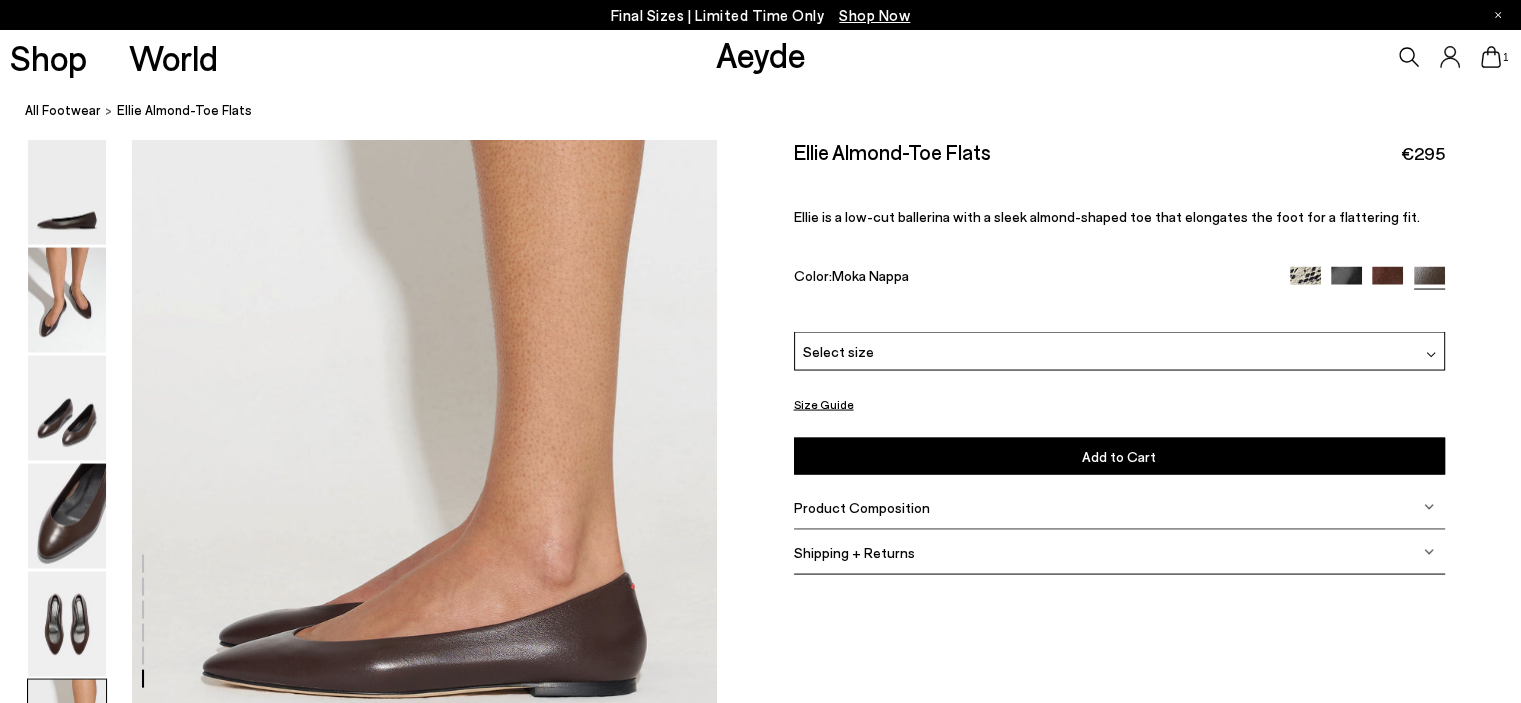 scroll, scrollTop: 4069, scrollLeft: 0, axis: vertical 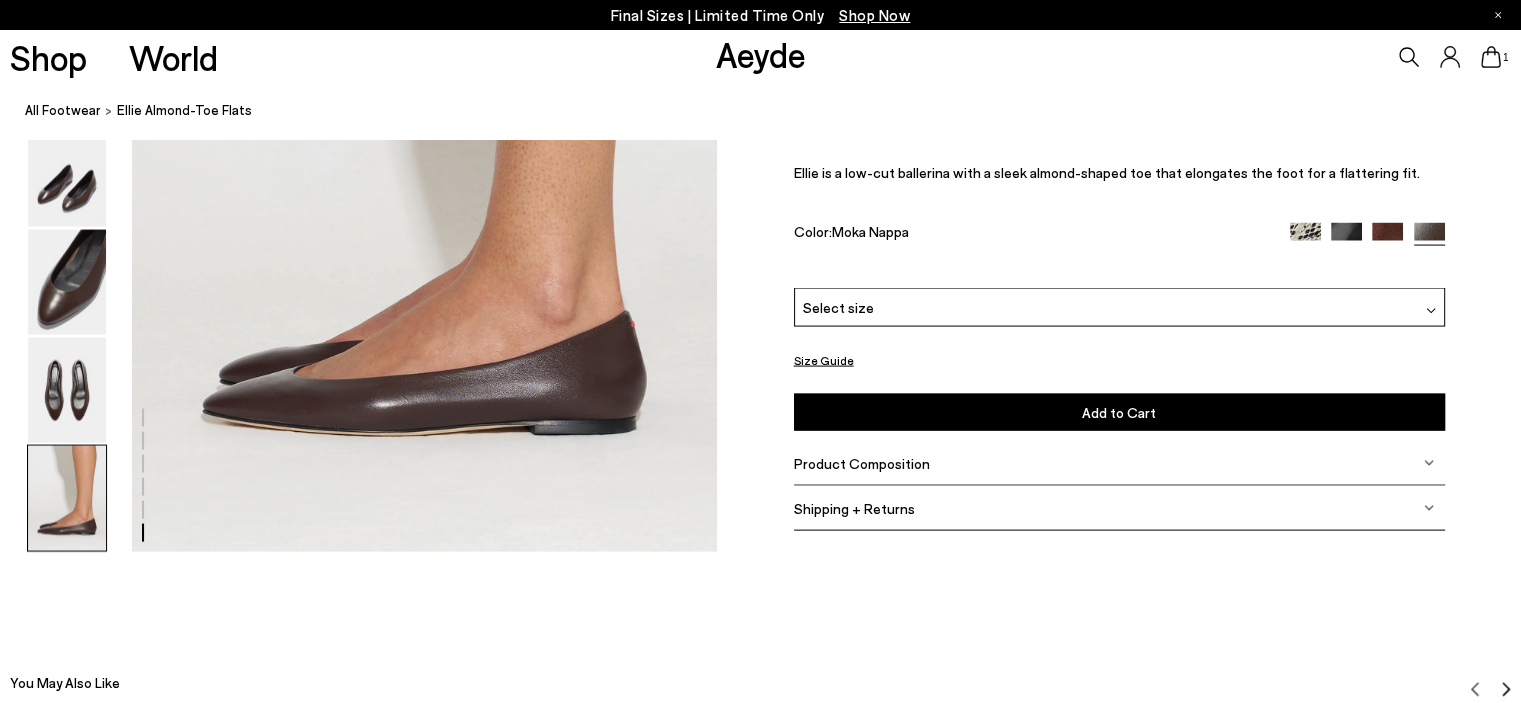 click at bounding box center (1346, 238) 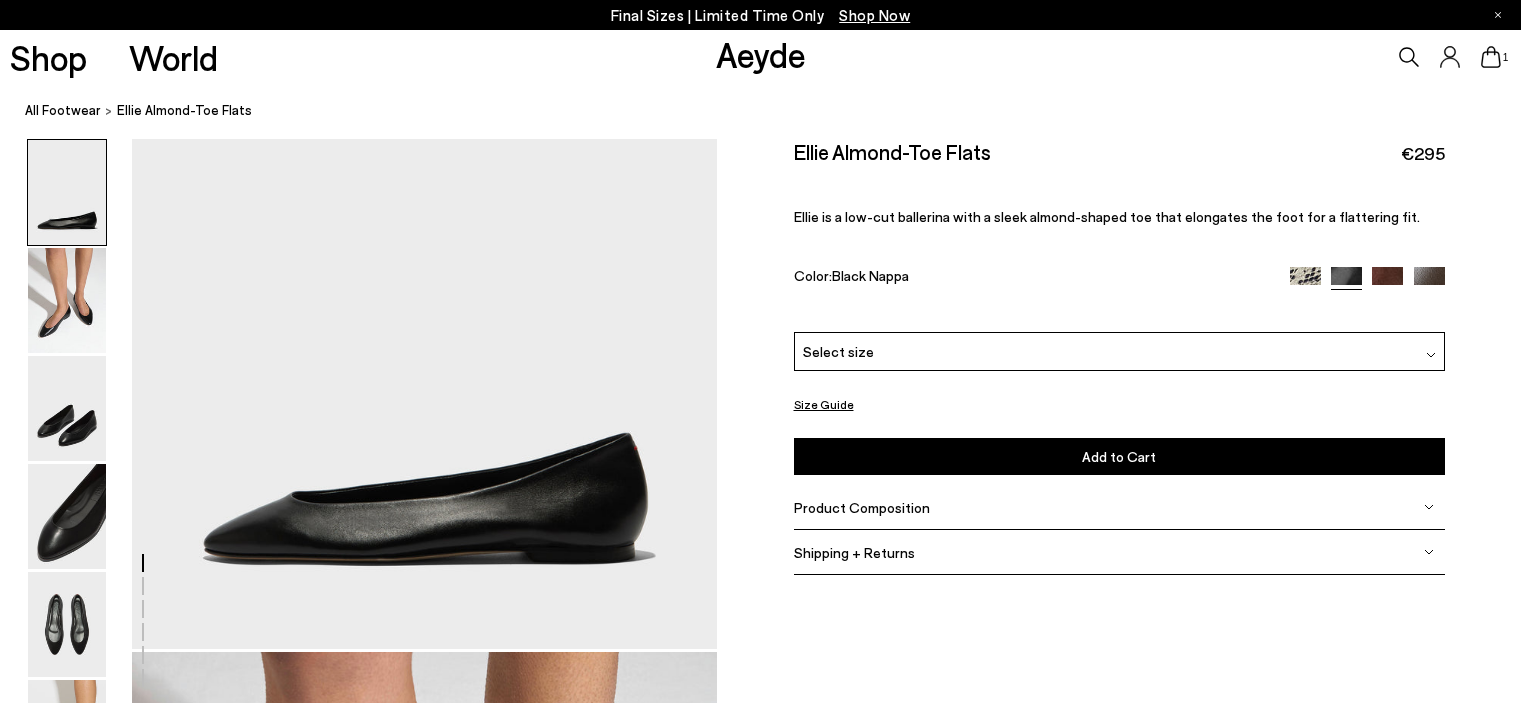 scroll, scrollTop: 0, scrollLeft: 0, axis: both 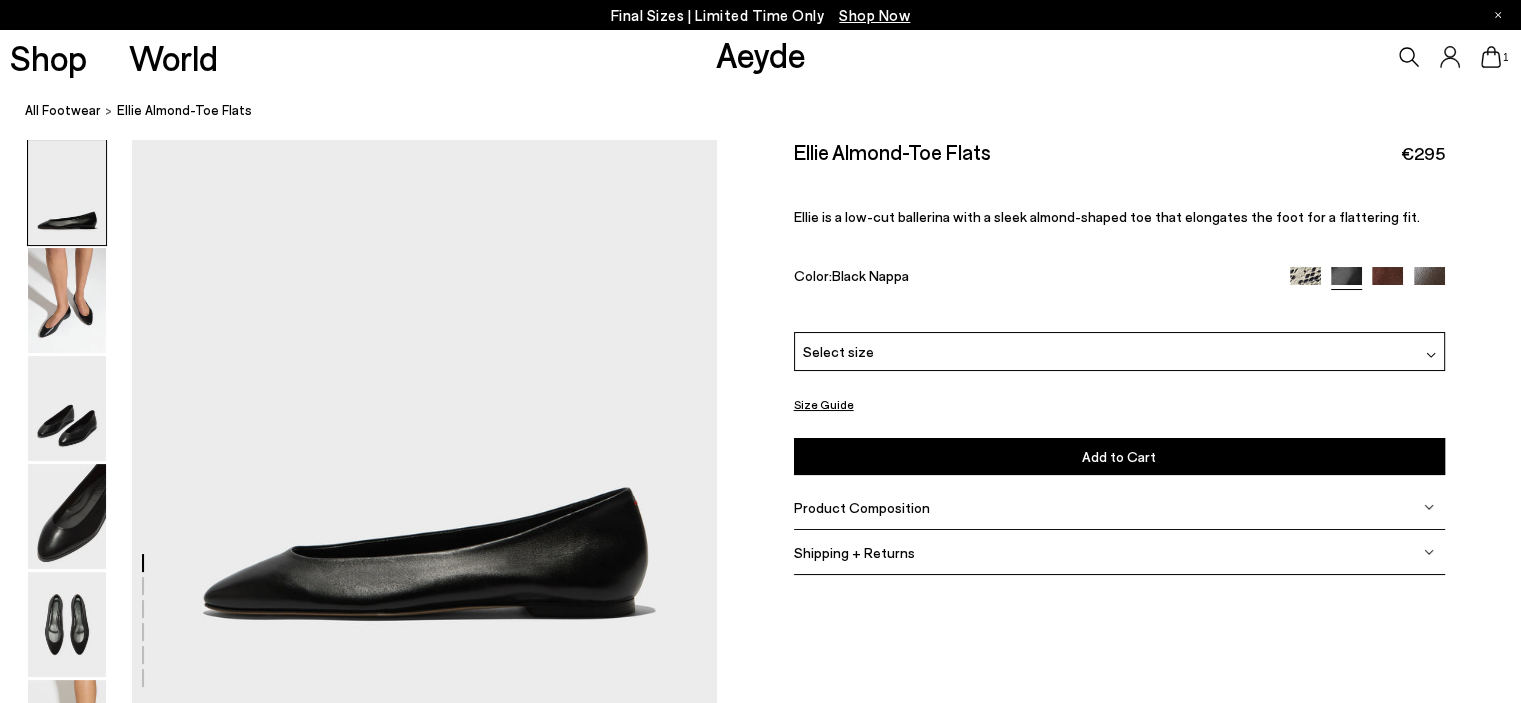 click on "Select size" at bounding box center (1119, 351) 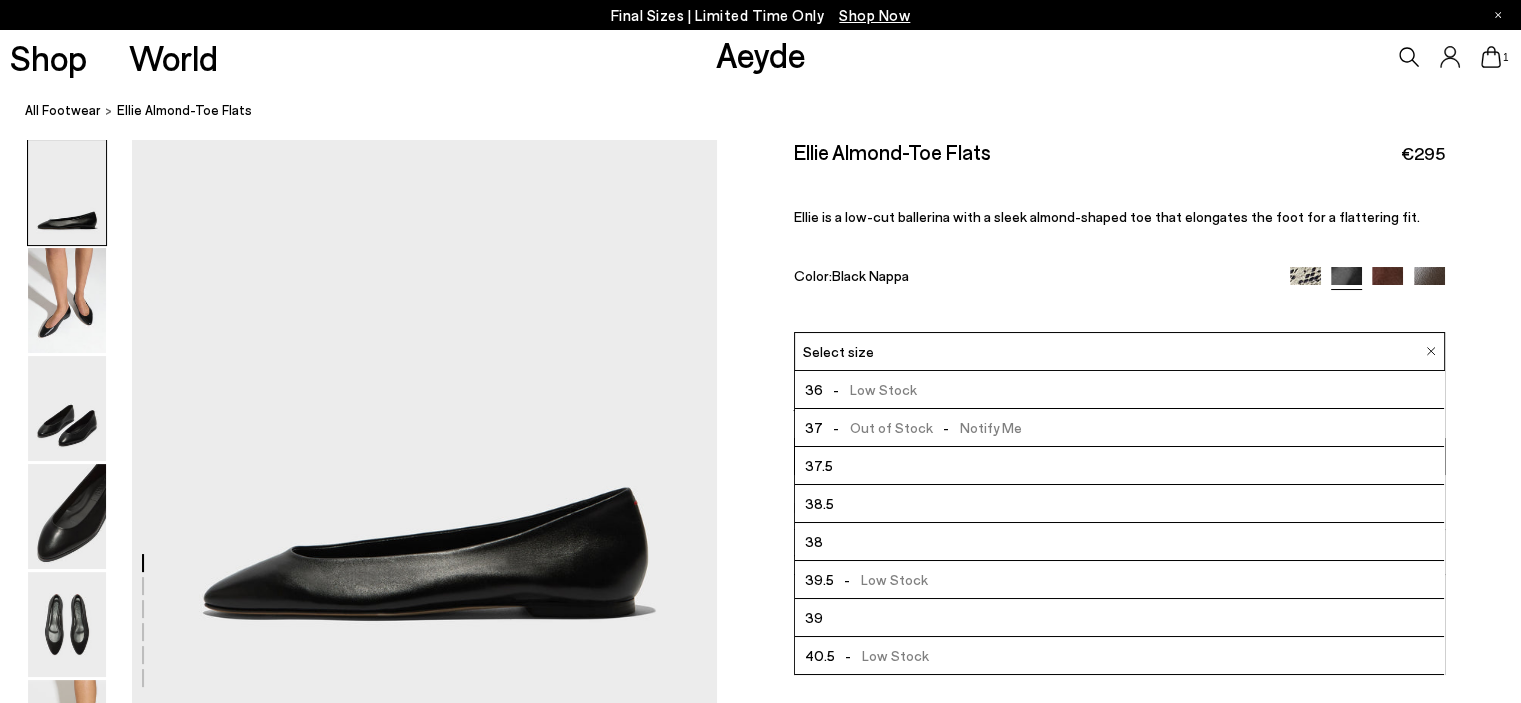 click on "39" at bounding box center [1119, 618] 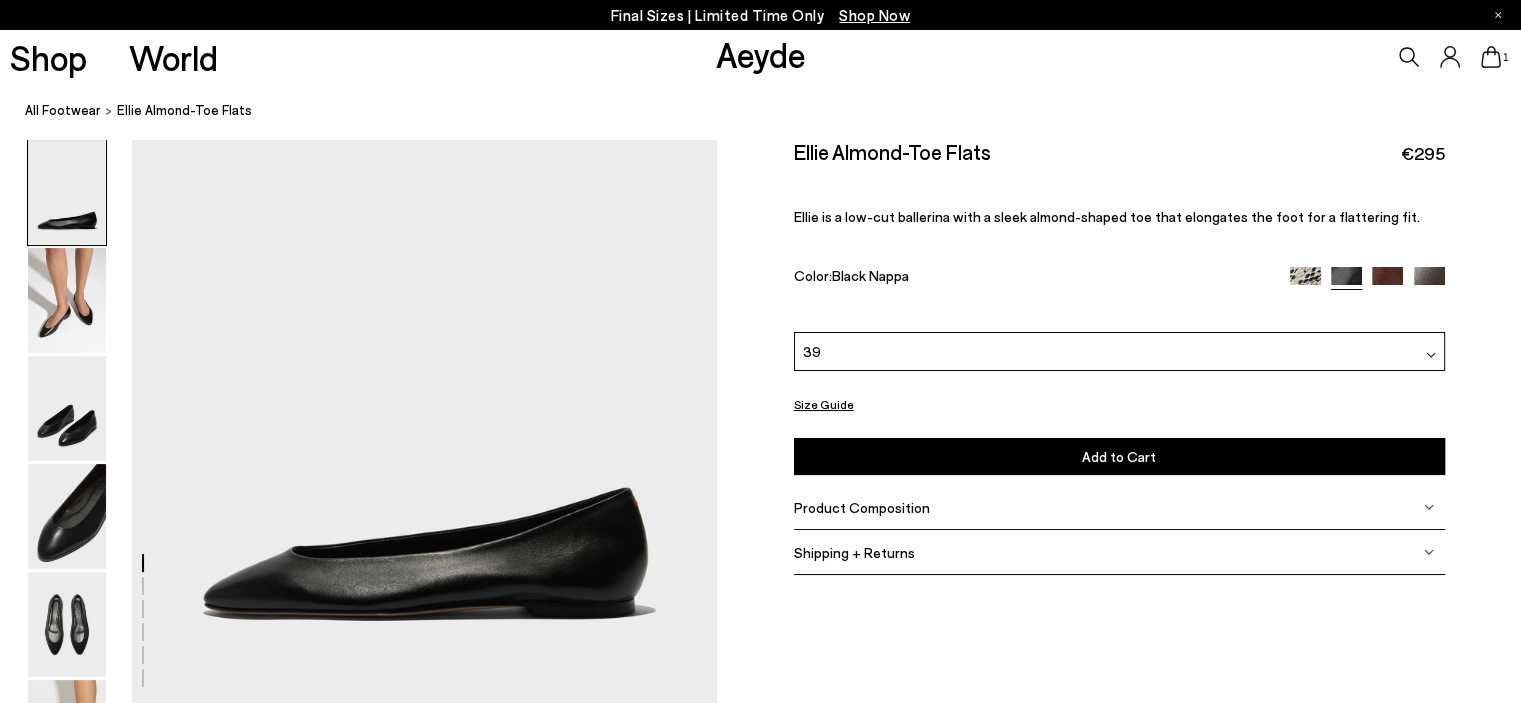 click on "Add to Cart" at bounding box center (1119, 456) 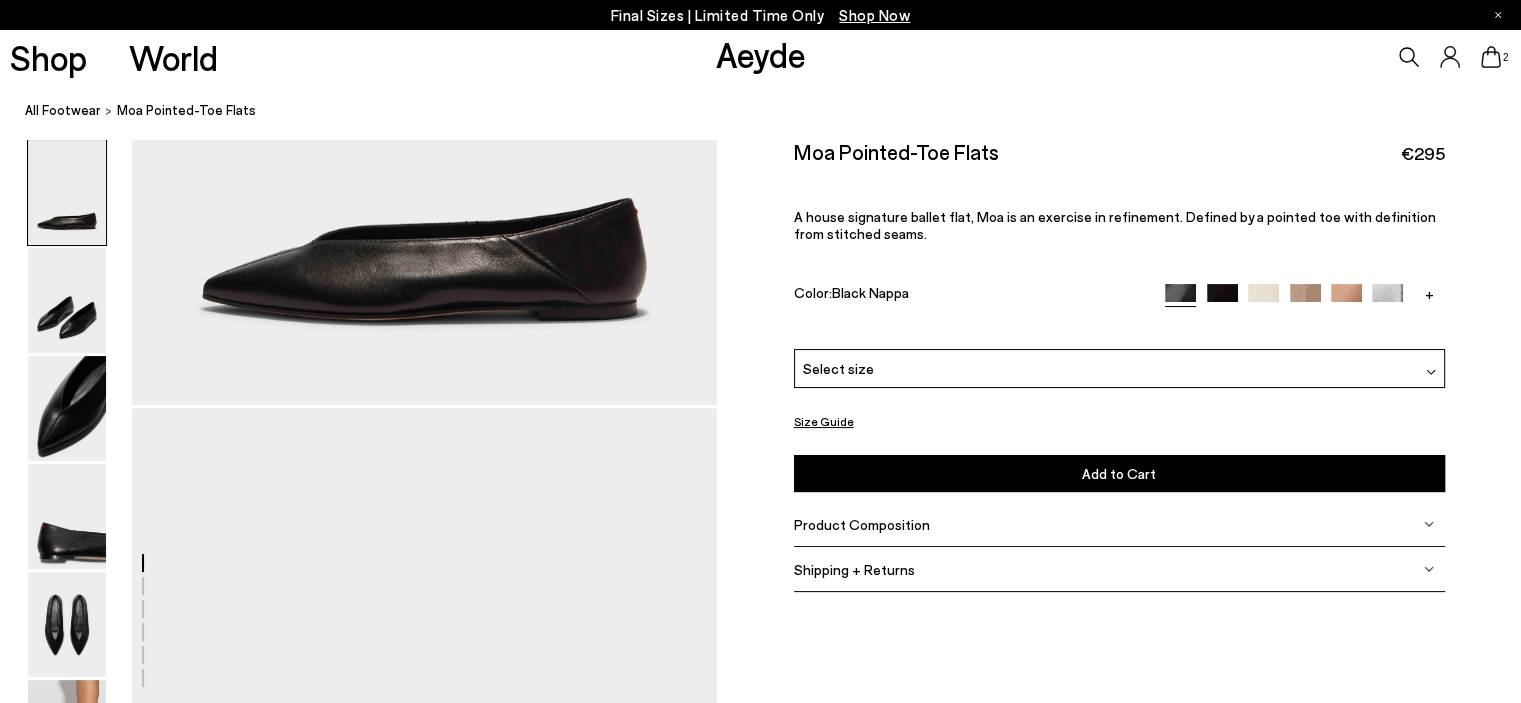 scroll, scrollTop: 300, scrollLeft: 0, axis: vertical 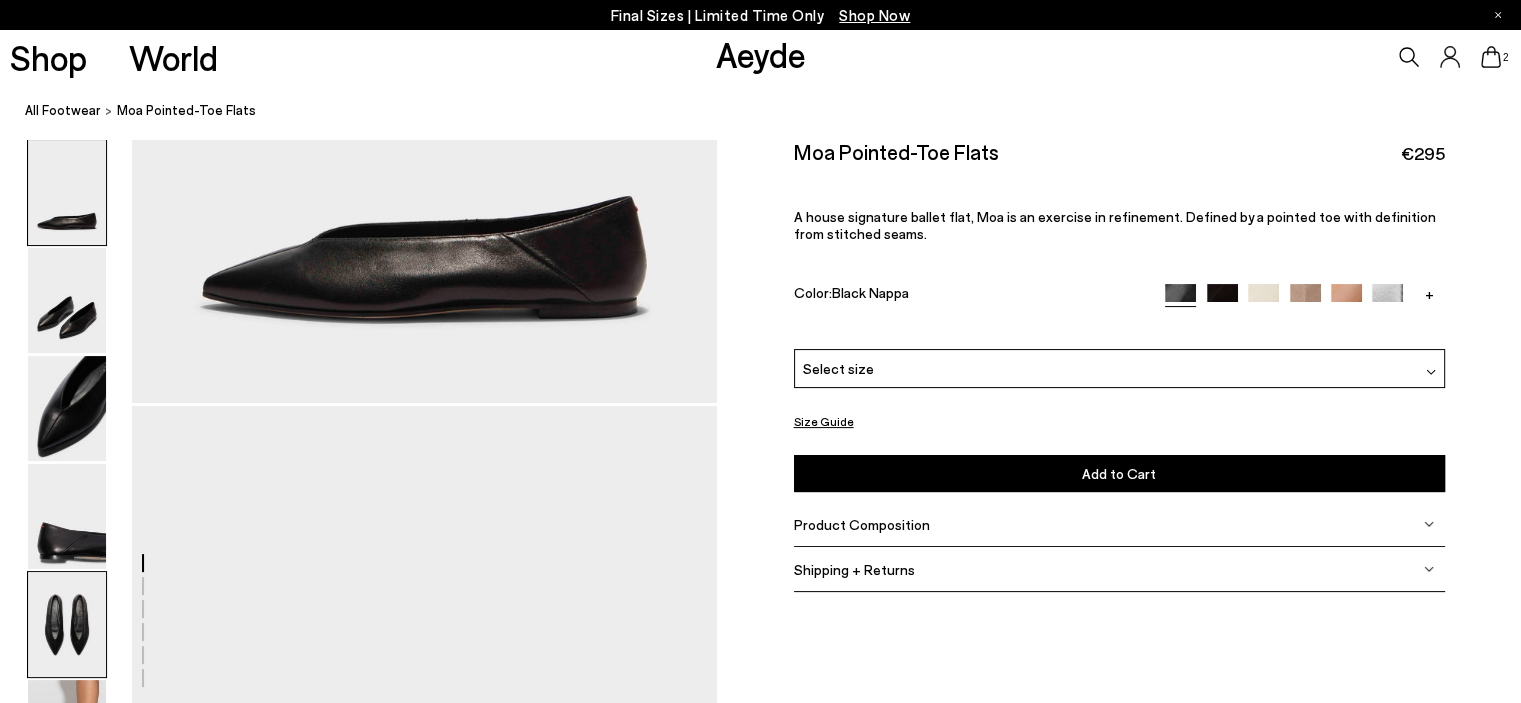click at bounding box center [67, 624] 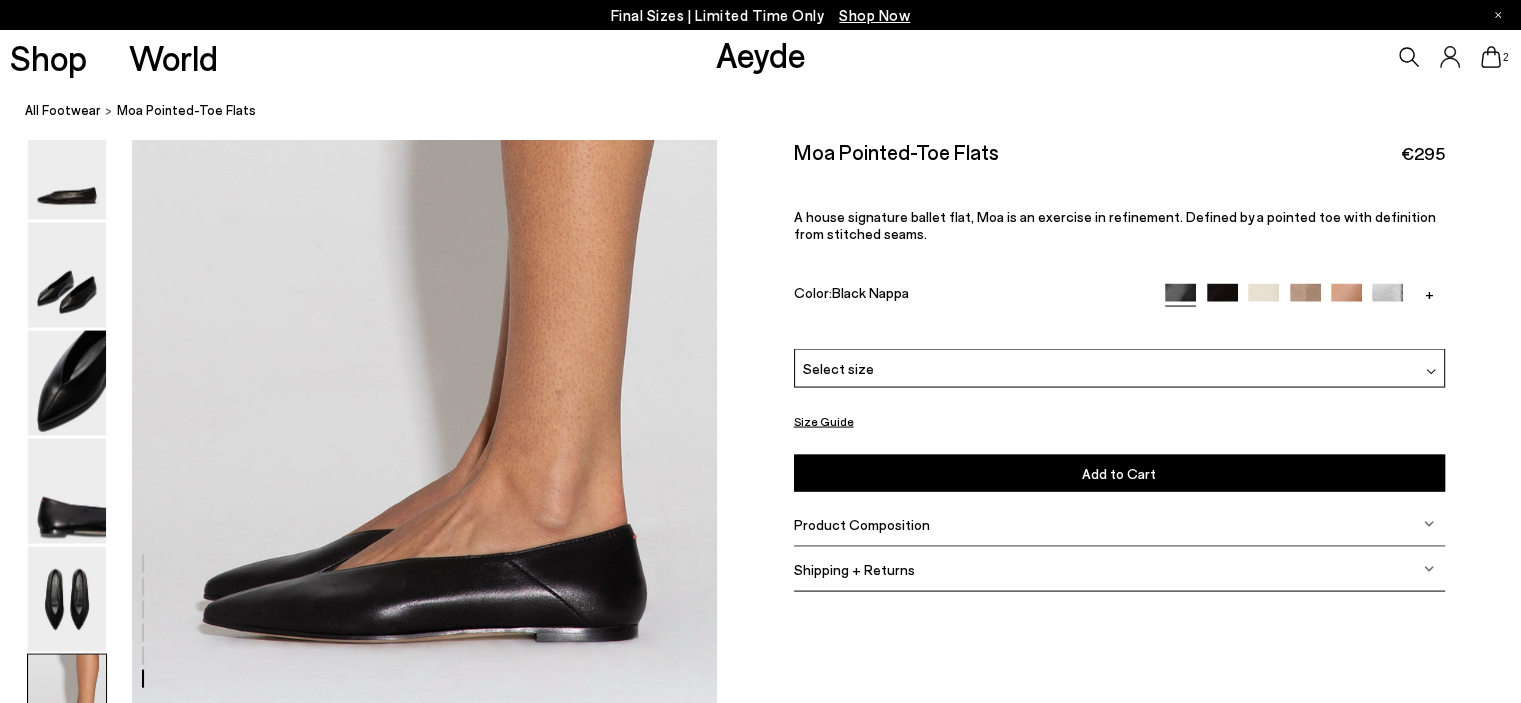 scroll, scrollTop: 4120, scrollLeft: 0, axis: vertical 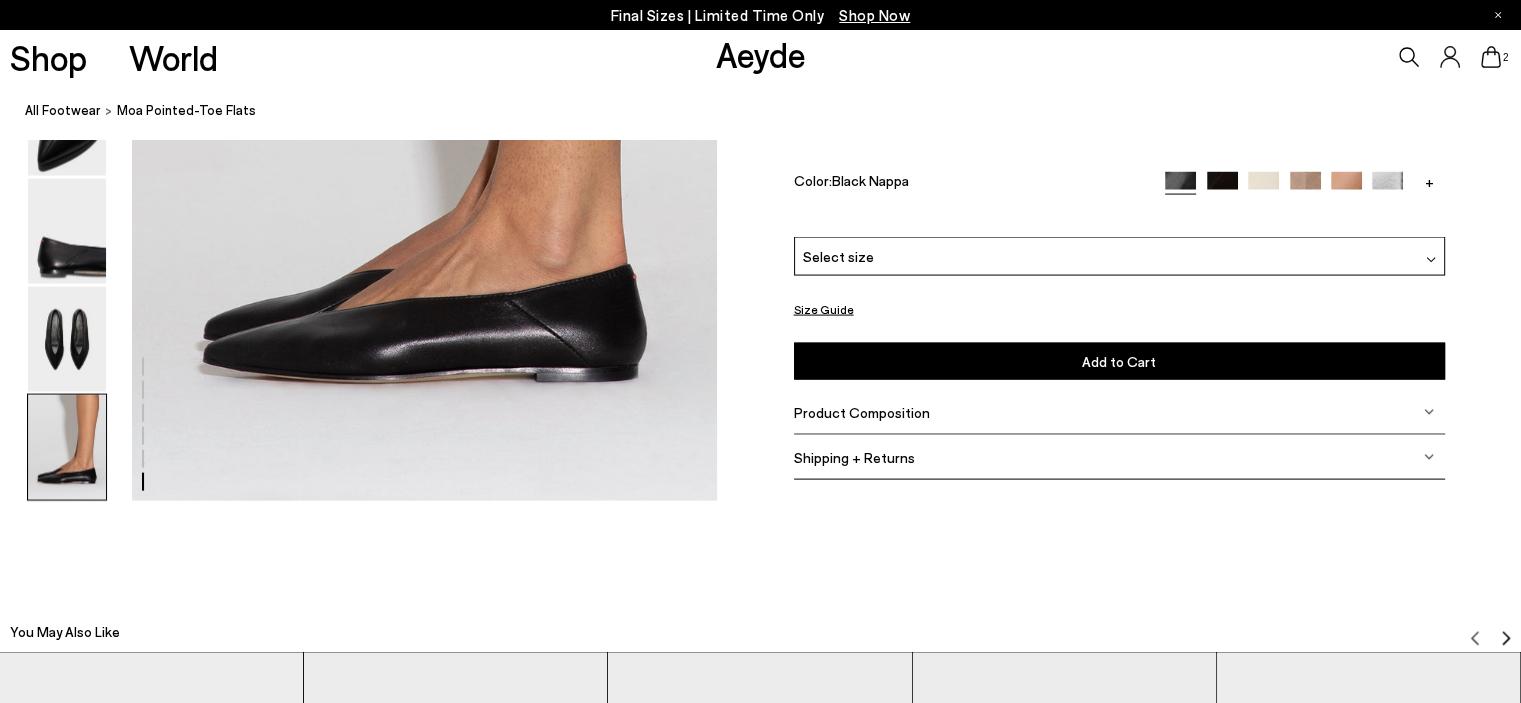 click at bounding box center [1263, 187] 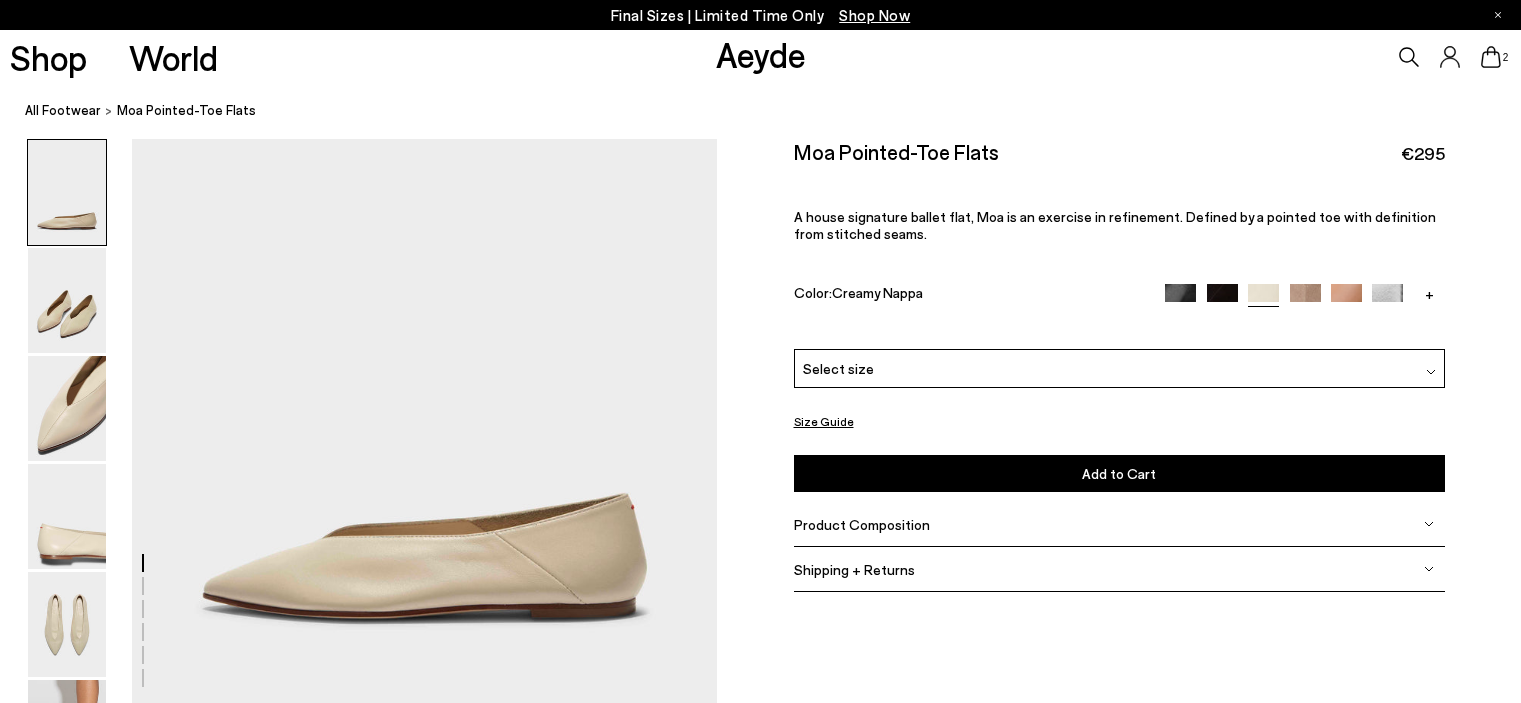 scroll, scrollTop: 0, scrollLeft: 0, axis: both 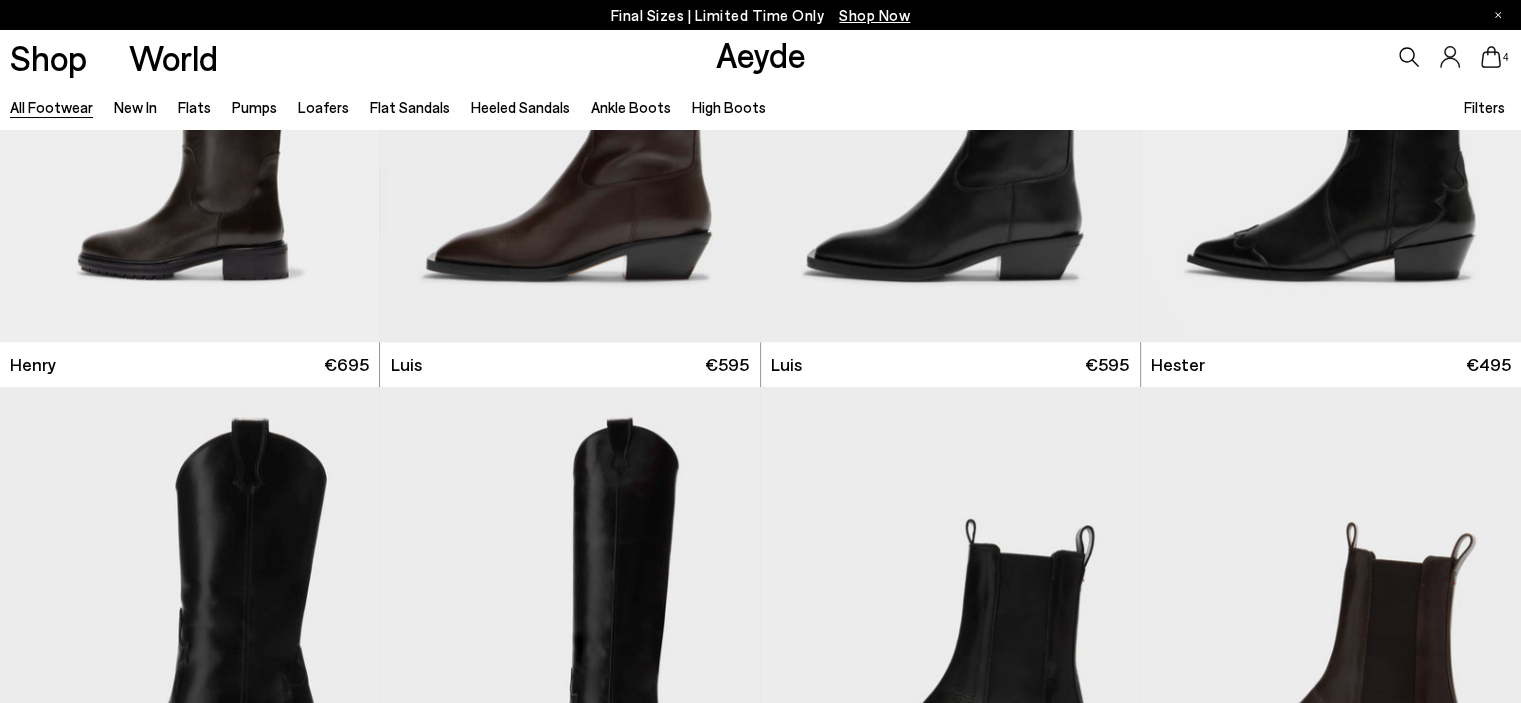 click 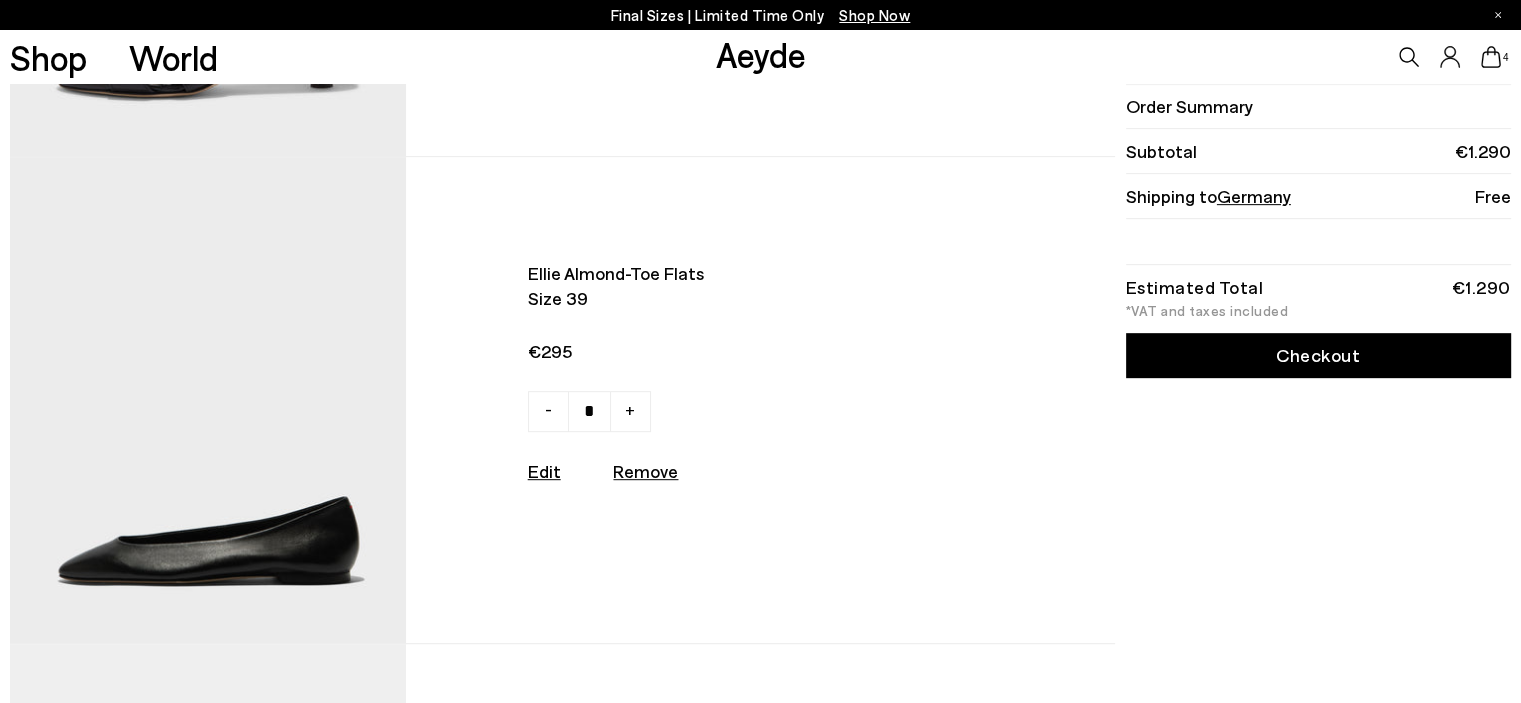 scroll, scrollTop: 900, scrollLeft: 0, axis: vertical 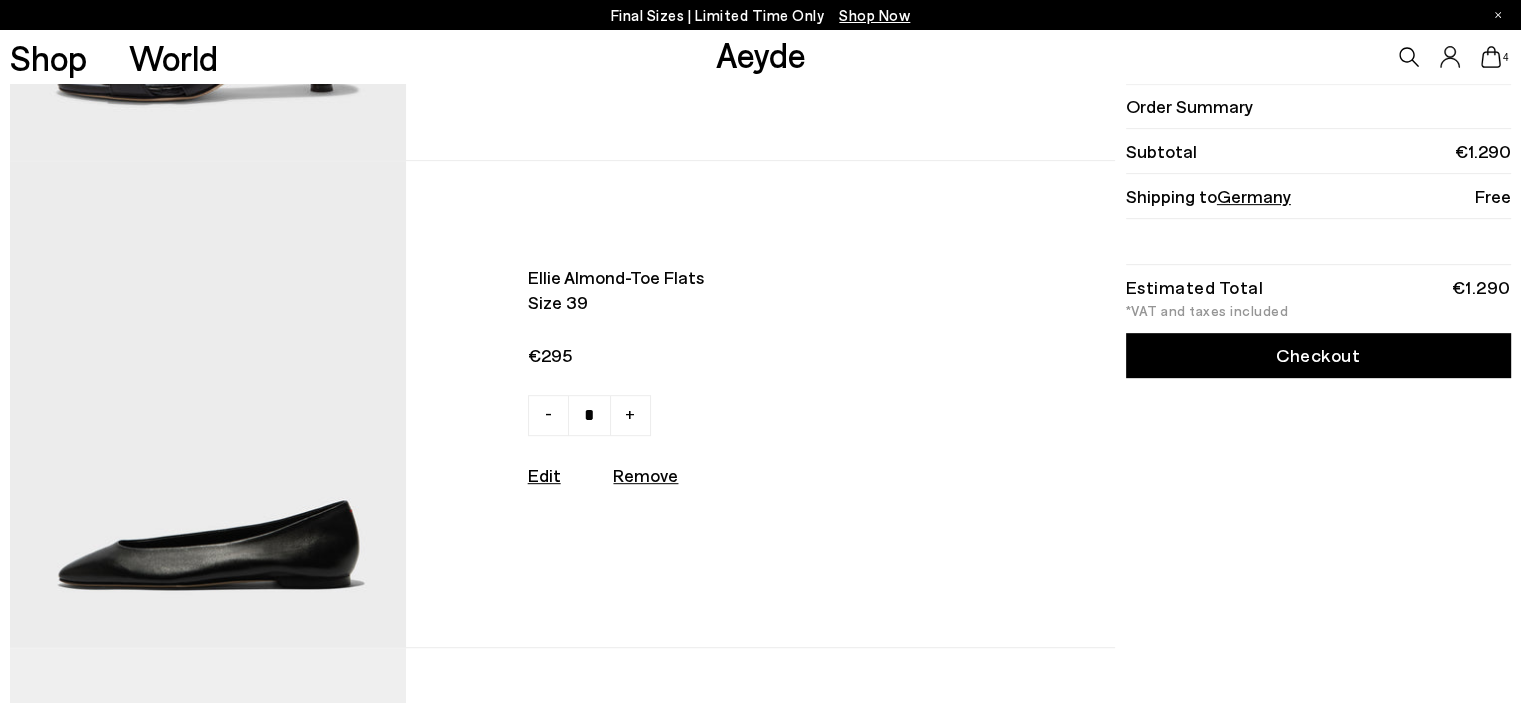 click on "Remove" at bounding box center [645, 475] 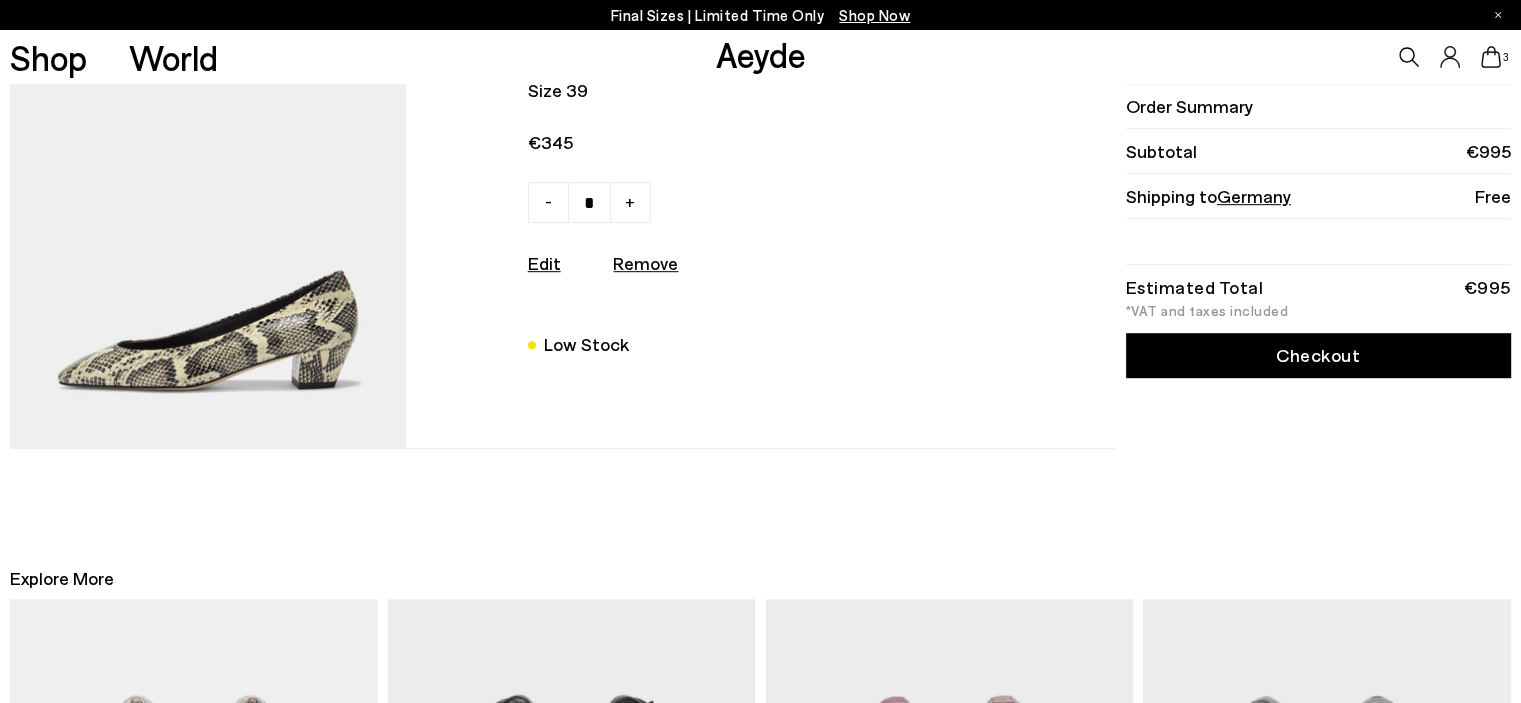 scroll, scrollTop: 1100, scrollLeft: 0, axis: vertical 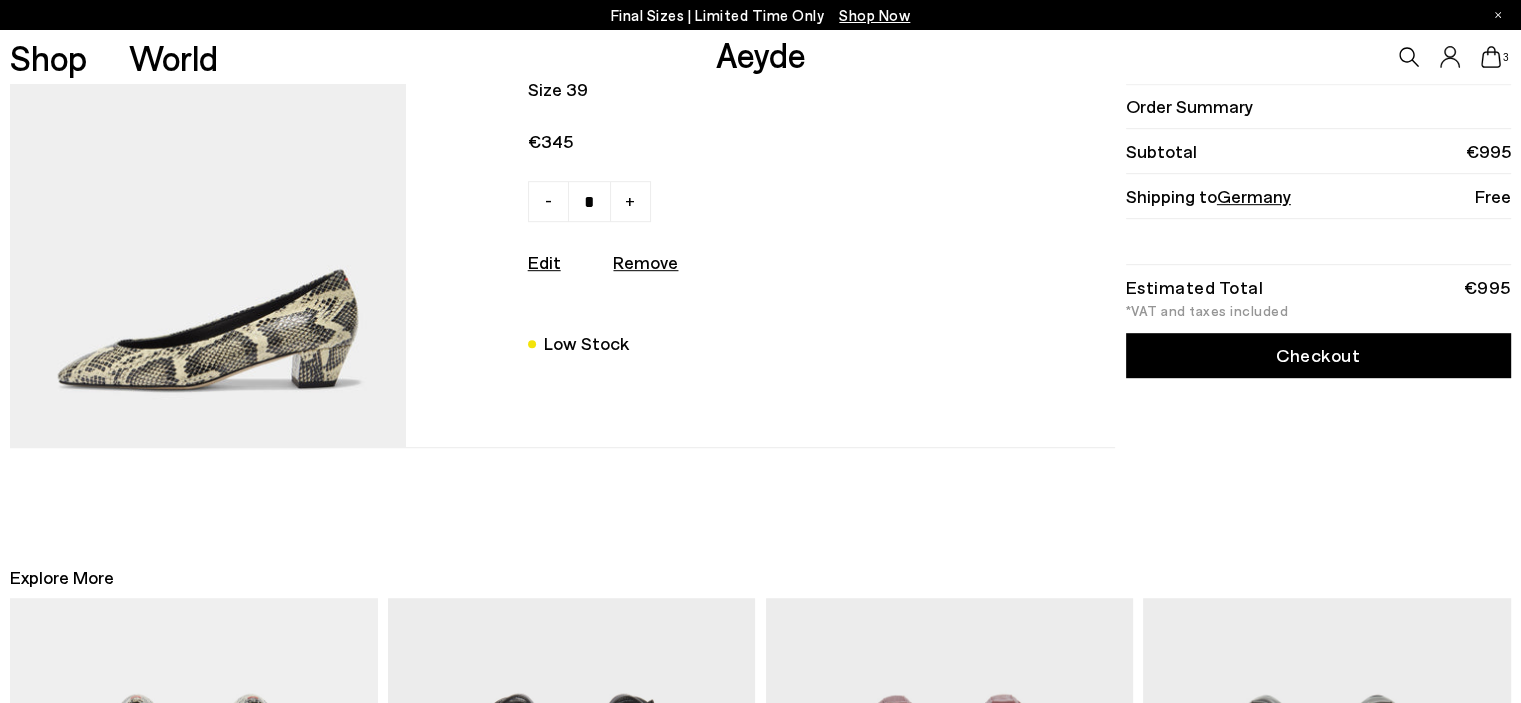 click 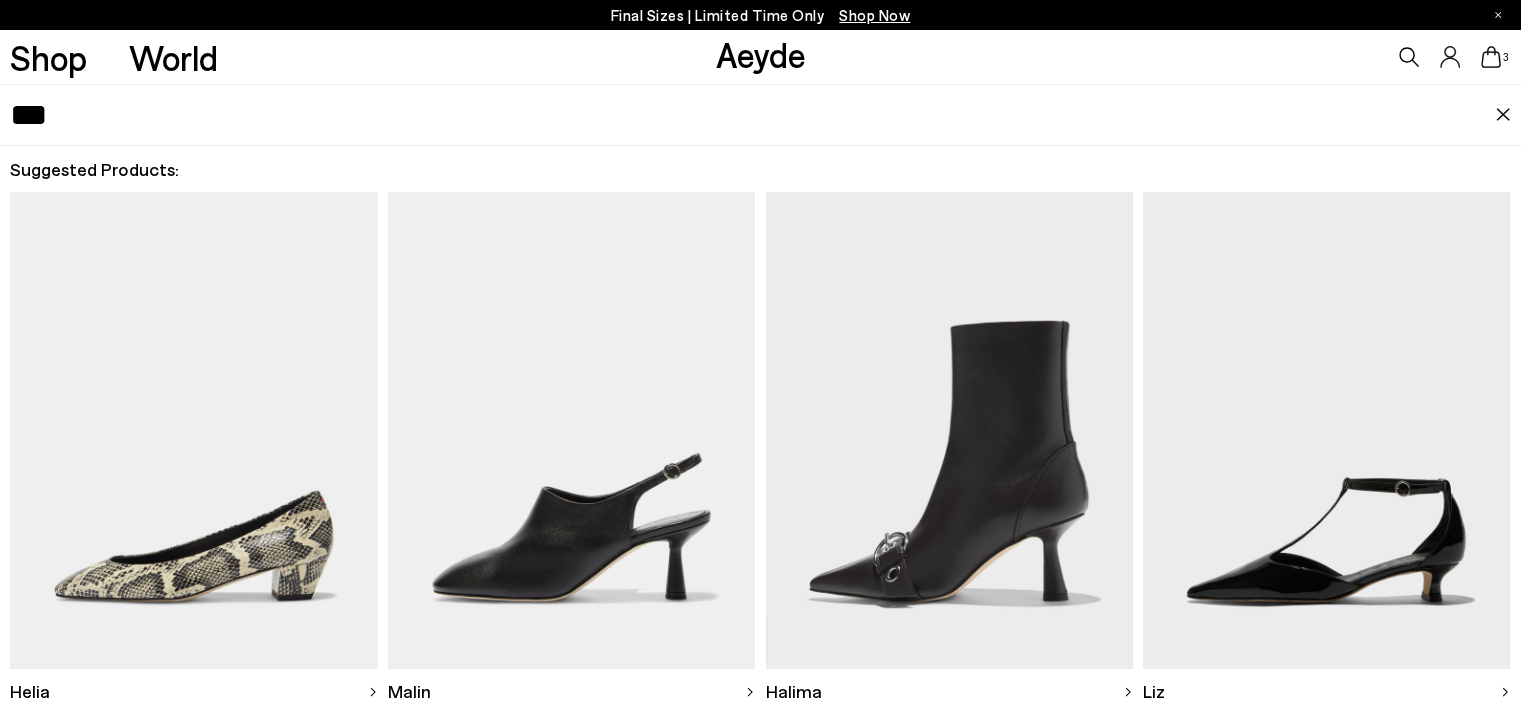 type on "***" 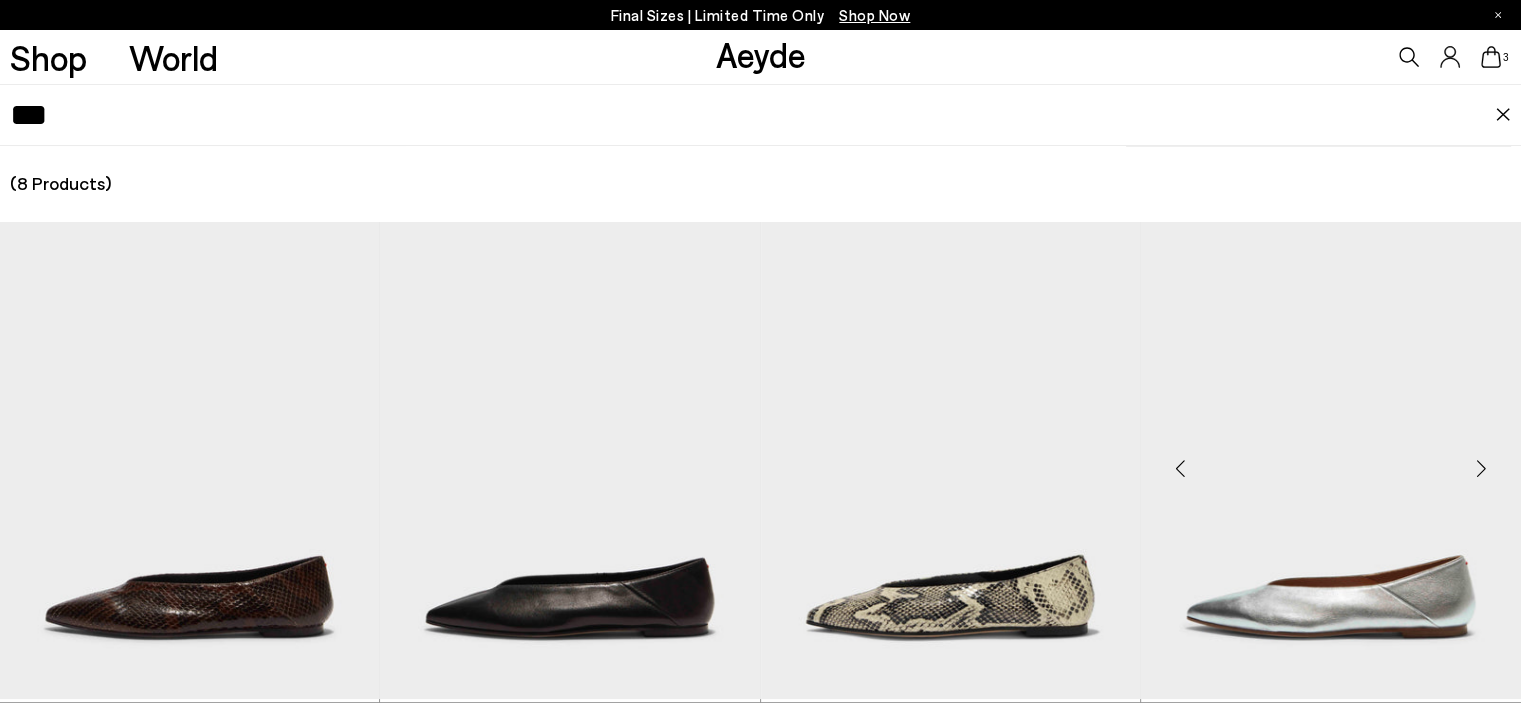 scroll, scrollTop: 1400, scrollLeft: 0, axis: vertical 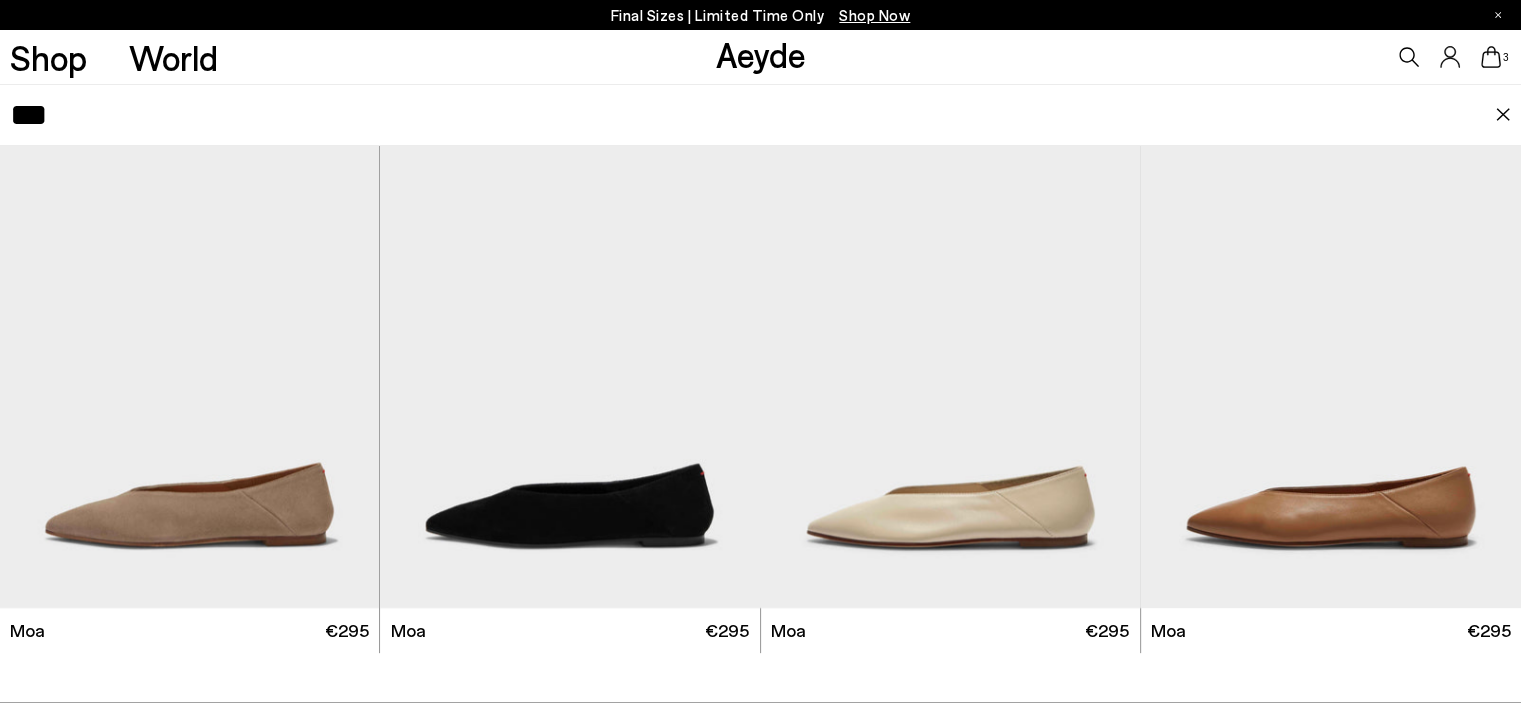 click 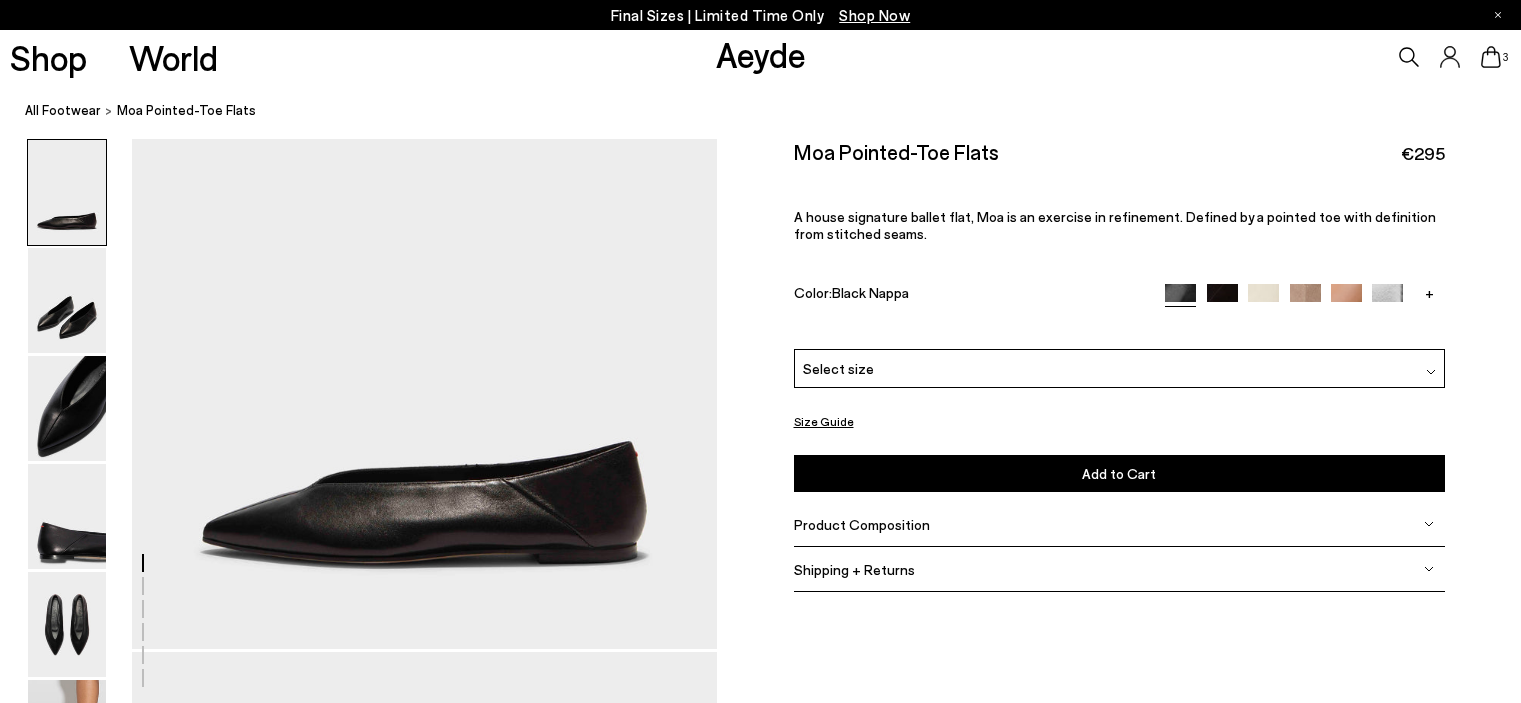 scroll, scrollTop: 0, scrollLeft: 0, axis: both 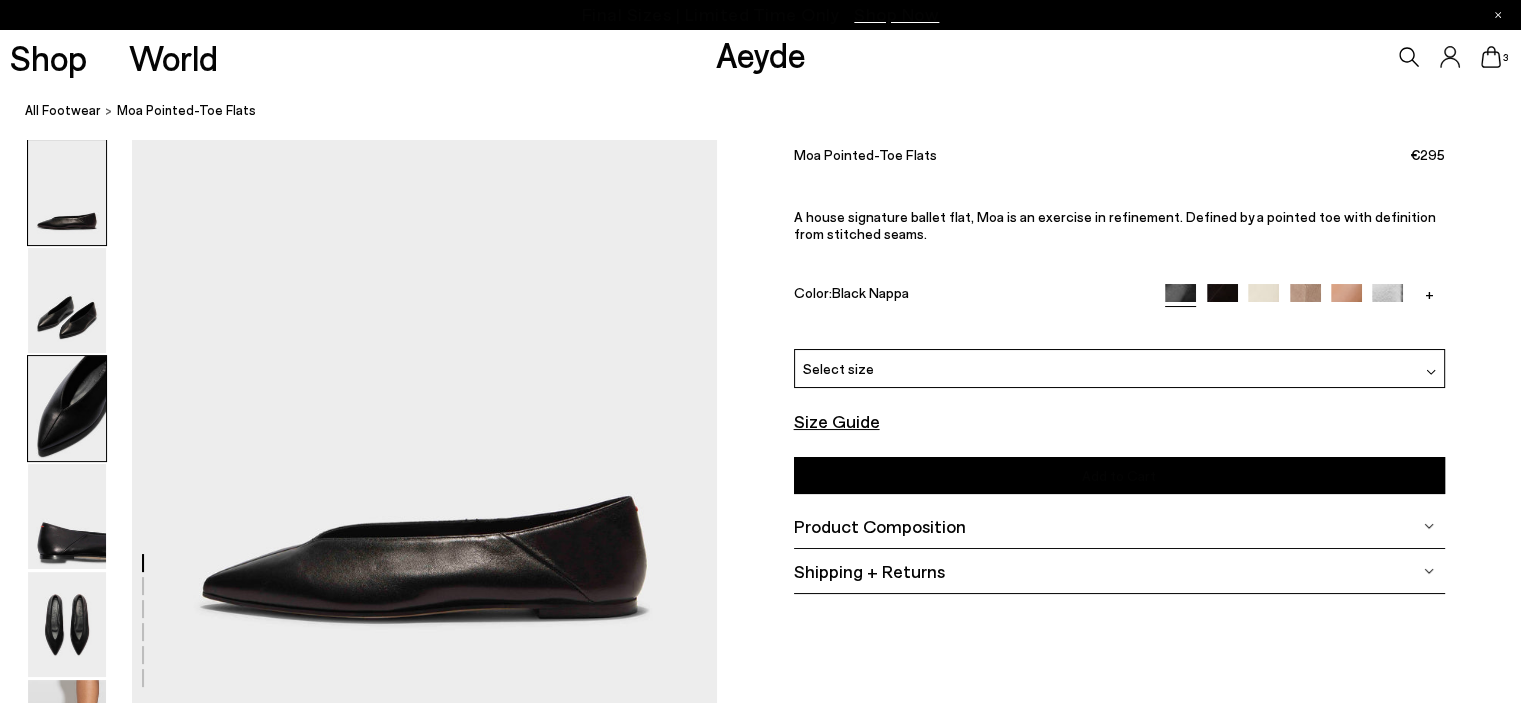 click at bounding box center [67, 408] 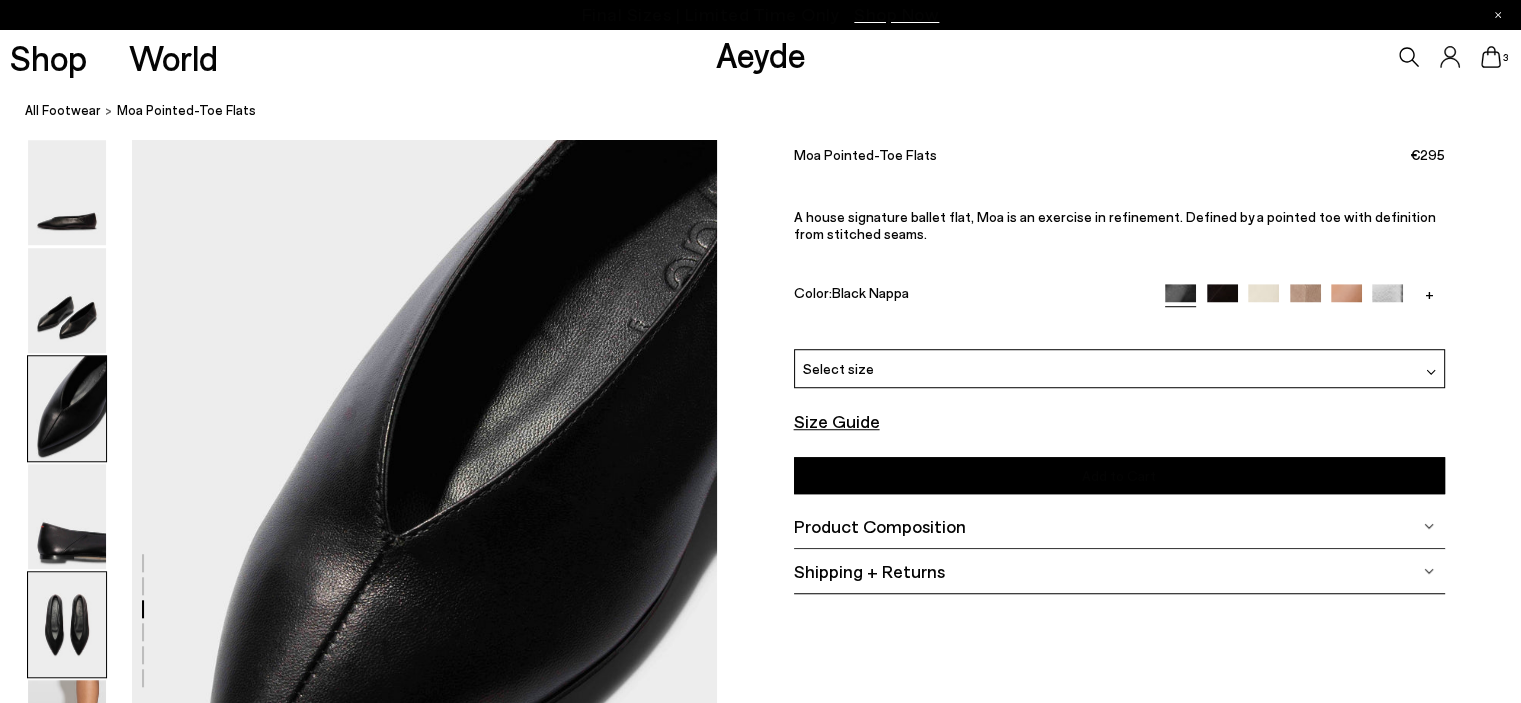 click at bounding box center (67, 624) 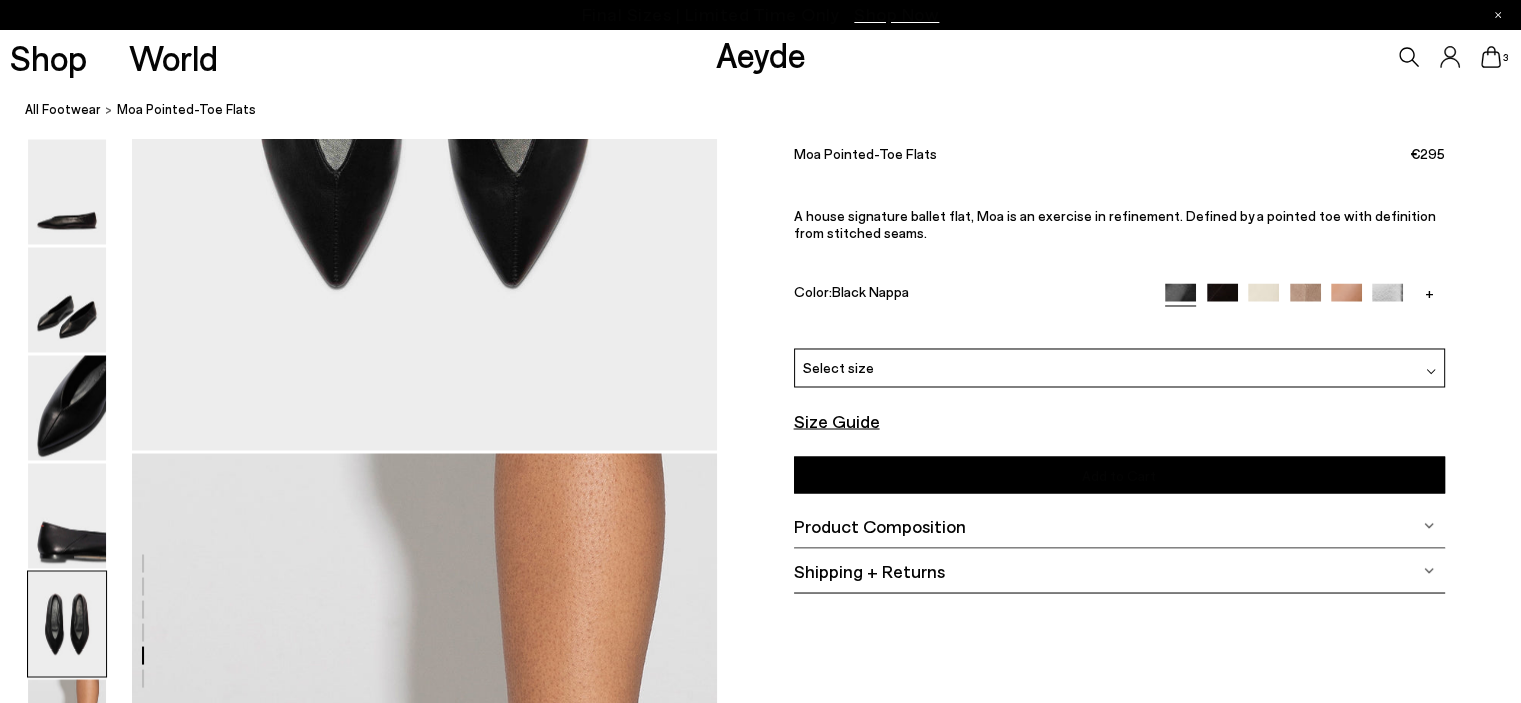 scroll, scrollTop: 3220, scrollLeft: 0, axis: vertical 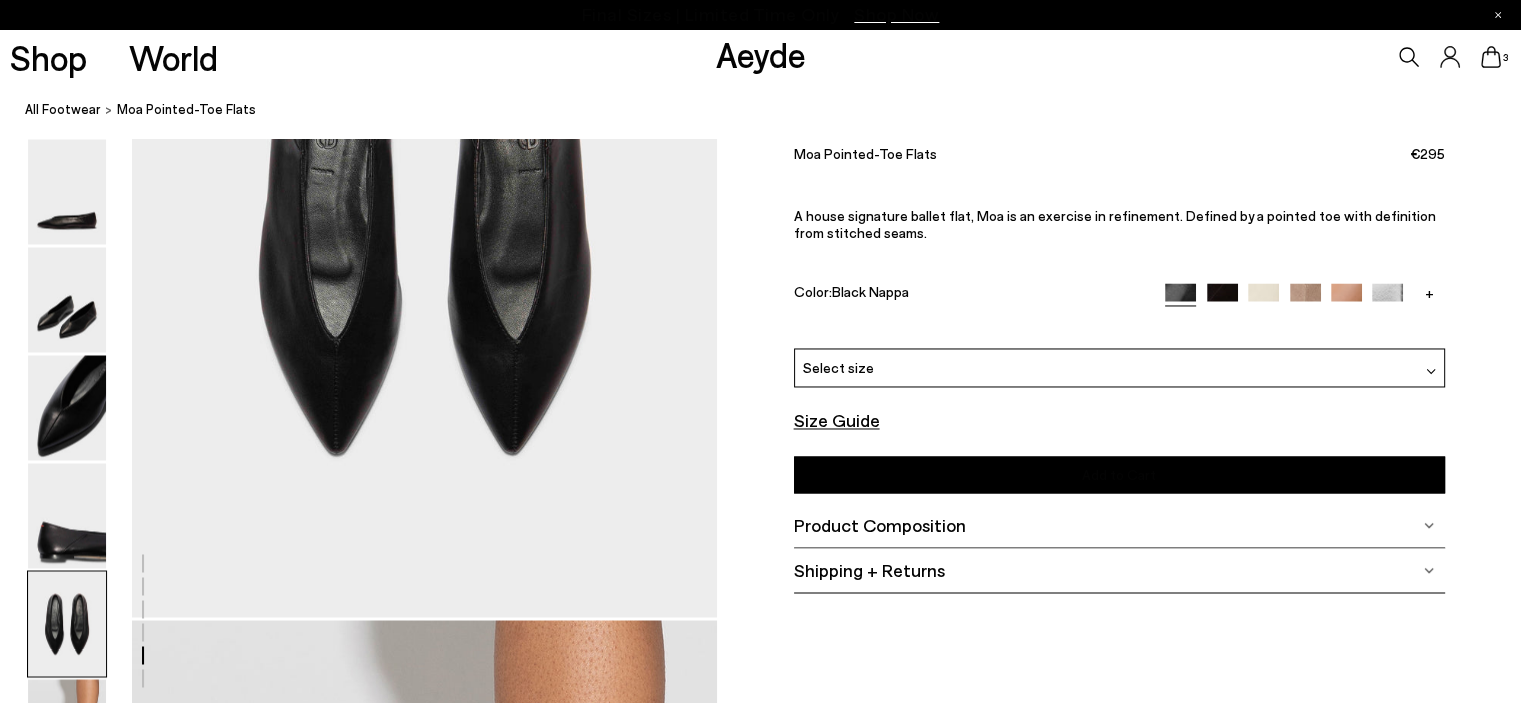 click on "Select size" at bounding box center [1119, 368] 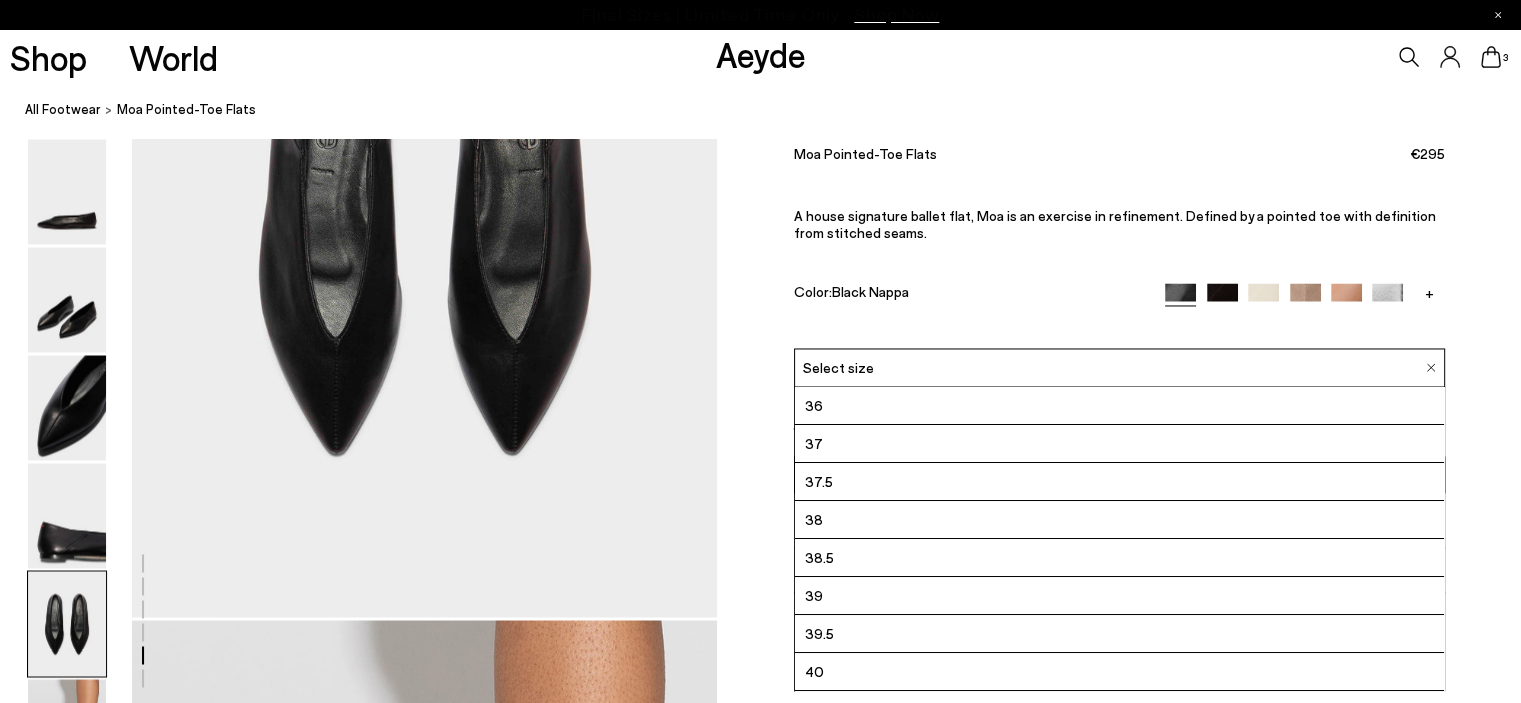 click on "39" at bounding box center [1119, 597] 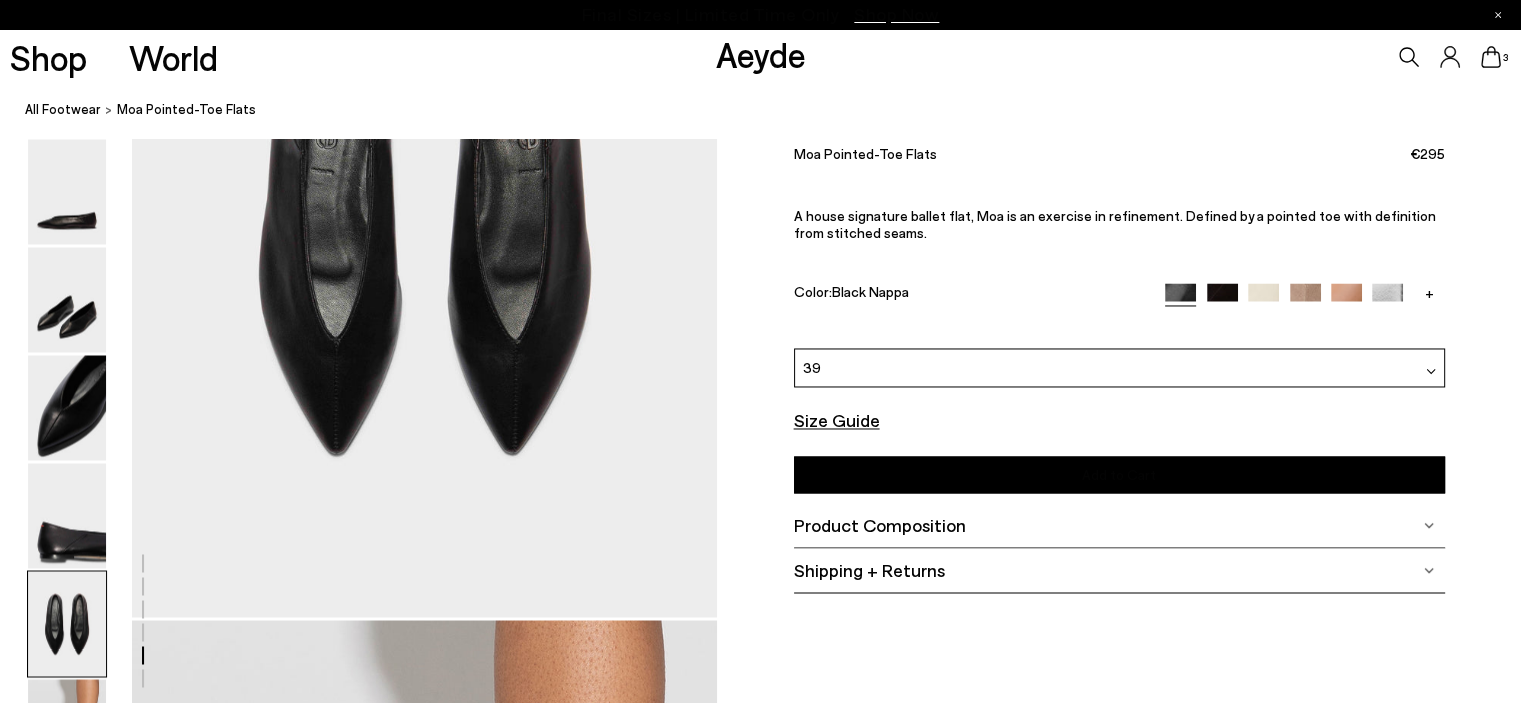 click on "Add to Cart Select a Size First" at bounding box center (1119, 475) 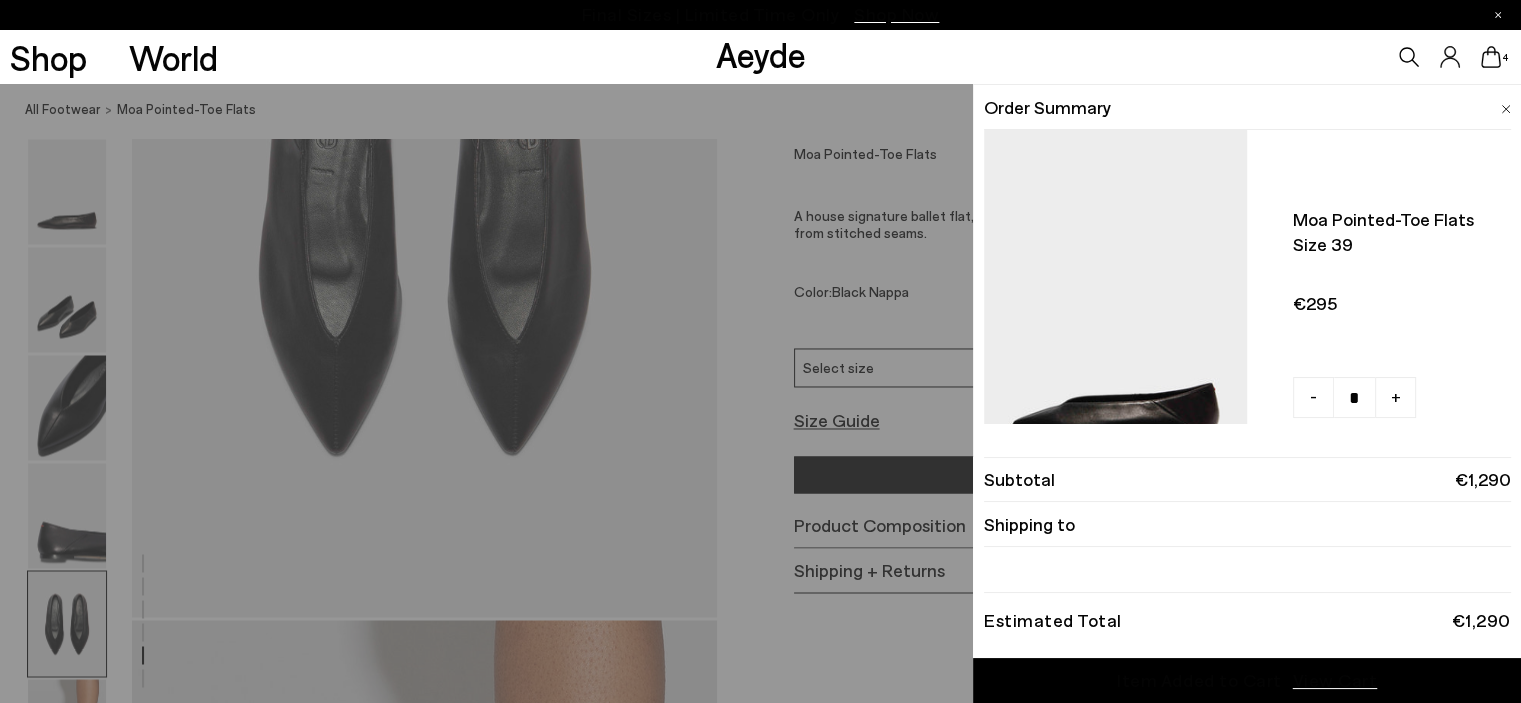 click on "Quick Add
Color
Size
View Details
Order Summary
Moa pointed-toe flats
Size 39" at bounding box center (760, 393) 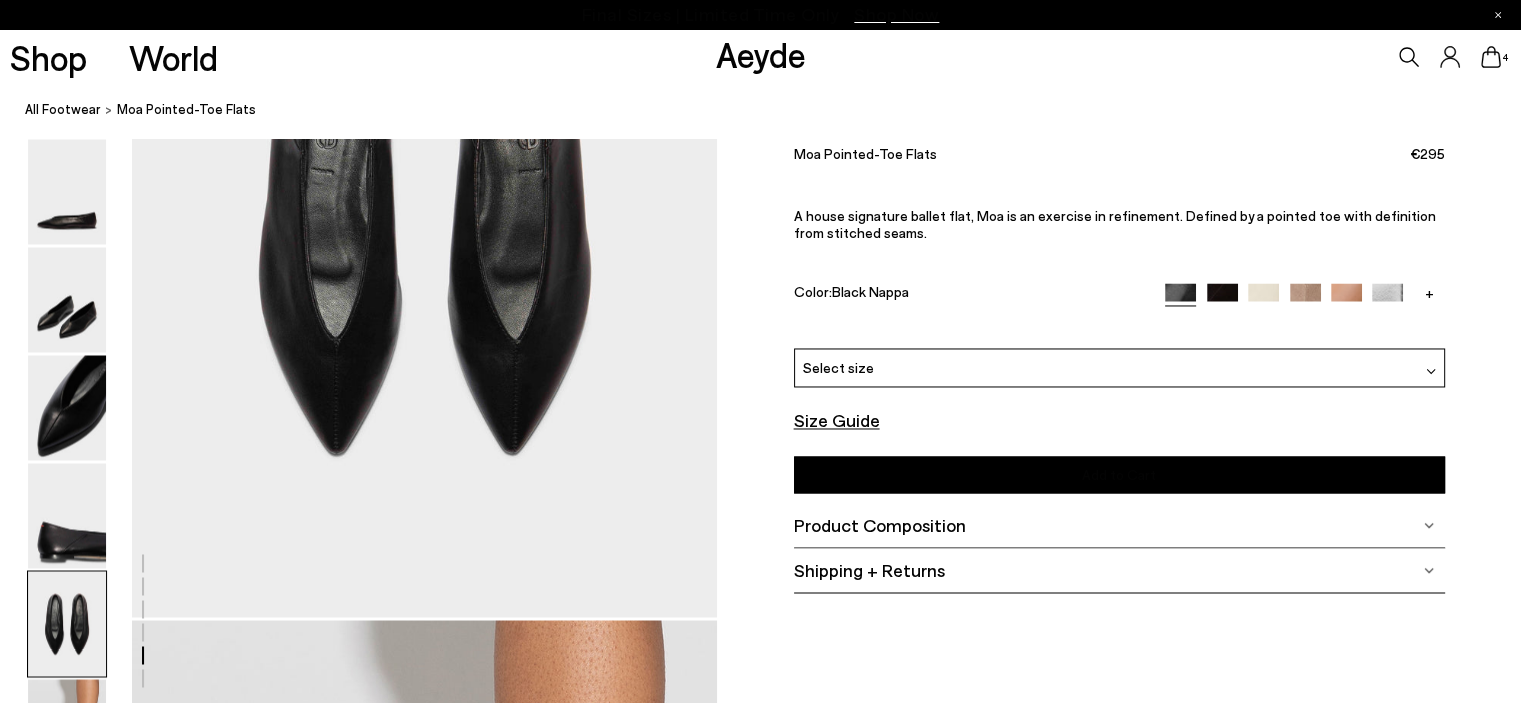 click at bounding box center [1222, 299] 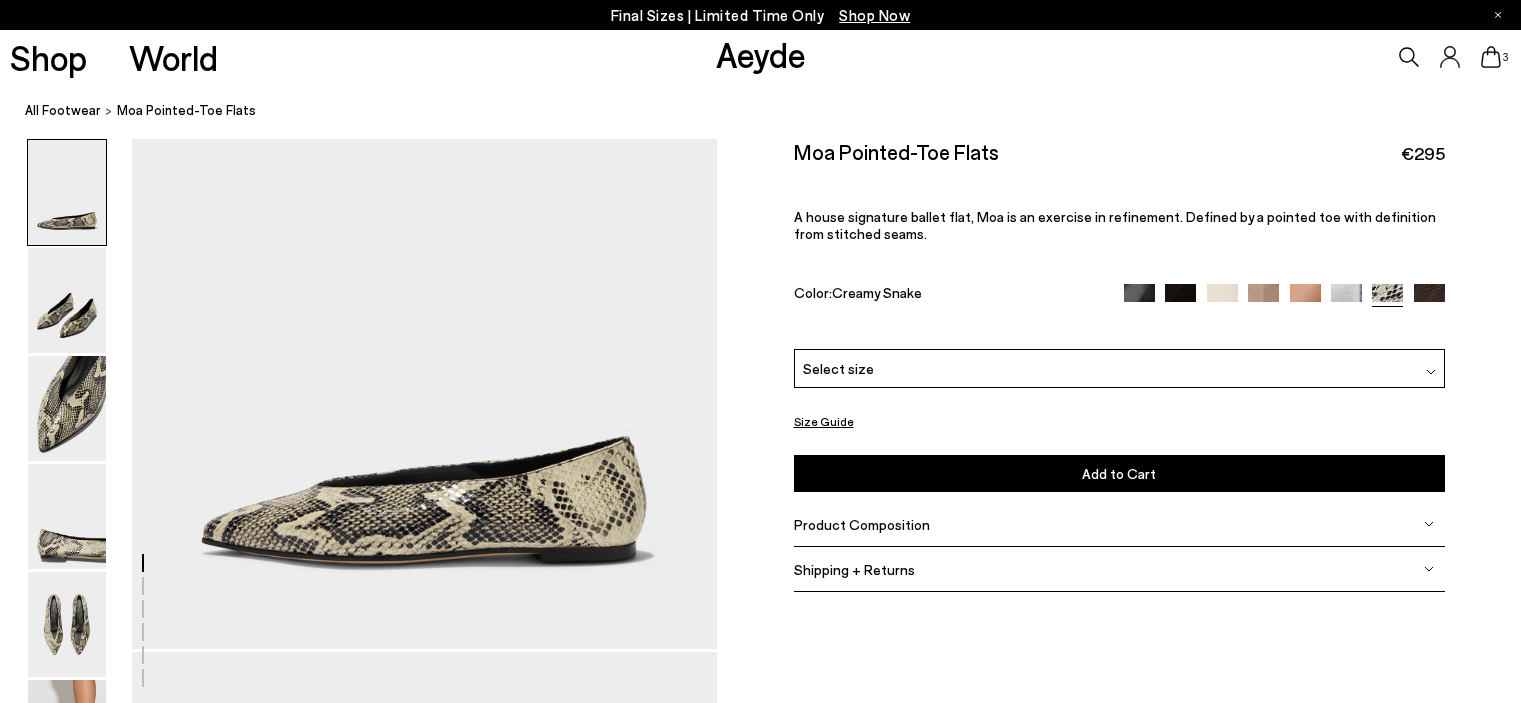scroll, scrollTop: 0, scrollLeft: 0, axis: both 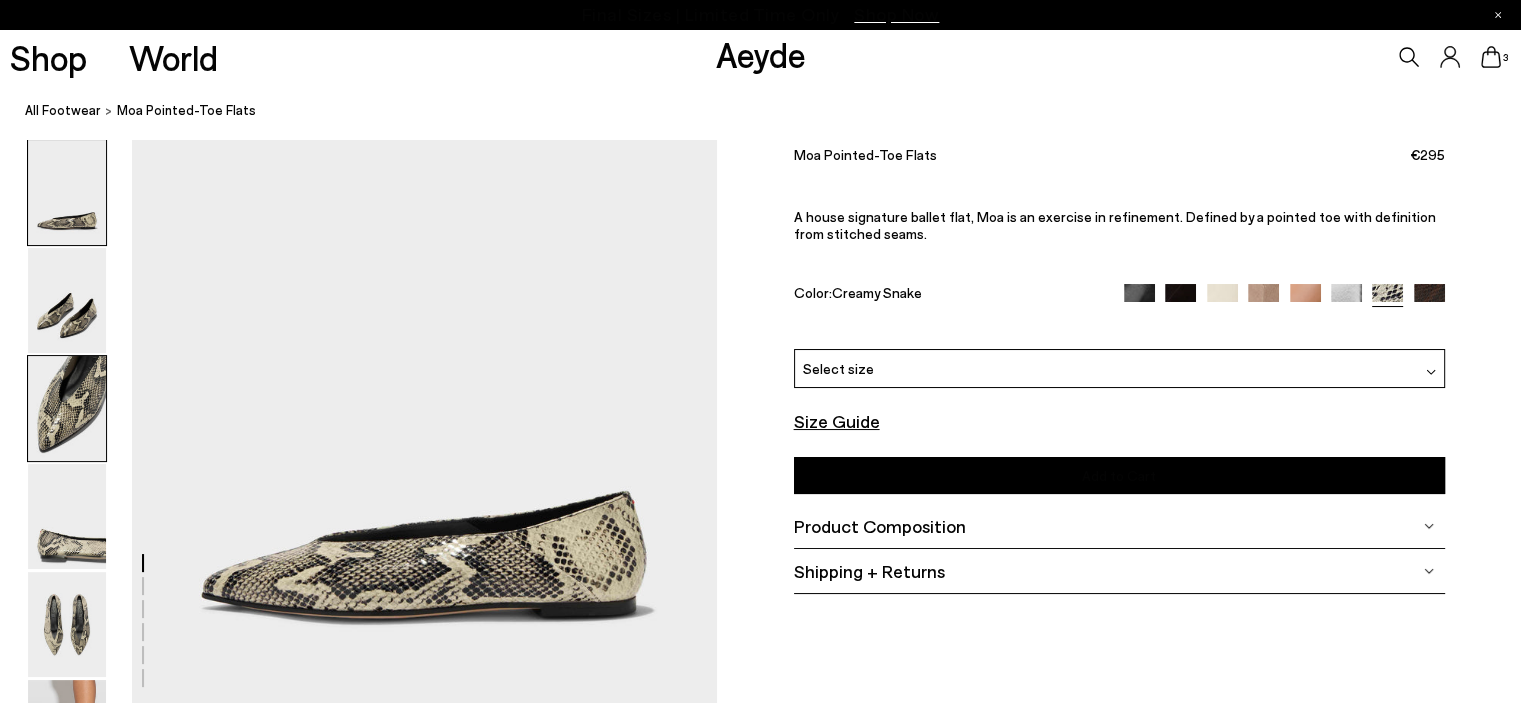 click at bounding box center [67, 408] 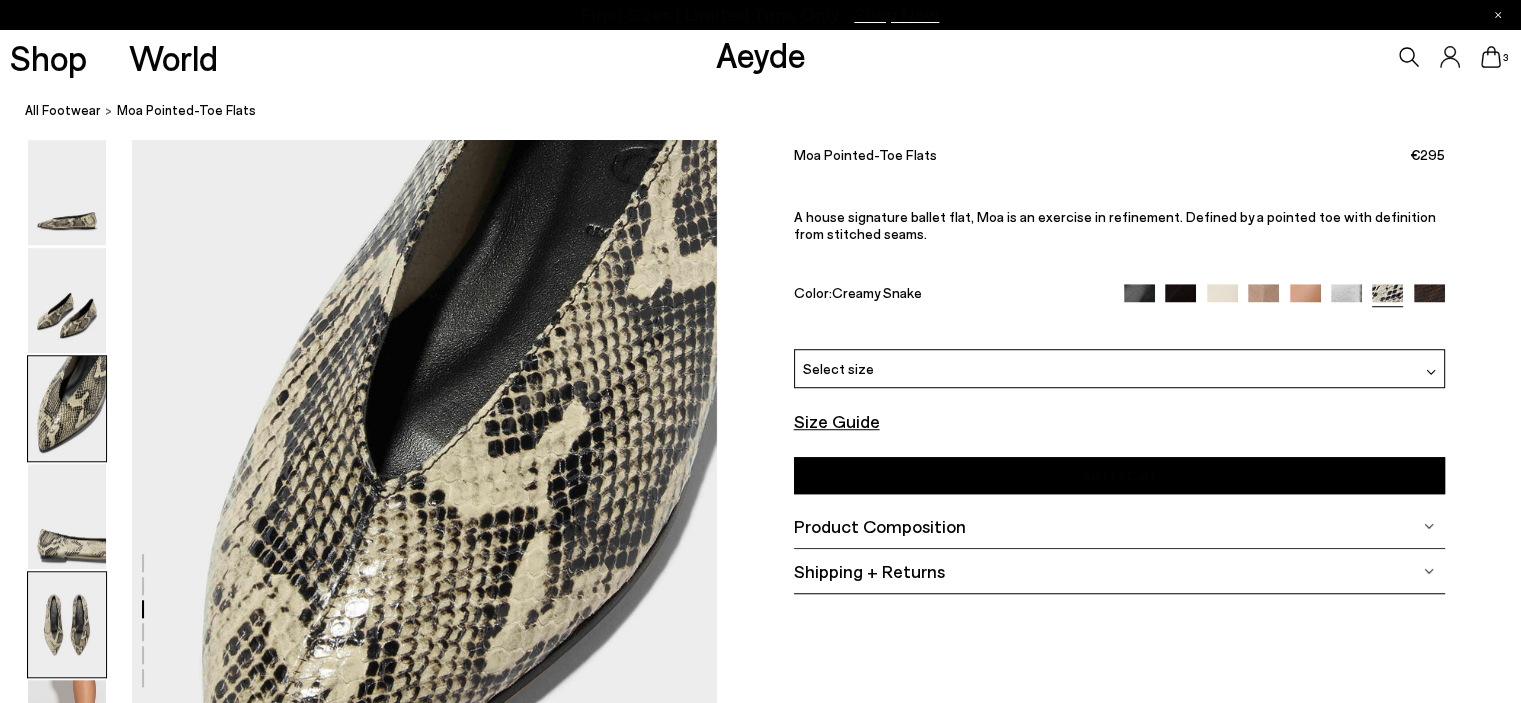 click at bounding box center (67, 624) 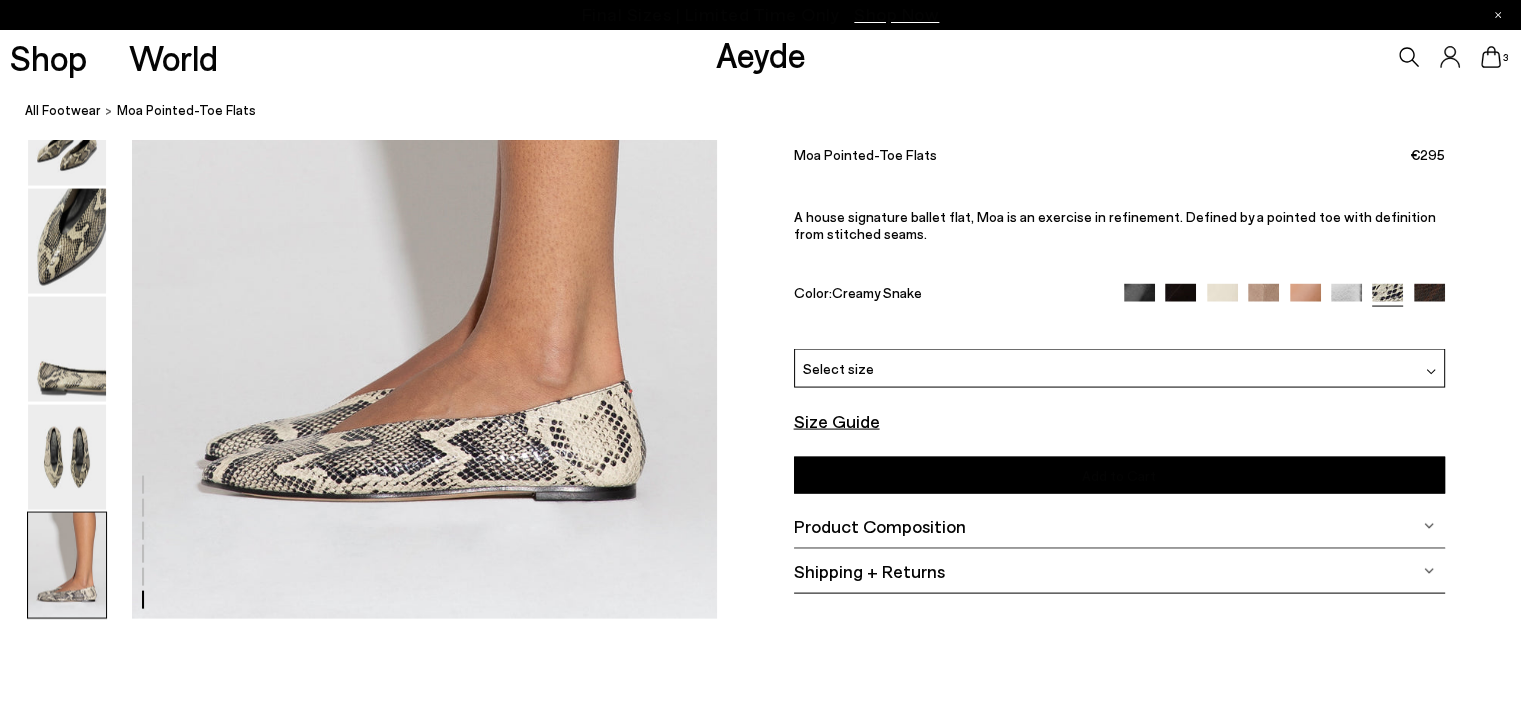 scroll, scrollTop: 3820, scrollLeft: 0, axis: vertical 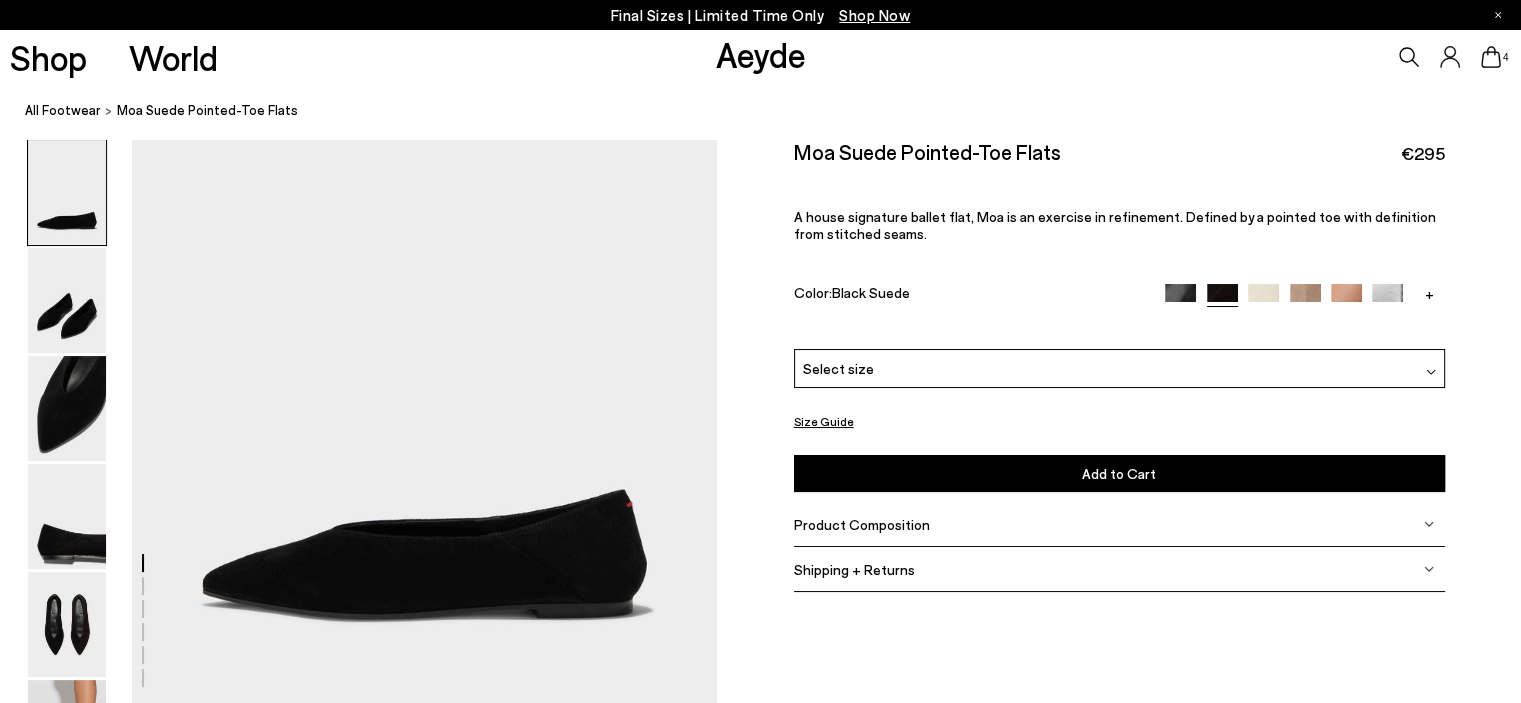 click at bounding box center (1263, 299) 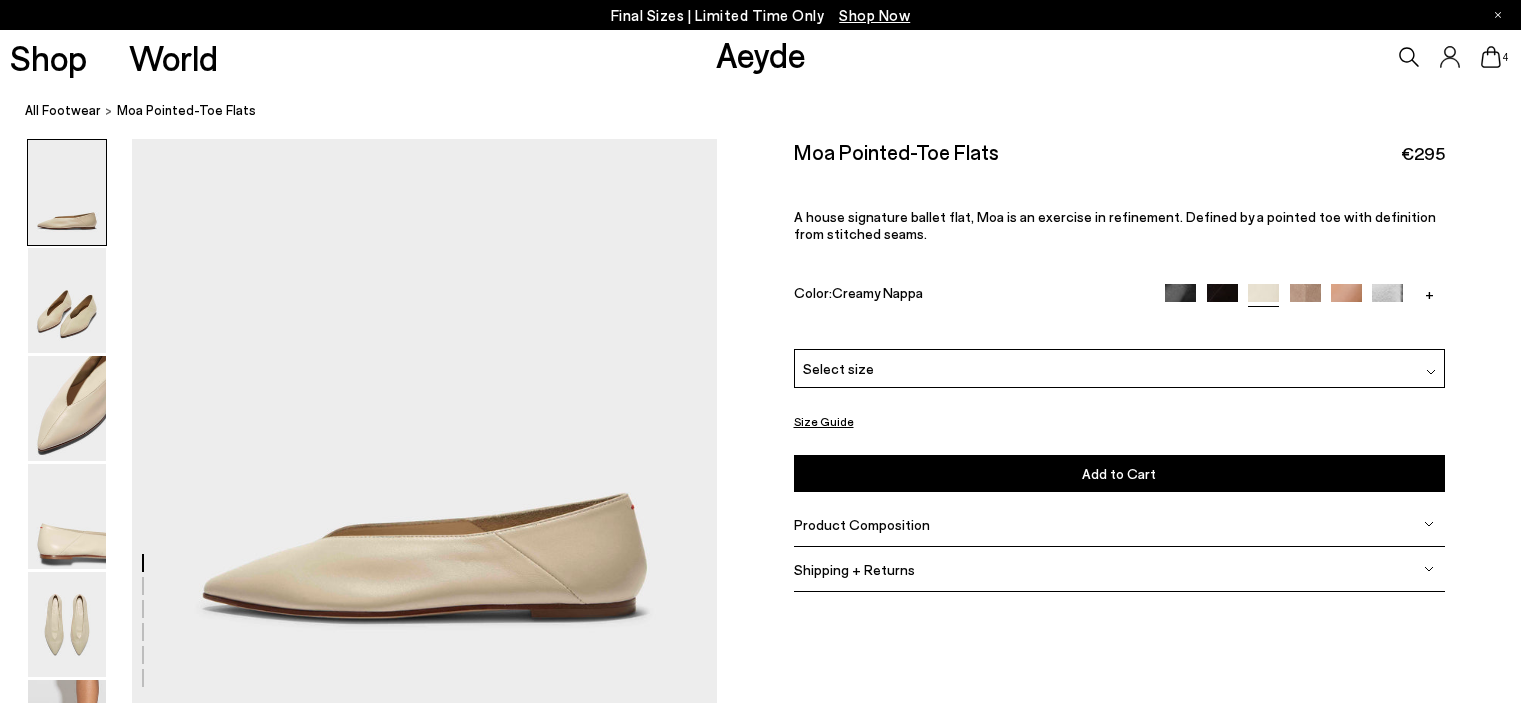 scroll, scrollTop: 0, scrollLeft: 0, axis: both 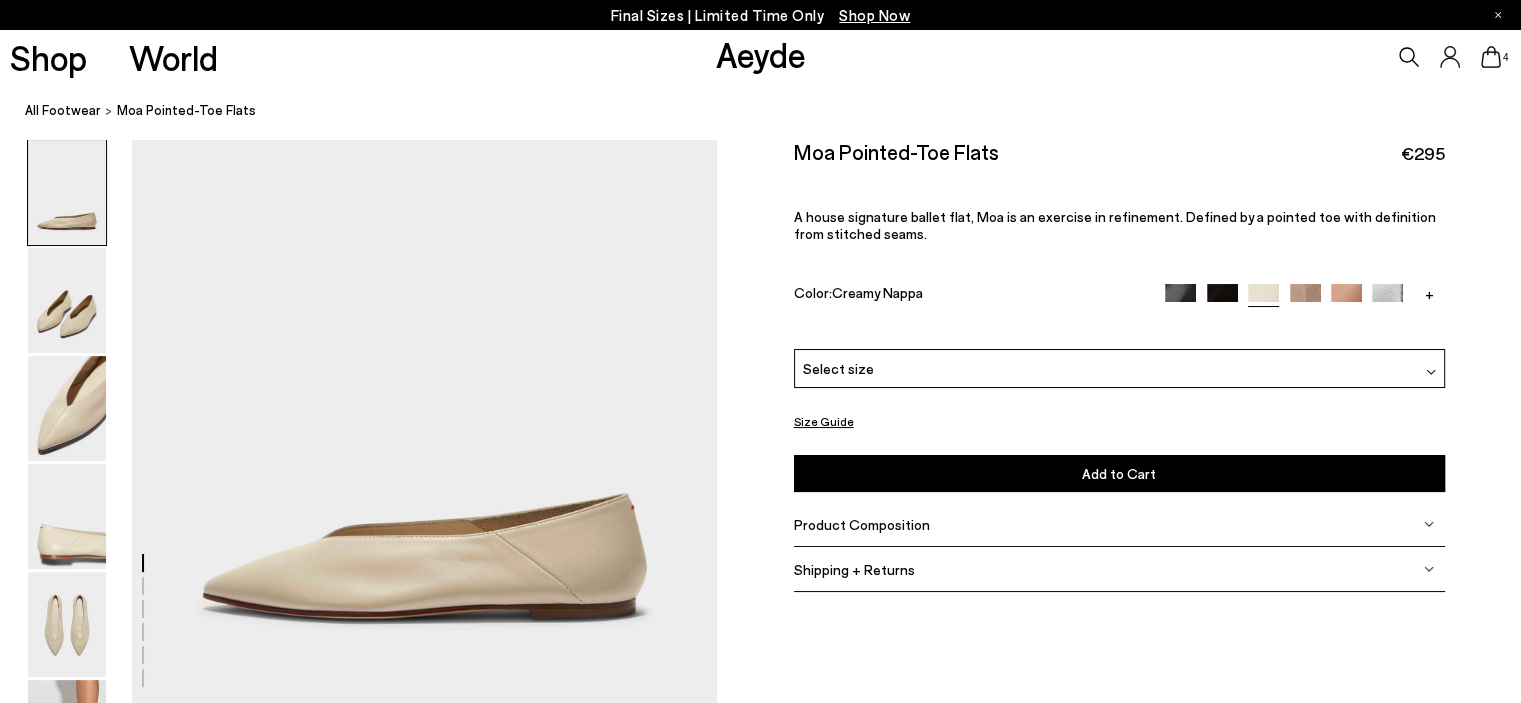 click at bounding box center (1305, 299) 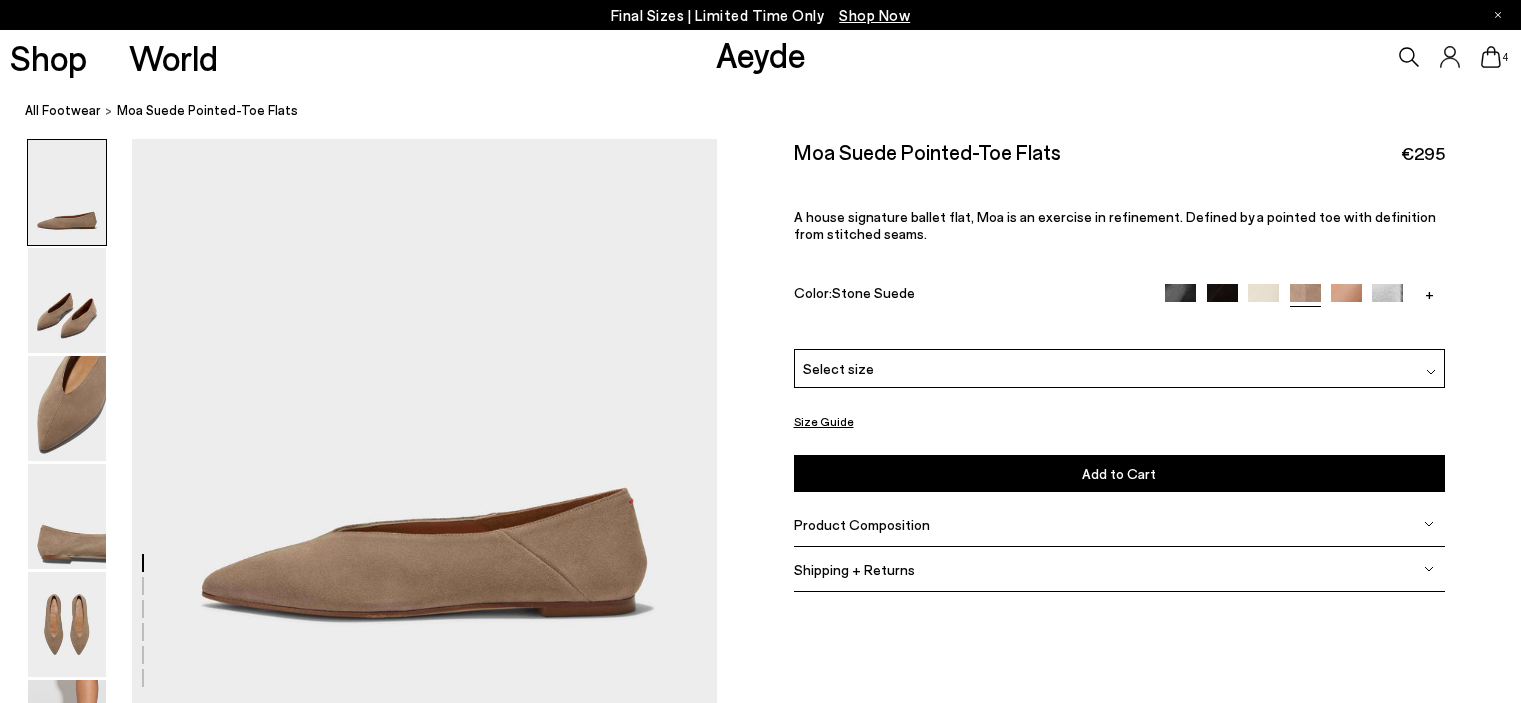 scroll, scrollTop: 0, scrollLeft: 0, axis: both 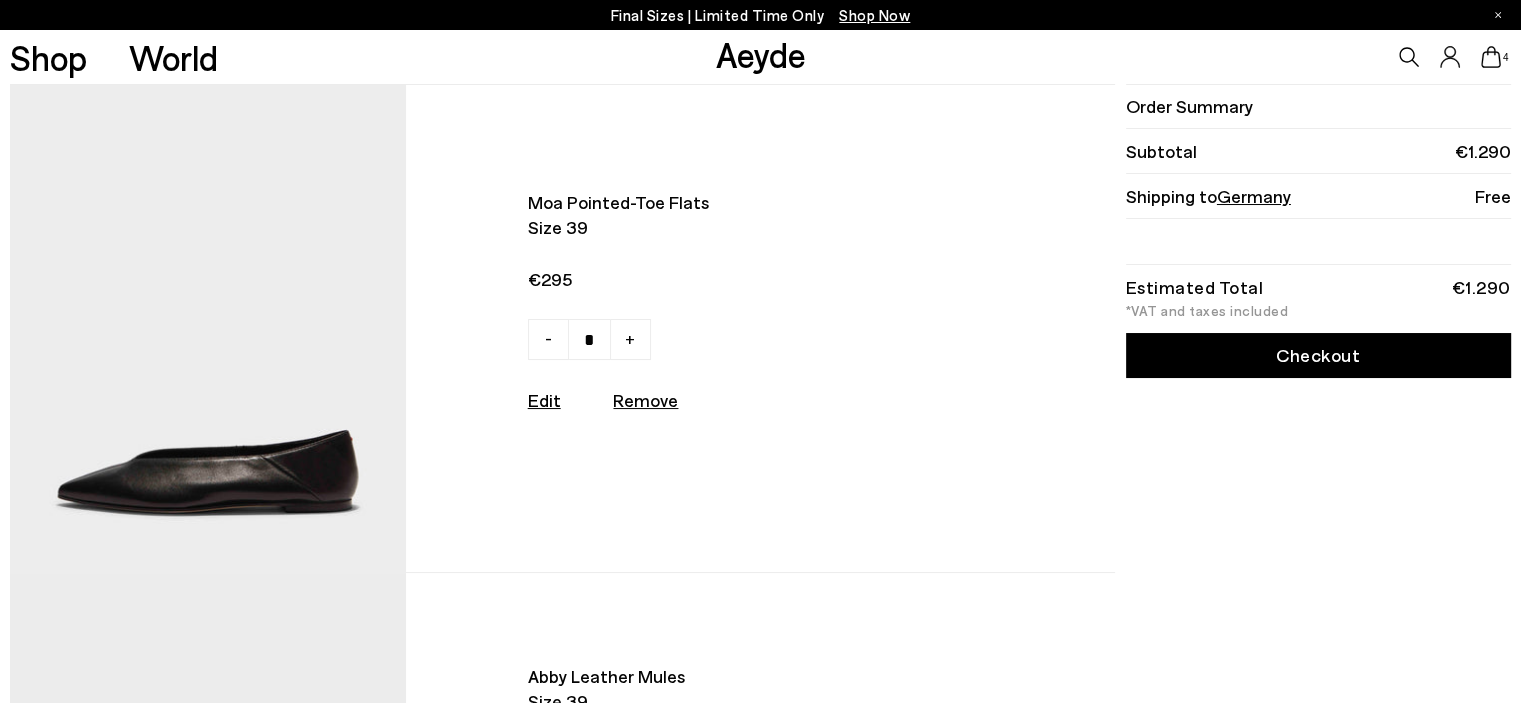 click 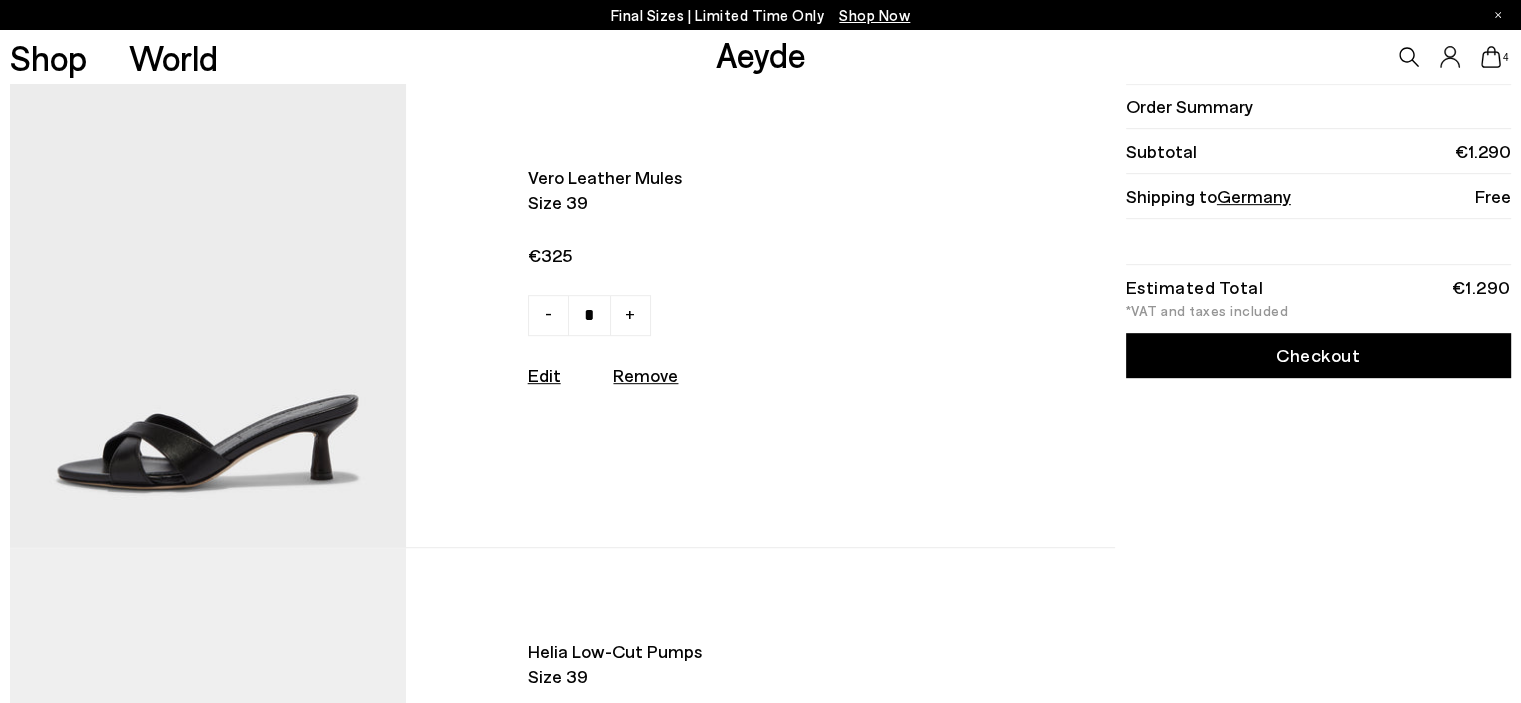 scroll, scrollTop: 700, scrollLeft: 0, axis: vertical 